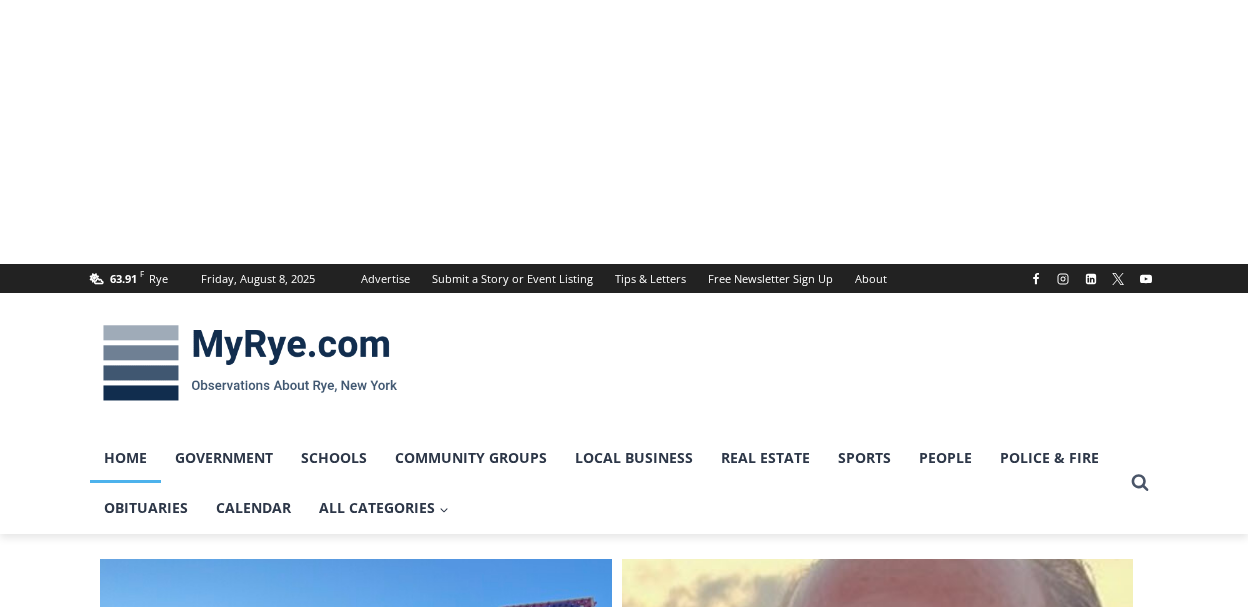 scroll, scrollTop: 0, scrollLeft: 0, axis: both 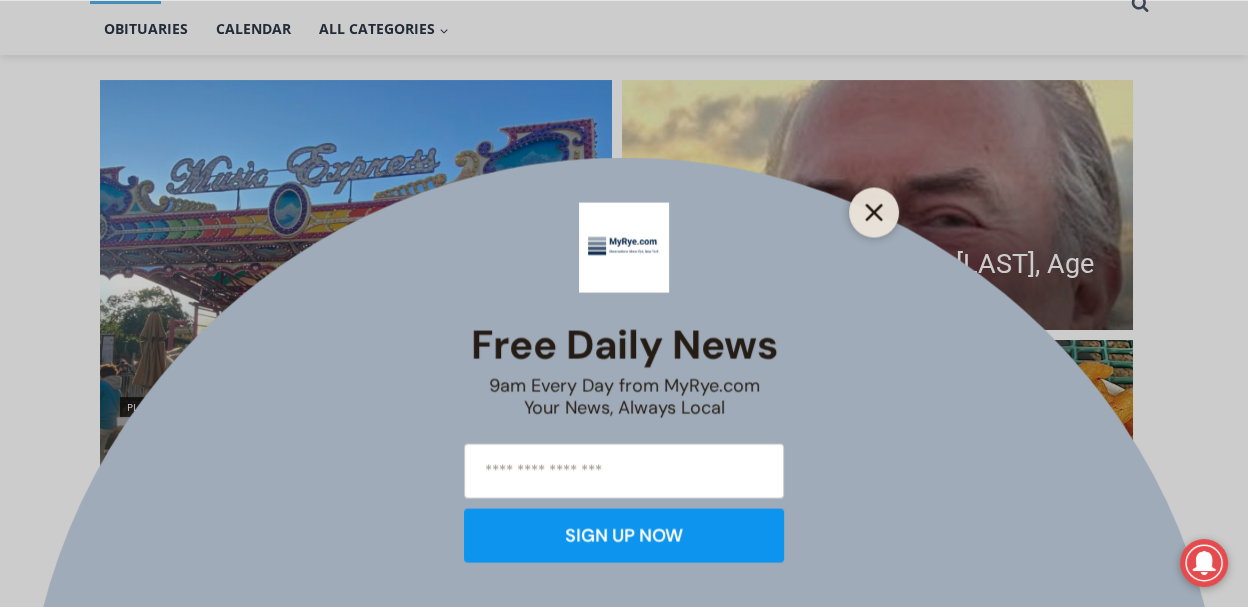 click 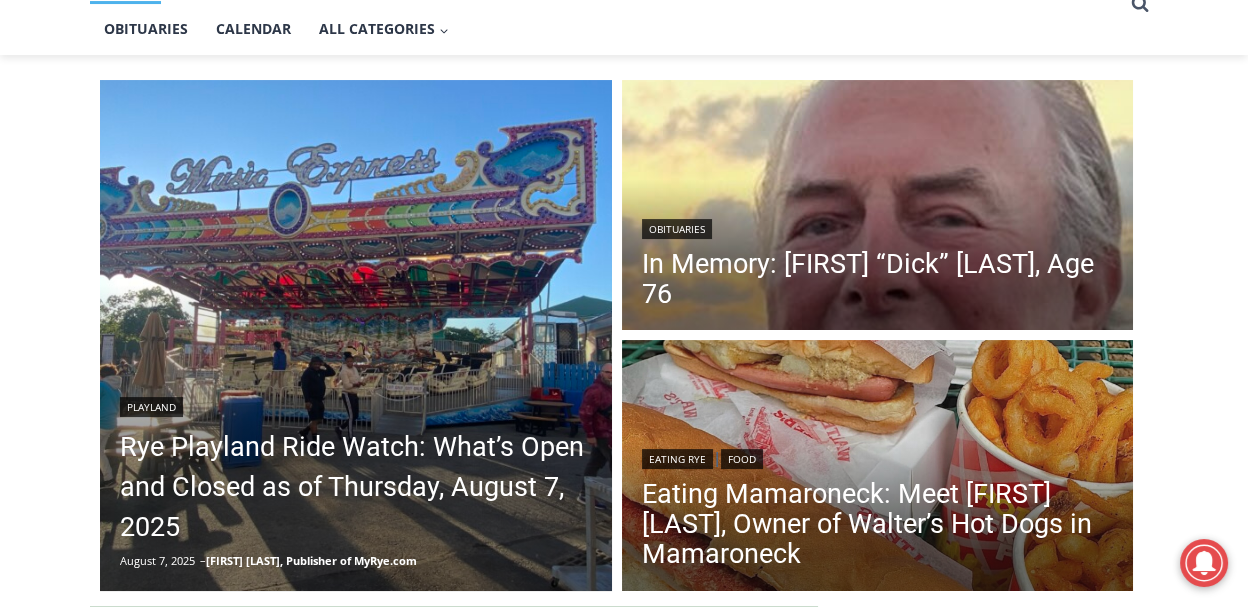 click on "Playland Rye Playland Ride Watch: What’s Open and Closed as of Thursday, August 7, 2025 August 7, 2025 –  Jay Sears, Publisher of MyRye.com
Obituaries In Memory: Richard “Dick” Austin Langeloh, Age 76
Eating Rye  |  Food Eating Mamaroneck: Meet Gene Christian Baca, Owner of Walter’s Hot Dogs in Mamaroneck
Nick Clair Appointed Principal of Rye Middle School
Caitlin Rubsamen
August 6, 2025
On Wednesday, the Board of Education appointed Nick Clair as the next principal for Rye…
Pet Adoption: Mona, Mature and Shy
Lia Murillo
August 6, 2025
MyRye.com features dogs and cats that are up for adoption by Pet Rescue, a no-kill…
PE Finance Bro From Rye Becomes Instagram Sensation
Jay Sears, Publisher of MyRye.com
August 6, 2025
A viral Instagram personality who satirizes private equity and start up culture has put Rye…
August 6, 2025" at bounding box center (624, 2601) 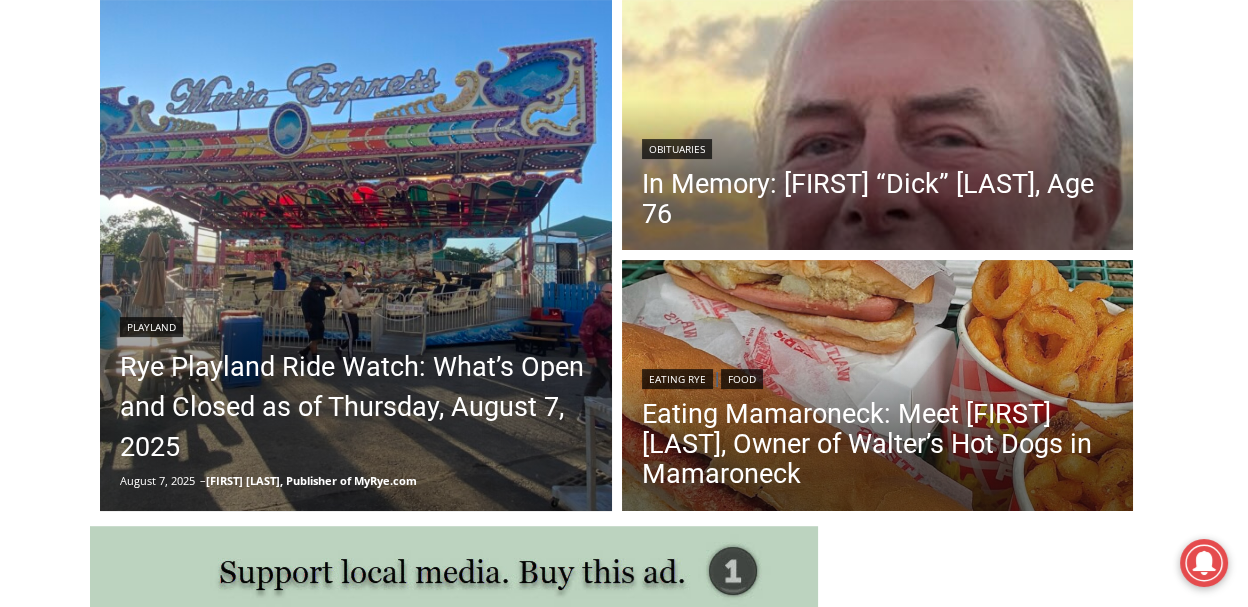 click on "Playland Rye Playland Ride Watch: What’s Open and Closed as of Thursday, August 7, 2025 August 7, 2025 –  Jay Sears, Publisher of MyRye.com
Obituaries In Memory: Richard “Dick” Austin Langeloh, Age 76
Eating Rye  |  Food Eating Mamaroneck: Meet Gene Christian Baca, Owner of Walter’s Hot Dogs in Mamaroneck
Nick Clair Appointed Principal of Rye Middle School
Caitlin Rubsamen
August 6, 2025
On Wednesday, the Board of Education appointed Nick Clair as the next principal for Rye…
Pet Adoption: Mona, Mature and Shy
Lia Murillo
August 6, 2025
MyRye.com features dogs and cats that are up for adoption by Pet Rescue, a no-kill…
PE Finance Bro From Rye Becomes Instagram Sensation
Jay Sears, Publisher of MyRye.com
August 6, 2025
A viral Instagram personality who satirizes private equity and start up culture has put Rye…
August 6, 2025" at bounding box center (624, 2521) 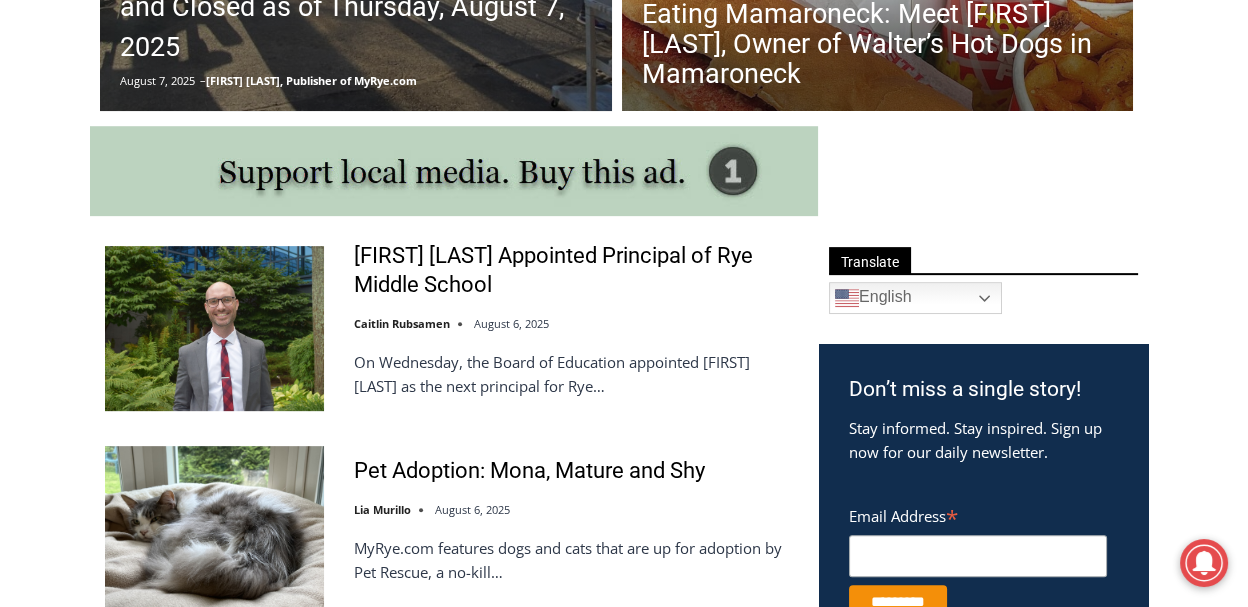 scroll, scrollTop: 559, scrollLeft: 0, axis: vertical 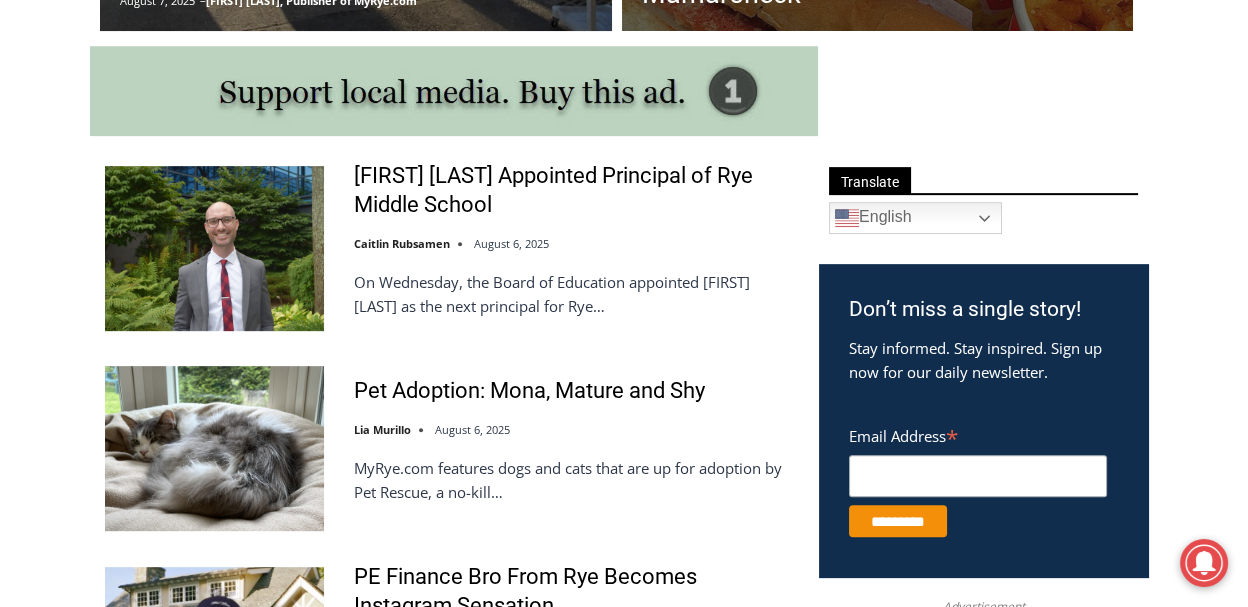 click on "Playland Rye Playland Ride Watch: What’s Open and Closed as of Thursday, August 7, 2025 August 7, 2025 –  Jay Sears, Publisher of MyRye.com
Obituaries In Memory: Richard “Dick” Austin Langeloh, Age 76
Eating Rye  |  Food Eating Mamaroneck: Meet Gene Christian Baca, Owner of Walter’s Hot Dogs in Mamaroneck
Nick Clair Appointed Principal of Rye Middle School
Caitlin Rubsamen
August 6, 2025
On Wednesday, the Board of Education appointed Nick Clair as the next principal for Rye…
Pet Adoption: Mona, Mature and Shy
Lia Murillo
August 6, 2025
MyRye.com features dogs and cats that are up for adoption by Pet Rescue, a no-kill…
PE Finance Bro From Rye Becomes Instagram Sensation
Jay Sears, Publisher of MyRye.com
August 6, 2025
A viral Instagram personality who satirizes private equity and start up culture has put Rye…
August 6, 2025" at bounding box center (624, 2041) 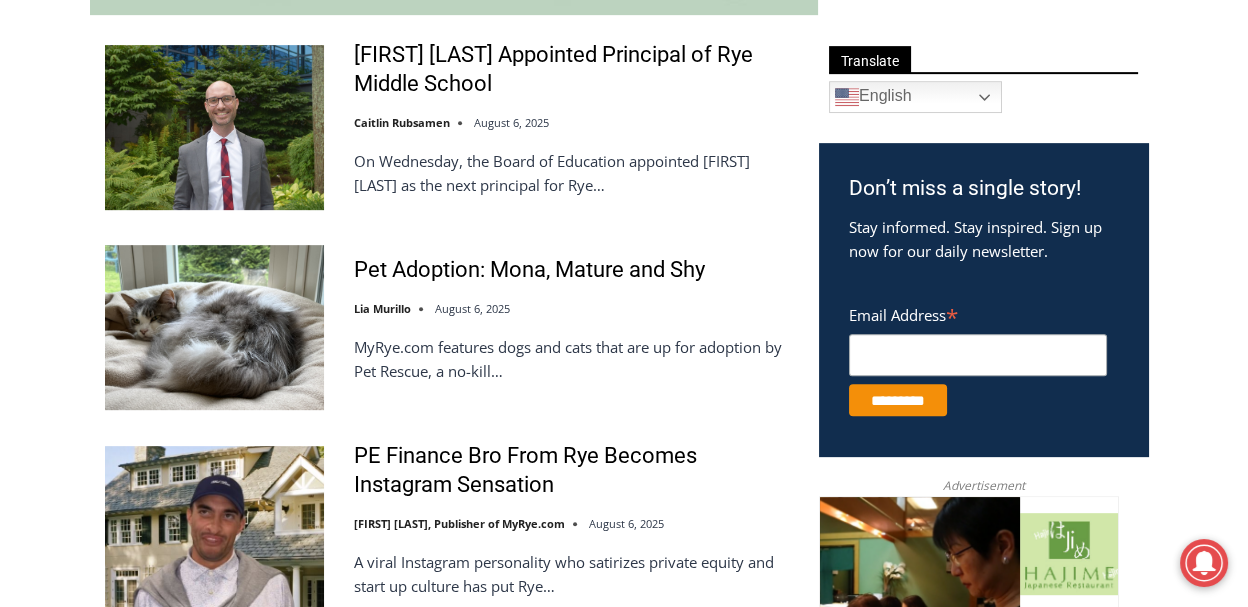 scroll, scrollTop: 1439, scrollLeft: 0, axis: vertical 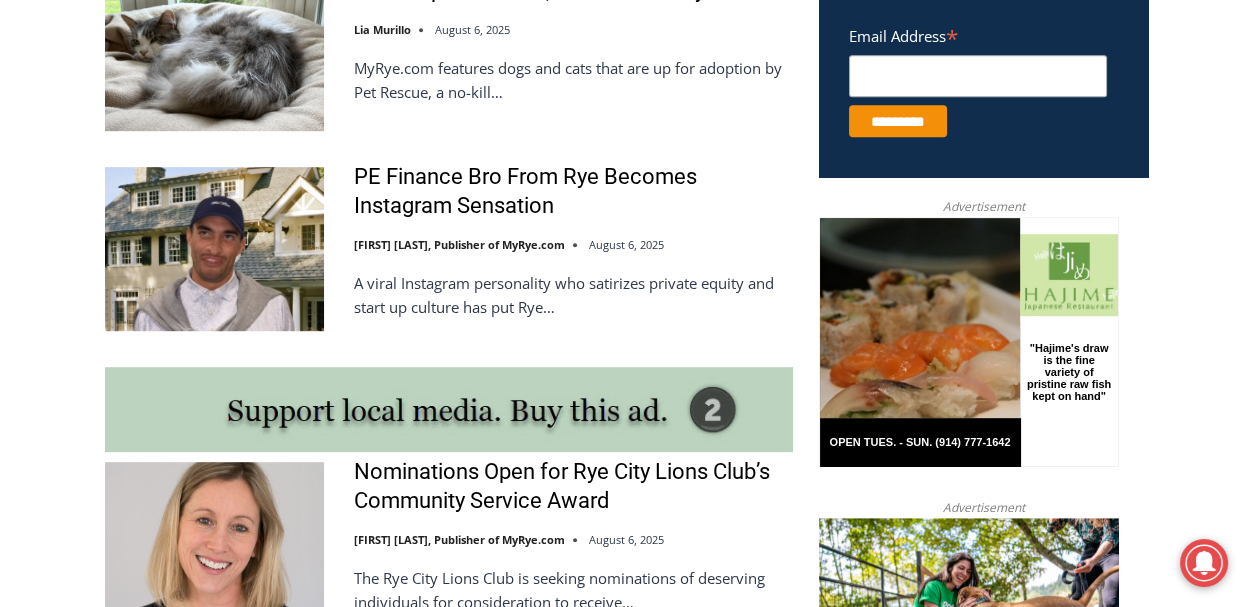 click on "Playland Rye Playland Ride Watch: What’s Open and Closed as of Thursday, August 7, 2025 August 7, 2025 –  Jay Sears, Publisher of MyRye.com
Obituaries In Memory: Richard “Dick” Austin Langeloh, Age 76
Eating Rye  |  Food Eating Mamaroneck: Meet Gene Christian Baca, Owner of Walter’s Hot Dogs in Mamaroneck
Nick Clair Appointed Principal of Rye Middle School
Caitlin Rubsamen
August 6, 2025
On Wednesday, the Board of Education appointed Nick Clair as the next principal for Rye…
Pet Adoption: Mona, Mature and Shy
Lia Murillo
August 6, 2025
MyRye.com features dogs and cats that are up for adoption by Pet Rescue, a no-kill…
PE Finance Bro From Rye Becomes Instagram Sensation
Jay Sears, Publisher of MyRye.com
August 6, 2025
A viral Instagram personality who satirizes private equity and start up culture has put Rye…
August 6, 2025" at bounding box center [624, 1641] 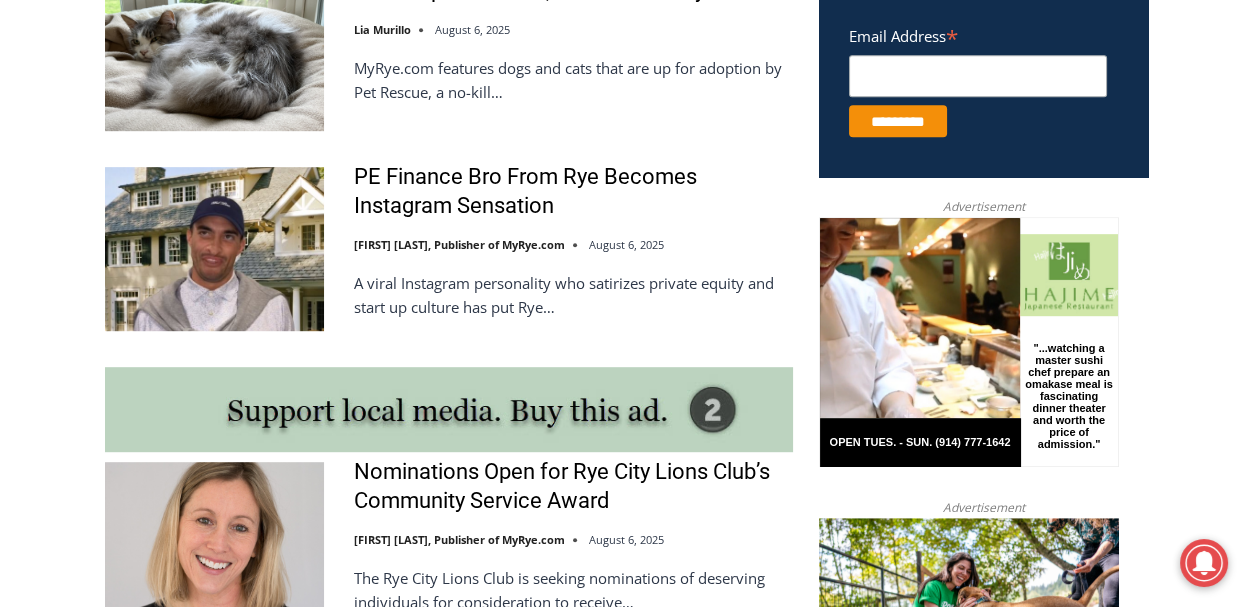 click on "Playland Rye Playland Ride Watch: What’s Open and Closed as of Thursday, August 7, 2025 August 7, 2025 –  Jay Sears, Publisher of MyRye.com
Obituaries In Memory: Richard “Dick” Austin Langeloh, Age 76
Eating Rye  |  Food Eating Mamaroneck: Meet Gene Christian Baca, Owner of Walter’s Hot Dogs in Mamaroneck
Nick Clair Appointed Principal of Rye Middle School
Caitlin Rubsamen
August 6, 2025
On Wednesday, the Board of Education appointed Nick Clair as the next principal for Rye…
Pet Adoption: Mona, Mature and Shy
Lia Murillo
August 6, 2025
MyRye.com features dogs and cats that are up for adoption by Pet Rescue, a no-kill…
PE Finance Bro From Rye Becomes Instagram Sensation
Jay Sears, Publisher of MyRye.com
August 6, 2025
A viral Instagram personality who satirizes private equity and start up culture has put Rye…
August 6, 2025" at bounding box center (624, 1641) 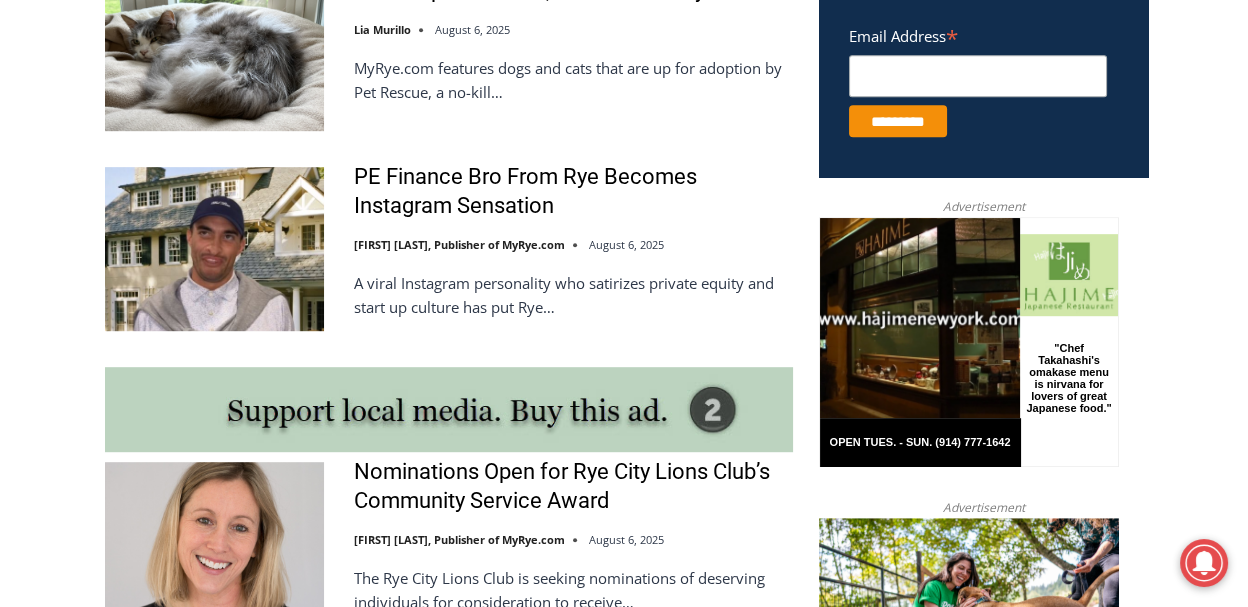 click on "Playland Rye Playland Ride Watch: What’s Open and Closed as of Thursday, August 7, 2025 August 7, 2025 –  Jay Sears, Publisher of MyRye.com
Obituaries In Memory: Richard “Dick” Austin Langeloh, Age 76
Eating Rye  |  Food Eating Mamaroneck: Meet Gene Christian Baca, Owner of Walter’s Hot Dogs in Mamaroneck
Nick Clair Appointed Principal of Rye Middle School
Caitlin Rubsamen
August 6, 2025
On Wednesday, the Board of Education appointed Nick Clair as the next principal for Rye…
Pet Adoption: Mona, Mature and Shy
Lia Murillo
August 6, 2025
MyRye.com features dogs and cats that are up for adoption by Pet Rescue, a no-kill…
PE Finance Bro From Rye Becomes Instagram Sensation
Jay Sears, Publisher of MyRye.com
August 6, 2025
A viral Instagram personality who satirizes private equity and start up culture has put Rye…
August 6, 2025" at bounding box center (624, 1641) 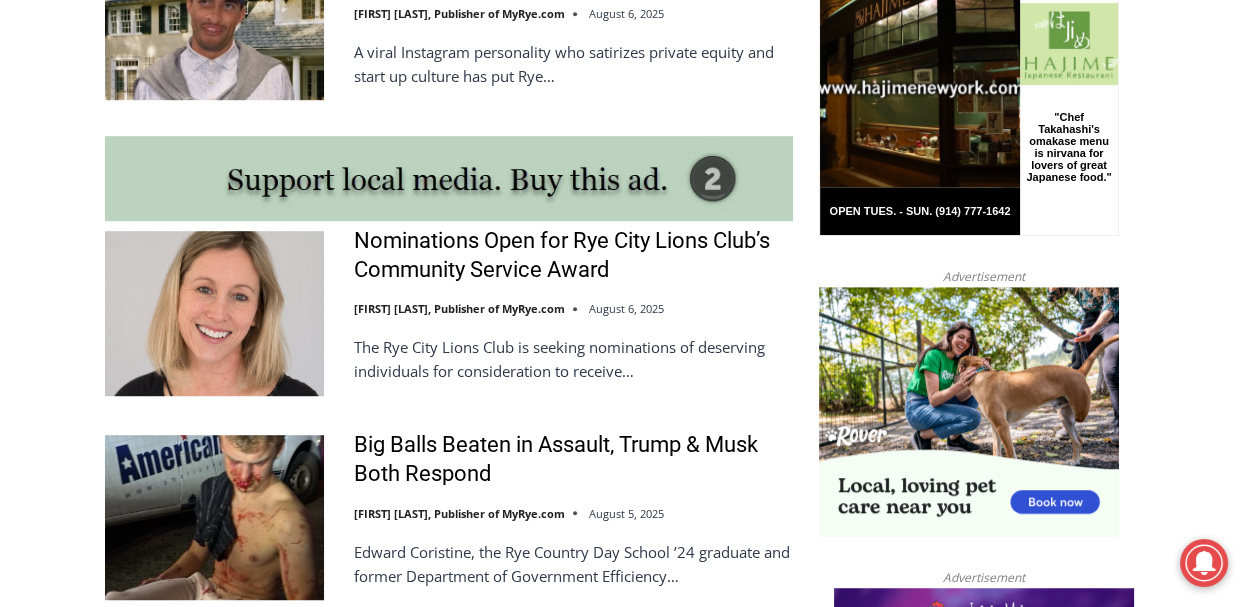 scroll, scrollTop: 1679, scrollLeft: 0, axis: vertical 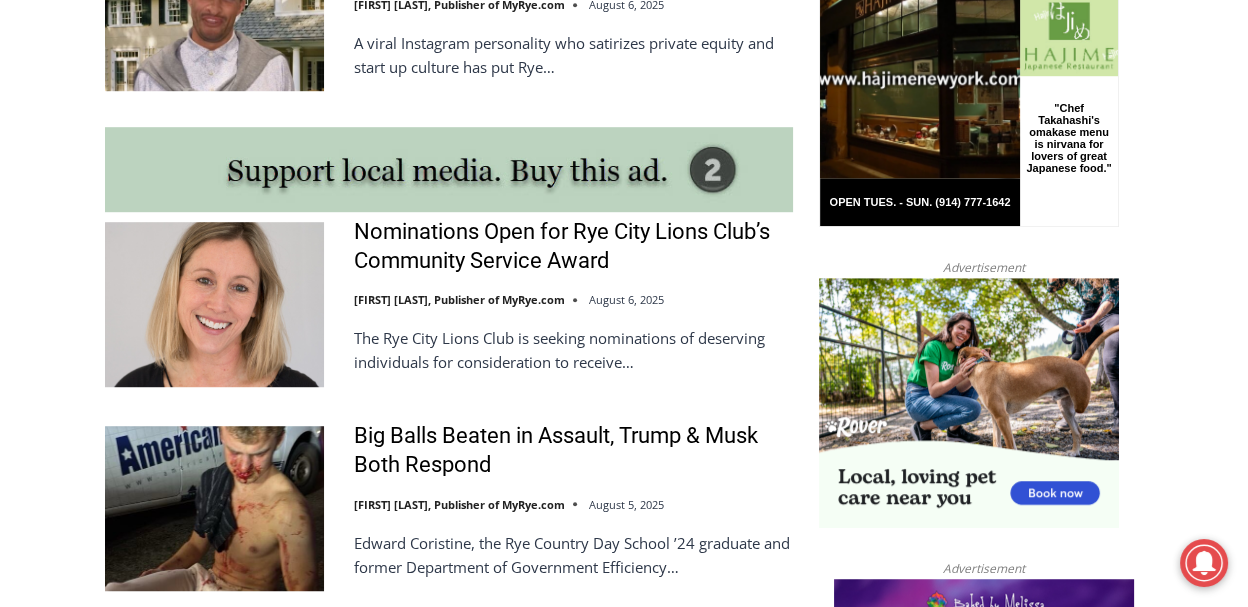 click on "Playland Rye Playland Ride Watch: What’s Open and Closed as of Thursday, August 7, 2025 August 7, 2025 –  Jay Sears, Publisher of MyRye.com
Obituaries In Memory: Richard “Dick” Austin Langeloh, Age 76
Eating Rye  |  Food Eating Mamaroneck: Meet Gene Christian Baca, Owner of Walter’s Hot Dogs in Mamaroneck
Nick Clair Appointed Principal of Rye Middle School
Caitlin Rubsamen
August 6, 2025
On Wednesday, the Board of Education appointed Nick Clair as the next principal for Rye…
Pet Adoption: Mona, Mature and Shy
Lia Murillo
August 6, 2025
MyRye.com features dogs and cats that are up for adoption by Pet Rescue, a no-kill…
PE Finance Bro From Rye Becomes Instagram Sensation
Jay Sears, Publisher of MyRye.com
August 6, 2025
A viral Instagram personality who satirizes private equity and start up culture has put Rye…
August 6, 2025" at bounding box center [624, 1401] 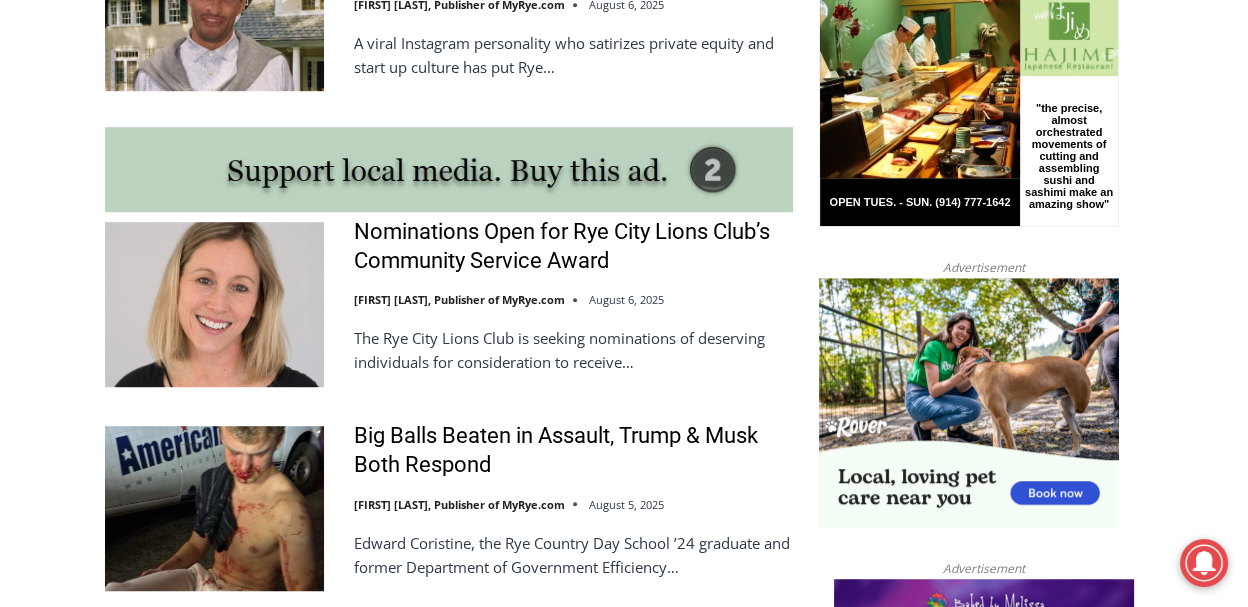 click on "Playland Rye Playland Ride Watch: What’s Open and Closed as of Thursday, August 7, 2025 August 7, 2025 –  Jay Sears, Publisher of MyRye.com
Obituaries In Memory: Richard “Dick” Austin Langeloh, Age 76
Eating Rye  |  Food Eating Mamaroneck: Meet Gene Christian Baca, Owner of Walter’s Hot Dogs in Mamaroneck
Nick Clair Appointed Principal of Rye Middle School
Caitlin Rubsamen
August 6, 2025
On Wednesday, the Board of Education appointed Nick Clair as the next principal for Rye…
Pet Adoption: Mona, Mature and Shy
Lia Murillo
August 6, 2025
MyRye.com features dogs and cats that are up for adoption by Pet Rescue, a no-kill…
PE Finance Bro From Rye Becomes Instagram Sensation
Jay Sears, Publisher of MyRye.com
August 6, 2025
A viral Instagram personality who satirizes private equity and start up culture has put Rye…
August 6, 2025" at bounding box center (624, 1401) 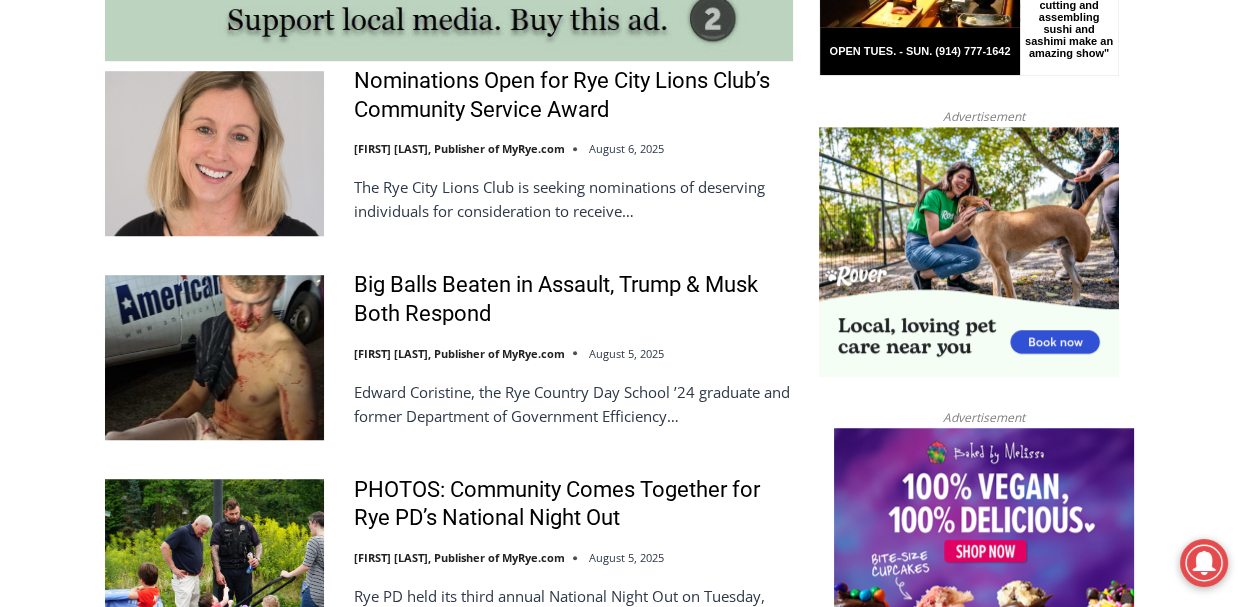 scroll, scrollTop: 1839, scrollLeft: 0, axis: vertical 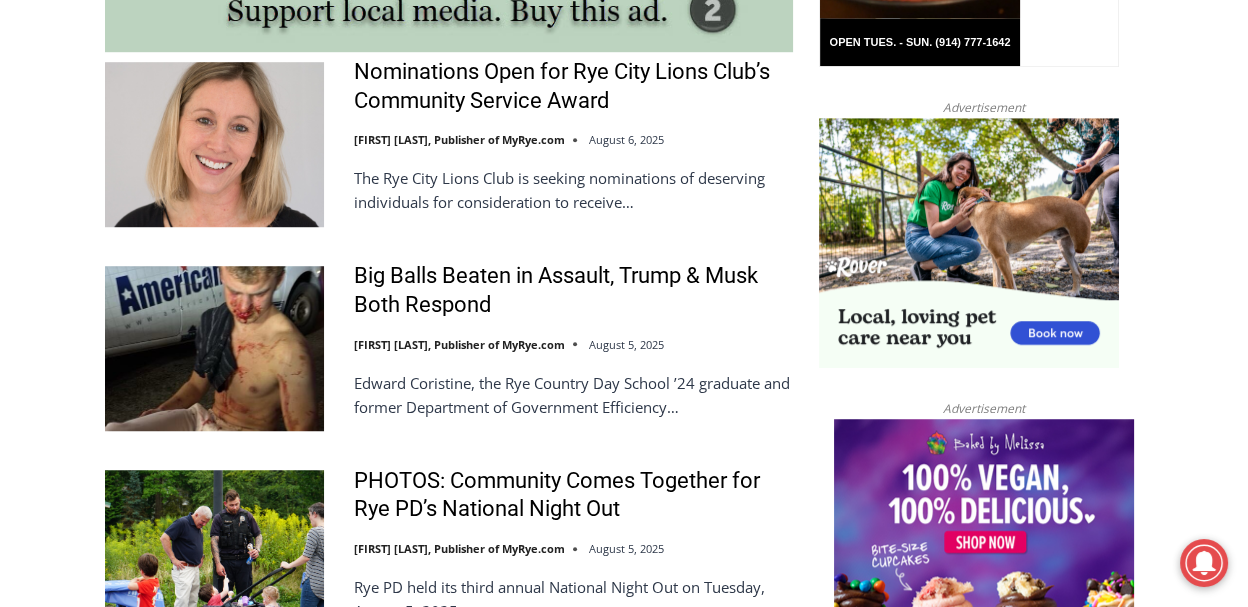 click on "Playland Rye Playland Ride Watch: What’s Open and Closed as of Thursday, August 7, 2025 August 7, 2025 –  Jay Sears, Publisher of MyRye.com
Obituaries In Memory: Richard “Dick” Austin Langeloh, Age 76
Eating Rye  |  Food Eating Mamaroneck: Meet Gene Christian Baca, Owner of Walter’s Hot Dogs in Mamaroneck
Nick Clair Appointed Principal of Rye Middle School
Caitlin Rubsamen
August 6, 2025
On Wednesday, the Board of Education appointed Nick Clair as the next principal for Rye…
Pet Adoption: Mona, Mature and Shy
Lia Murillo
August 6, 2025
MyRye.com features dogs and cats that are up for adoption by Pet Rescue, a no-kill…
PE Finance Bro From Rye Becomes Instagram Sensation
Jay Sears, Publisher of MyRye.com
August 6, 2025
A viral Instagram personality who satirizes private equity and start up culture has put Rye…
August 6, 2025" at bounding box center [624, 1241] 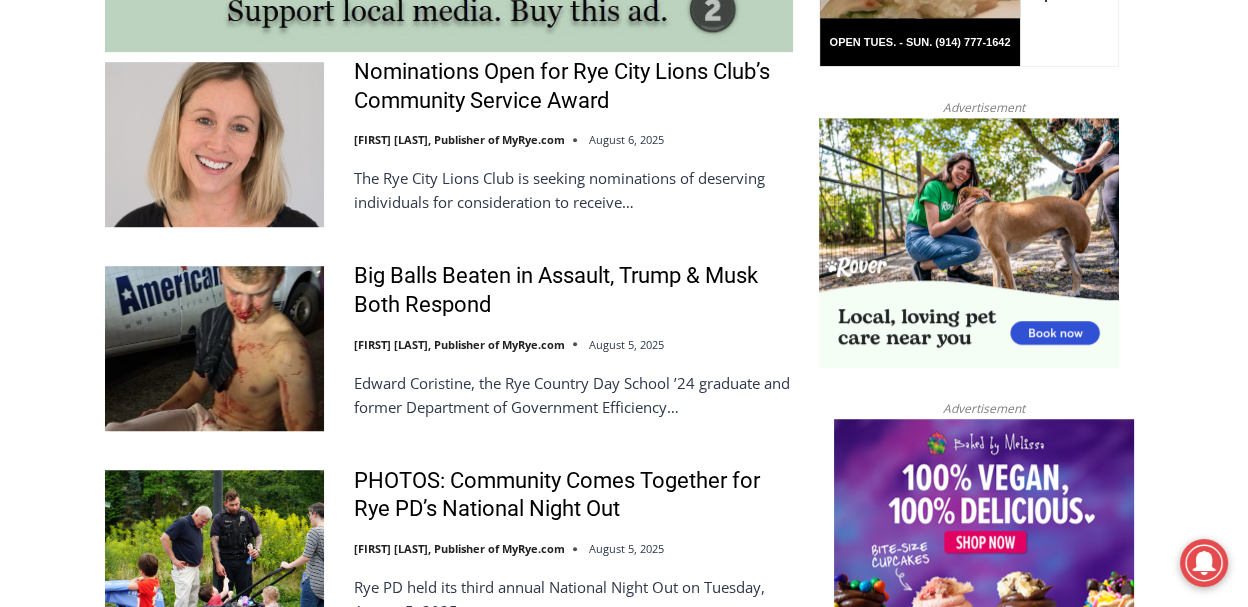 click on "Big Balls Beaten in Assault, Trump & Musk Both Respond
Jay Sears, Publisher of MyRye.com
August 5, 2025
Edward Coristine, the Rye Country Day School ’24 graduate and former Department of Government Efficiency…" at bounding box center (573, 348) 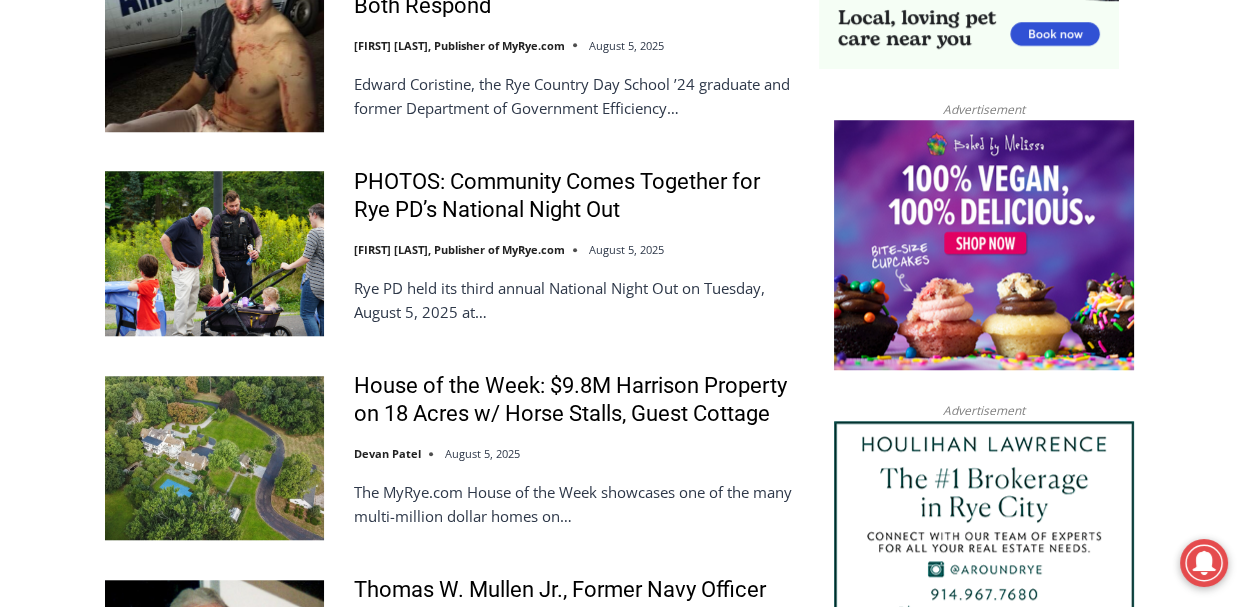 scroll, scrollTop: 2159, scrollLeft: 0, axis: vertical 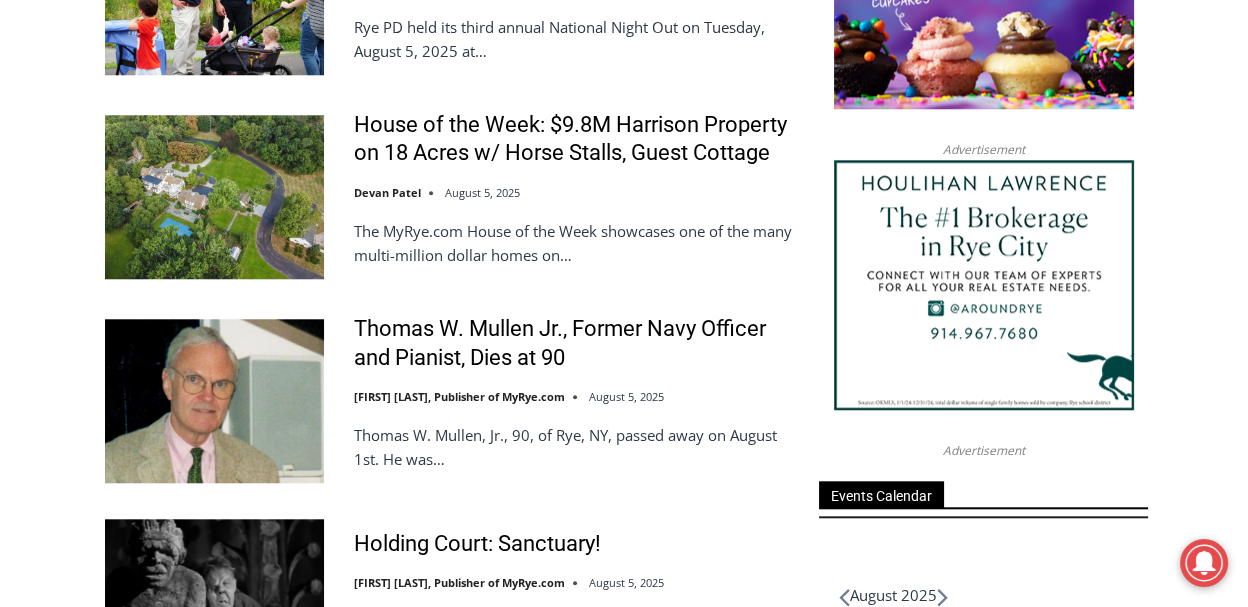 click on "Nick Clair Appointed Principal of Rye Middle School
Caitlin Rubsamen
August 6, 2025
On Wednesday, the Board of Education appointed Nick Clair as the next principal for Rye…
Pet Adoption: Mona, Mature and Shy
Lia Murillo
August 6, 2025
MyRye.com features dogs and cats that are up for adoption by Pet Rescue, a no-kill…
PE Finance Bro From Rye Becomes Instagram Sensation
Jay Sears, Publisher of MyRye.com
August 6, 2025
A viral Instagram personality who satirizes private equity and start up culture has put Rye…
Nominations Open for Rye City Lions Club’s Community Service Award
Jay Sears, Publisher of MyRye.com
August 6, 2025
The Rye City Lions Club is seeking nominations of deserving individuals for consideration to receive…
Big Balls Beaten in Assault, Trump & Musk Both Respond
Jay Sears, Publisher of MyRye.com
August 5, 2025
Jay Sears, Publisher of MyRye.com" at bounding box center [624, 833] 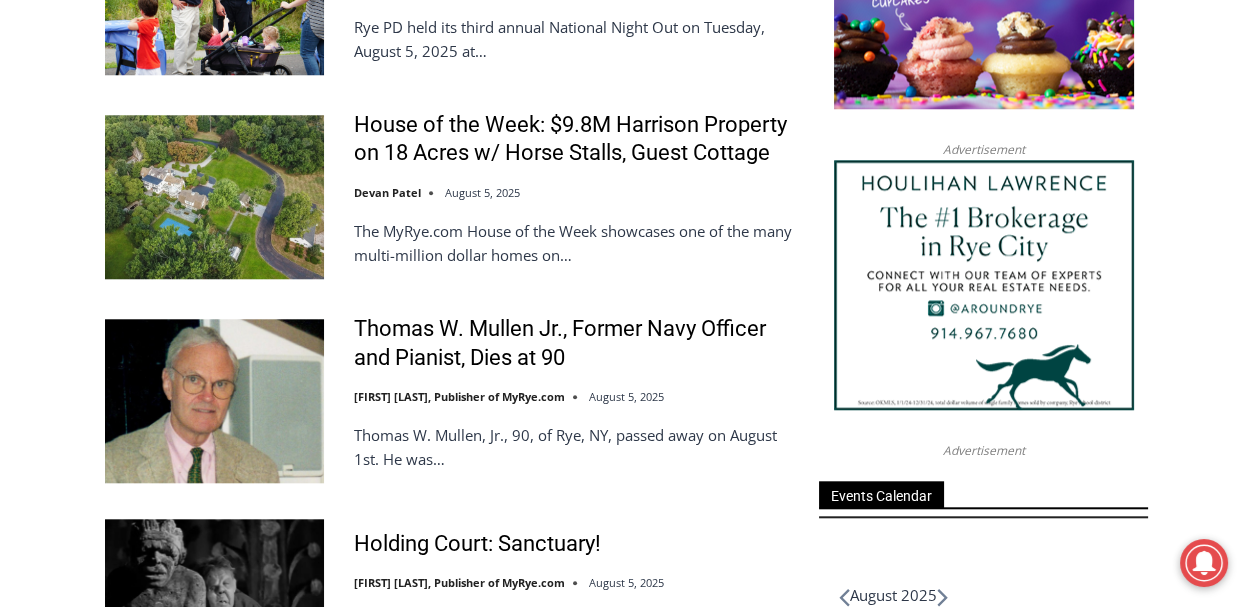 click on "Nick Clair Appointed Principal of Rye Middle School
Caitlin Rubsamen
August 6, 2025
On Wednesday, the Board of Education appointed Nick Clair as the next principal for Rye…
Pet Adoption: Mona, Mature and Shy
Lia Murillo
August 6, 2025
MyRye.com features dogs and cats that are up for adoption by Pet Rescue, a no-kill…
PE Finance Bro From Rye Becomes Instagram Sensation
Jay Sears, Publisher of MyRye.com
August 6, 2025
A viral Instagram personality who satirizes private equity and start up culture has put Rye…
Nominations Open for Rye City Lions Club’s Community Service Award
Jay Sears, Publisher of MyRye.com
August 6, 2025
The Rye City Lions Club is seeking nominations of deserving individuals for consideration to receive…
Big Balls Beaten in Assault, Trump & Musk Both Respond
Jay Sears, Publisher of MyRye.com
August 5, 2025
Jay Sears, Publisher of MyRye.com" at bounding box center (624, 833) 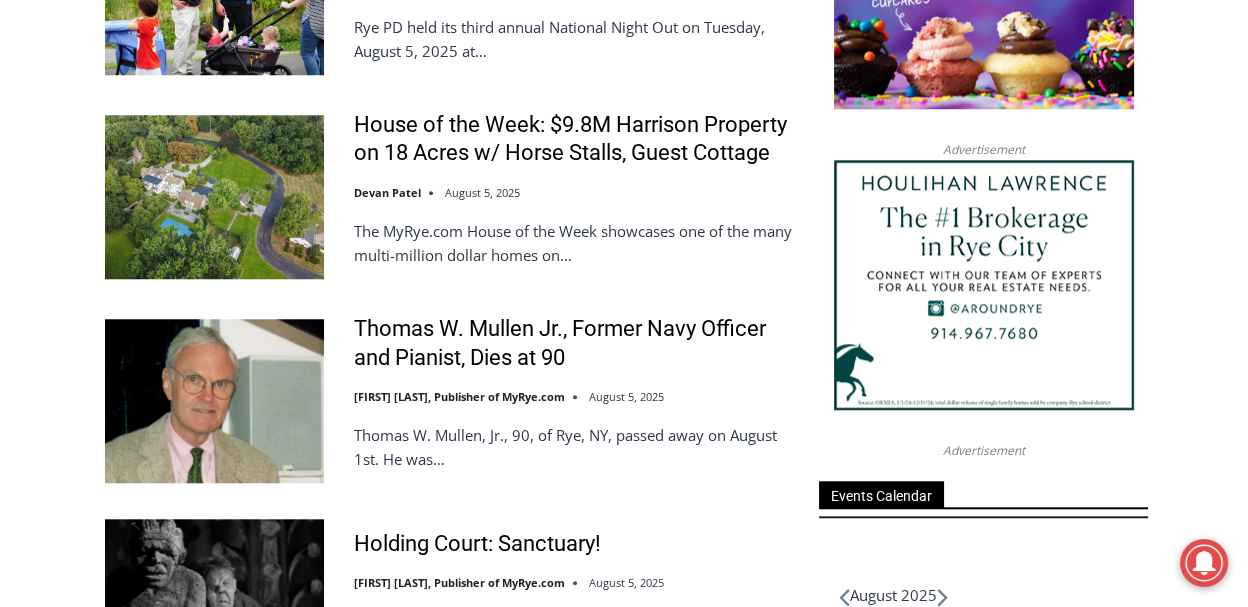 click on "Nick Clair Appointed Principal of Rye Middle School
Caitlin Rubsamen
August 6, 2025
On Wednesday, the Board of Education appointed Nick Clair as the next principal for Rye…
Pet Adoption: Mona, Mature and Shy
Lia Murillo
August 6, 2025
MyRye.com features dogs and cats that are up for adoption by Pet Rescue, a no-kill…
PE Finance Bro From Rye Becomes Instagram Sensation
Jay Sears, Publisher of MyRye.com
August 6, 2025
A viral Instagram personality who satirizes private equity and start up culture has put Rye…
Nominations Open for Rye City Lions Club’s Community Service Award
Jay Sears, Publisher of MyRye.com
August 6, 2025
The Rye City Lions Club is seeking nominations of deserving individuals for consideration to receive…
Big Balls Beaten in Assault, Trump & Musk Both Respond
Jay Sears, Publisher of MyRye.com
August 5, 2025
Jay Sears, Publisher of MyRye.com" at bounding box center [624, 833] 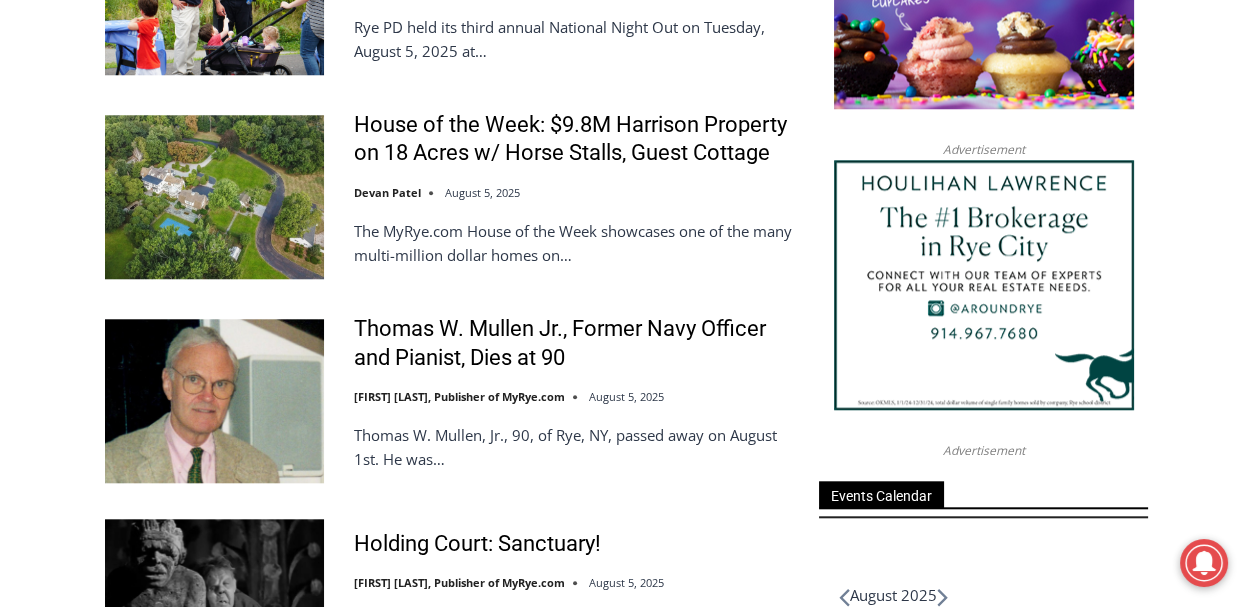 click on "Nick Clair Appointed Principal of Rye Middle School
Caitlin Rubsamen
August 6, 2025
On Wednesday, the Board of Education appointed Nick Clair as the next principal for Rye…
Pet Adoption: Mona, Mature and Shy
Lia Murillo
August 6, 2025
MyRye.com features dogs and cats that are up for adoption by Pet Rescue, a no-kill…
PE Finance Bro From Rye Becomes Instagram Sensation
Jay Sears, Publisher of MyRye.com
August 6, 2025
A viral Instagram personality who satirizes private equity and start up culture has put Rye…
Nominations Open for Rye City Lions Club’s Community Service Award
Jay Sears, Publisher of MyRye.com
August 6, 2025
The Rye City Lions Club is seeking nominations of deserving individuals for consideration to receive…
Big Balls Beaten in Assault, Trump & Musk Both Respond
Jay Sears, Publisher of MyRye.com
August 5, 2025
Jay Sears, Publisher of MyRye.com" at bounding box center (624, 833) 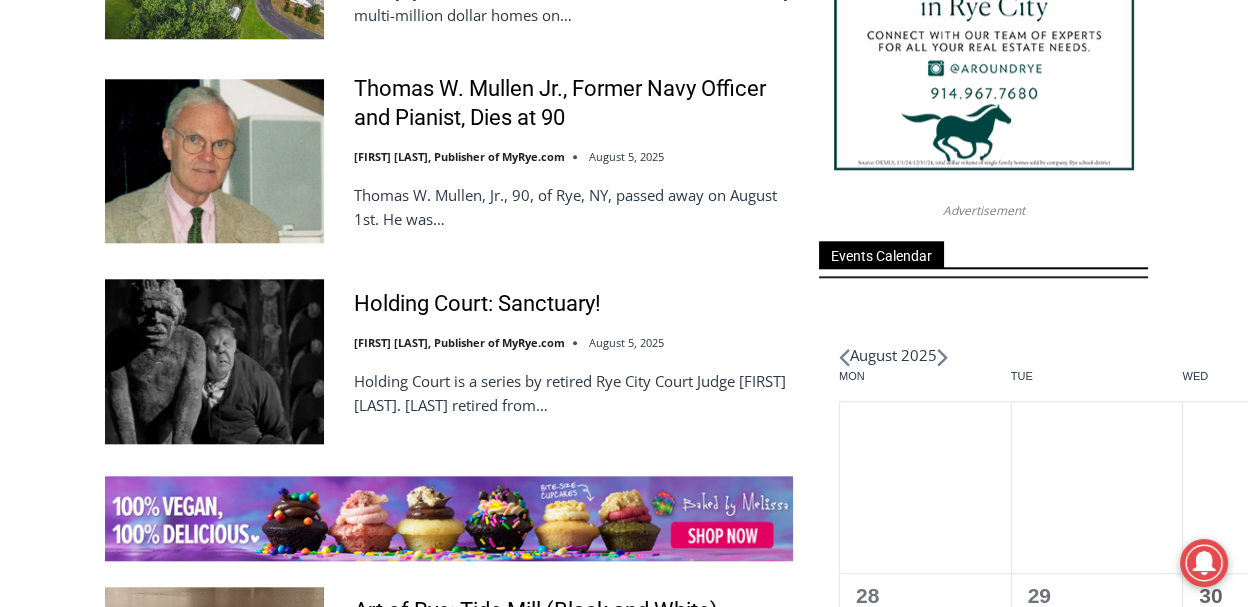 click on "Nick Clair Appointed Principal of Rye Middle School
Caitlin Rubsamen
August 6, 2025
On Wednesday, the Board of Education appointed Nick Clair as the next principal for Rye…
Pet Adoption: Mona, Mature and Shy
Lia Murillo
August 6, 2025
MyRye.com features dogs and cats that are up for adoption by Pet Rescue, a no-kill…
PE Finance Bro From Rye Becomes Instagram Sensation
Jay Sears, Publisher of MyRye.com
August 6, 2025
A viral Instagram personality who satirizes private equity and start up culture has put Rye…
Nominations Open for Rye City Lions Club’s Community Service Award
Jay Sears, Publisher of MyRye.com
August 6, 2025
The Rye City Lions Club is seeking nominations of deserving individuals for consideration to receive…
Big Balls Beaten in Assault, Trump & Musk Both Respond
Jay Sears, Publisher of MyRye.com
August 5, 2025
Jay Sears, Publisher of MyRye.com" at bounding box center (624, 593) 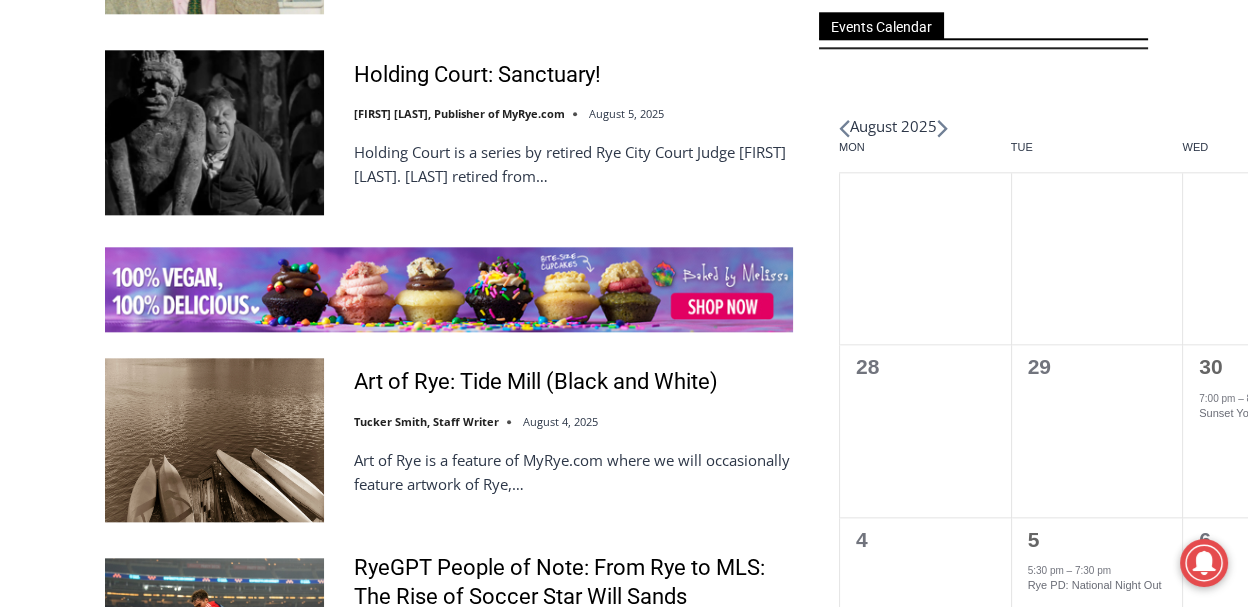 scroll, scrollTop: 2879, scrollLeft: 0, axis: vertical 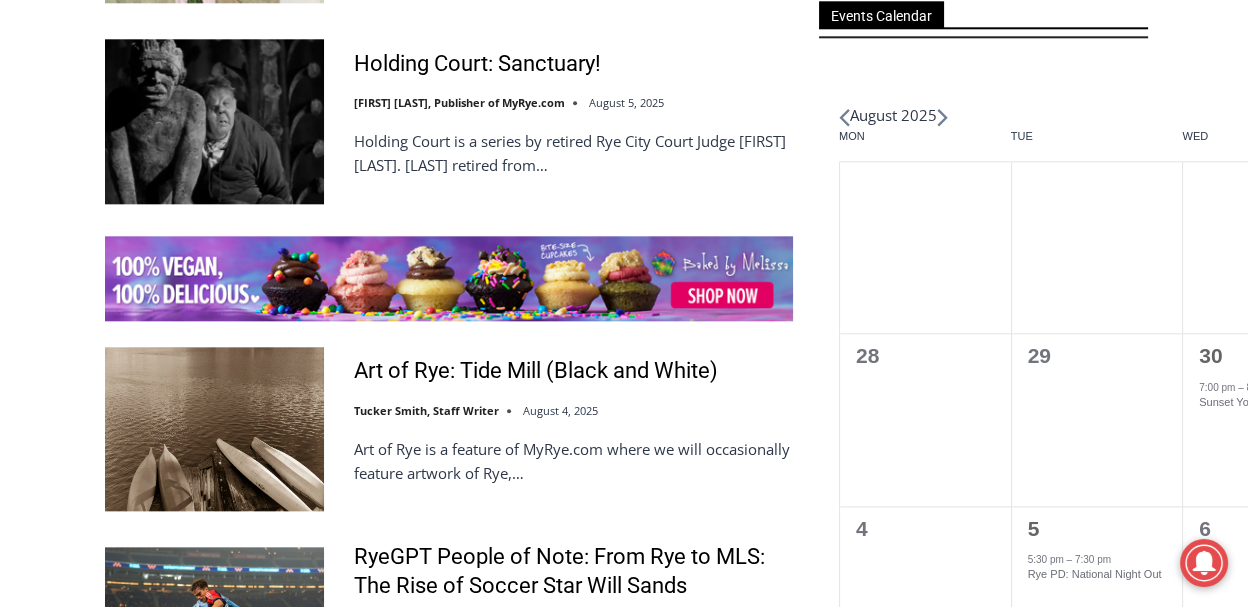 click on "Nick Clair Appointed Principal of Rye Middle School
Caitlin Rubsamen
August 6, 2025
On Wednesday, the Board of Education appointed Nick Clair as the next principal for Rye…
Pet Adoption: Mona, Mature and Shy
Lia Murillo
August 6, 2025
MyRye.com features dogs and cats that are up for adoption by Pet Rescue, a no-kill…
PE Finance Bro From Rye Becomes Instagram Sensation
Jay Sears, Publisher of MyRye.com
August 6, 2025
A viral Instagram personality who satirizes private equity and start up culture has put Rye…
Nominations Open for Rye City Lions Club’s Community Service Award
Jay Sears, Publisher of MyRye.com
August 6, 2025
The Rye City Lions Club is seeking nominations of deserving individuals for consideration to receive…
Big Balls Beaten in Assault, Trump & Musk Both Respond
Jay Sears, Publisher of MyRye.com
August 5, 2025
Jay Sears, Publisher of MyRye.com" at bounding box center [624, 353] 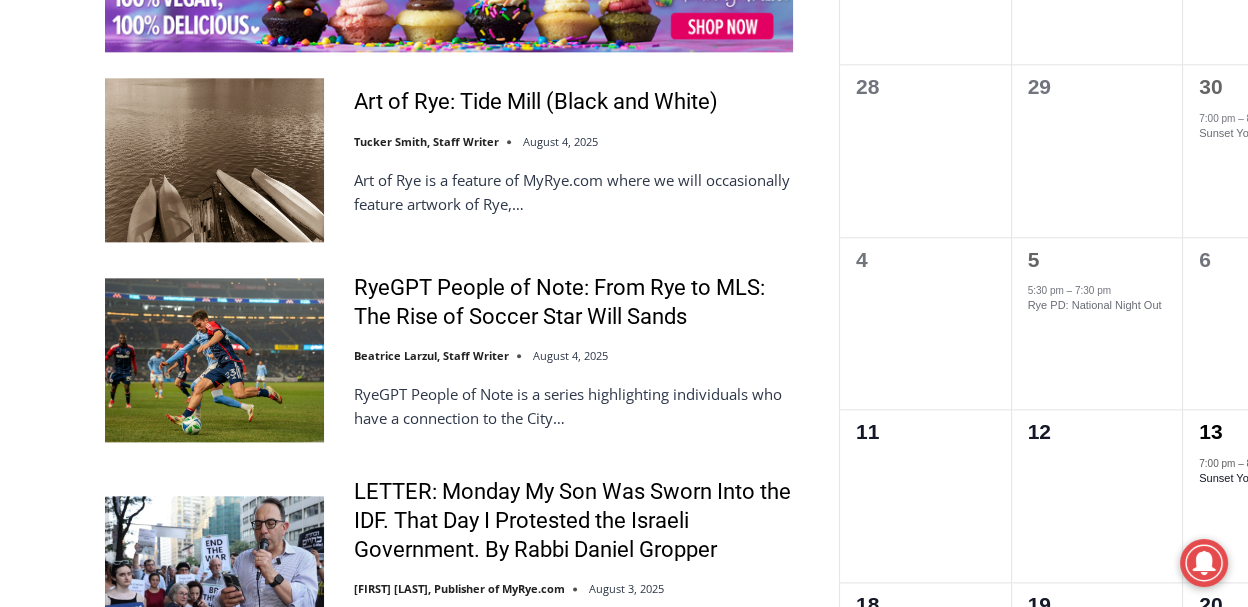 scroll, scrollTop: 3119, scrollLeft: 0, axis: vertical 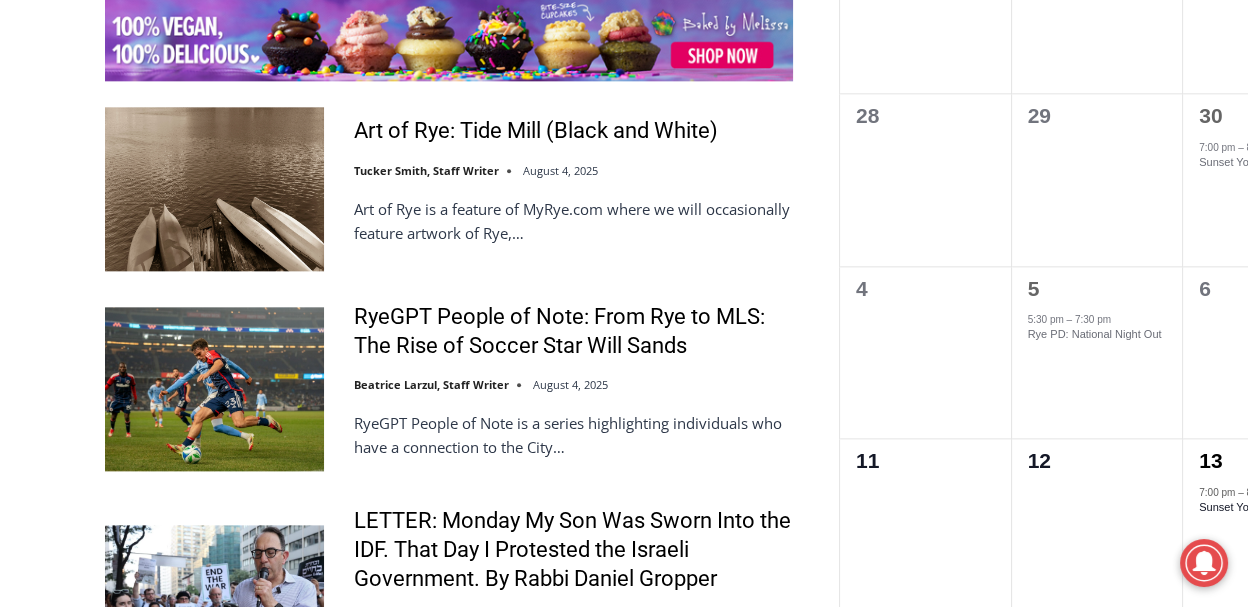 click on "Nick Clair Appointed Principal of Rye Middle School
Caitlin Rubsamen
August 6, 2025
On Wednesday, the Board of Education appointed Nick Clair as the next principal for Rye…
Pet Adoption: Mona, Mature and Shy
Lia Murillo
August 6, 2025
MyRye.com features dogs and cats that are up for adoption by Pet Rescue, a no-kill…
PE Finance Bro From Rye Becomes Instagram Sensation
Jay Sears, Publisher of MyRye.com
August 6, 2025
A viral Instagram personality who satirizes private equity and start up culture has put Rye…
Nominations Open for Rye City Lions Club’s Community Service Award
Jay Sears, Publisher of MyRye.com
August 6, 2025
The Rye City Lions Club is seeking nominations of deserving individuals for consideration to receive…
Big Balls Beaten in Assault, Trump & Musk Both Respond
Jay Sears, Publisher of MyRye.com
August 5, 2025
Jay Sears, Publisher of MyRye.com" at bounding box center [624, 113] 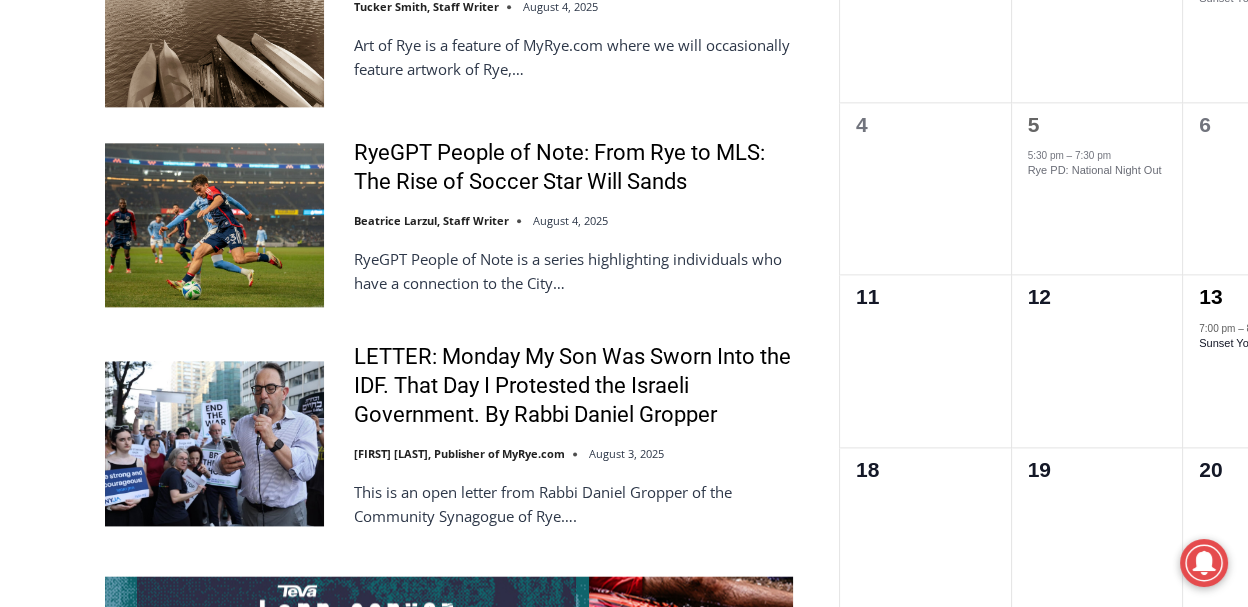scroll, scrollTop: 3279, scrollLeft: 0, axis: vertical 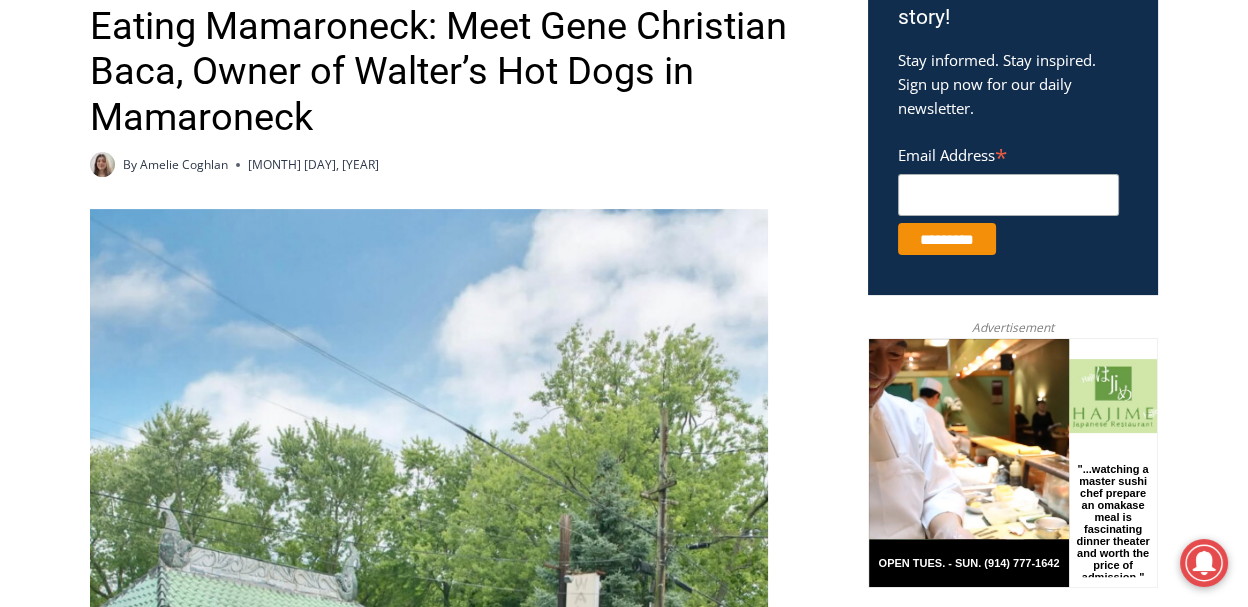 click on "Home   >   Food   >   Eating Rye   >   Eating Mamaroneck: Meet Gene Christian Baca, Owner of Walter’s Hot Dogs in Mamaroneck
Eating Rye   Food
Eating Mamaroneck: Meet Gene Christian Baca, Owner of Walter’s Hot Dogs in Mamaroneck
By Amelie Coghlan
August 7, 2025 August 7, 2025
(PHOTO: Walter’s Hot Dogs Stand. Contributed.)
Eating Rye  is an occasional feature to meet the chefs and other professionals in the restaurants and kitchens across Rye and nearby communities. When you dine-in, pick-up or call for delivery, these are the folks working hard for you, your friends & family, and your taste buds.
Today, you will meet Gene Christian Baca. He is the owner and operator of Walter’s Hot Dogs in Mamaroneck. Founded in 1919, Walter’s is a family-owned, longtime community staple.
(PHOTO: Gene Christian Baca. Contributed.)
Your Name : Gene Christian Baca
Role : Co-owner and Operator of Walter’s Hot Dogs" at bounding box center (624, 3619) 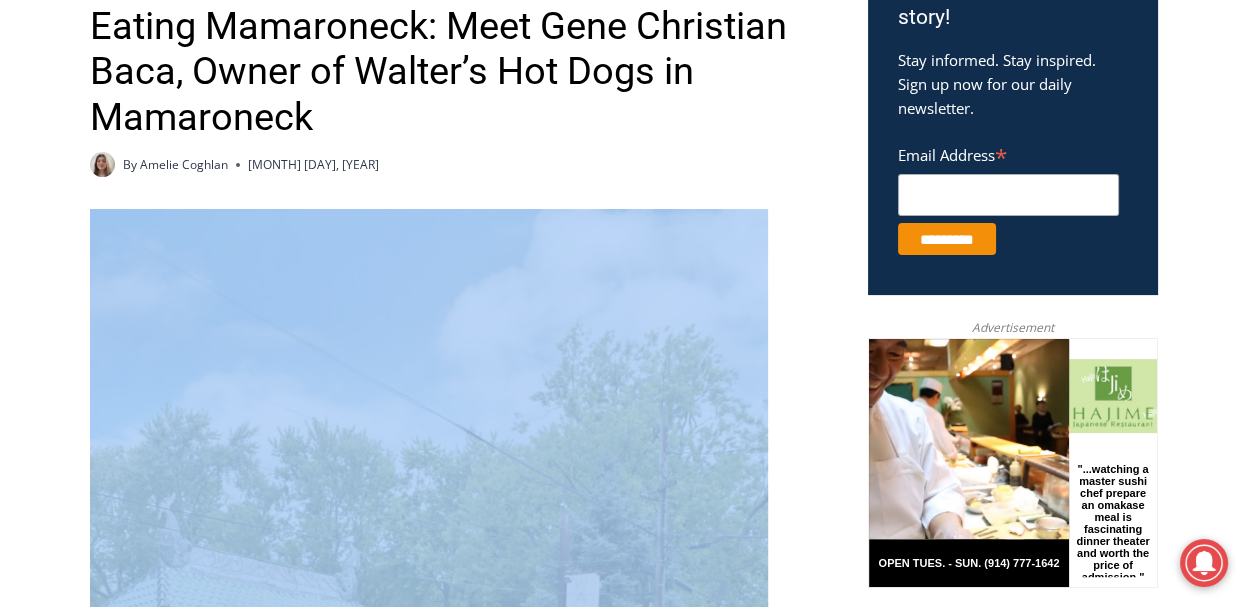 click on "Home   >   Food   >   Eating Rye   >   Eating Mamaroneck: Meet Gene Christian Baca, Owner of Walter’s Hot Dogs in Mamaroneck
Eating Rye   Food
Eating Mamaroneck: Meet Gene Christian Baca, Owner of Walter’s Hot Dogs in Mamaroneck
By Amelie Coghlan
August 7, 2025 August 7, 2025
(PHOTO: Walter’s Hot Dogs Stand. Contributed.)
Eating Rye  is an occasional feature to meet the chefs and other professionals in the restaurants and kitchens across Rye and nearby communities. When you dine-in, pick-up or call for delivery, these are the folks working hard for you, your friends & family, and your taste buds.
Today, you will meet Gene Christian Baca. He is the owner and operator of Walter’s Hot Dogs in Mamaroneck. Founded in 1919, Walter’s is a family-owned, longtime community staple.
(PHOTO: Gene Christian Baca. Contributed.)
Your Name : Gene Christian Baca
Role : Co-owner and Operator of Walter’s Hot Dogs" at bounding box center [624, 3619] 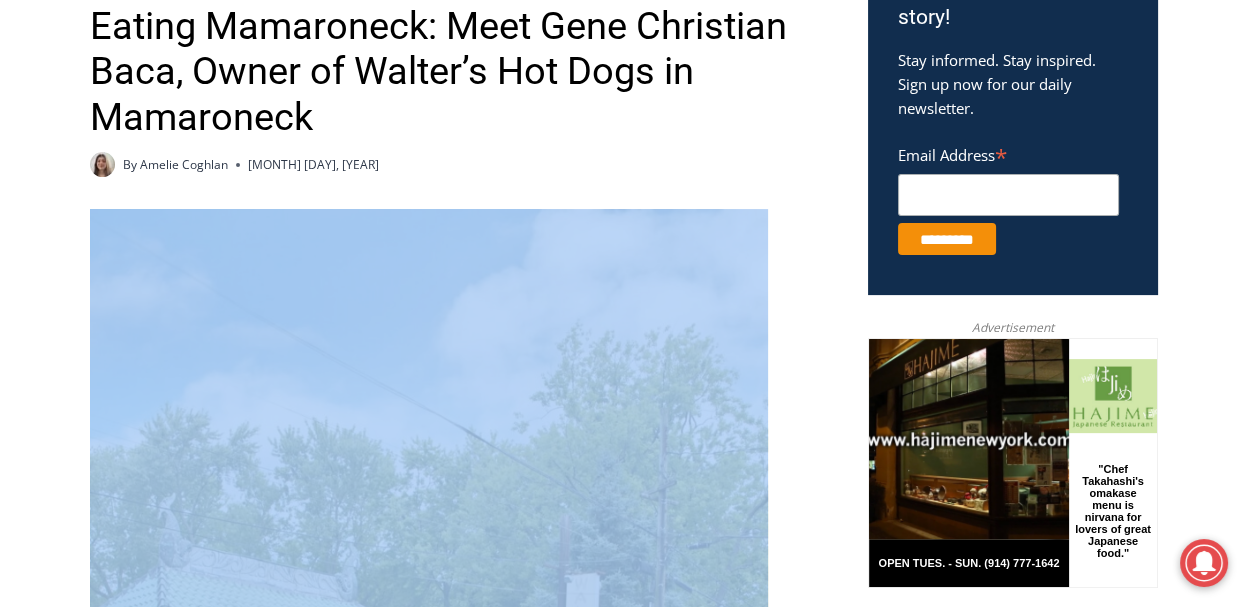 click on "Home   >   Food   >   Eating Rye   >   Eating Mamaroneck: Meet Gene Christian Baca, Owner of Walter’s Hot Dogs in Mamaroneck
Eating Rye   Food
Eating Mamaroneck: Meet Gene Christian Baca, Owner of Walter’s Hot Dogs in Mamaroneck
By Amelie Coghlan
August 7, 2025 August 7, 2025
(PHOTO: Walter’s Hot Dogs Stand. Contributed.)
Eating Rye  is an occasional feature to meet the chefs and other professionals in the restaurants and kitchens across Rye and nearby communities. When you dine-in, pick-up or call for delivery, these are the folks working hard for you, your friends & family, and your taste buds.
Today, you will meet Gene Christian Baca. He is the owner and operator of Walter’s Hot Dogs in Mamaroneck. Founded in 1919, Walter’s is a family-owned, longtime community staple.
(PHOTO: Gene Christian Baca. Contributed.)
Your Name : Gene Christian Baca
Role : Co-owner and Operator of Walter’s Hot Dogs" at bounding box center [624, 3619] 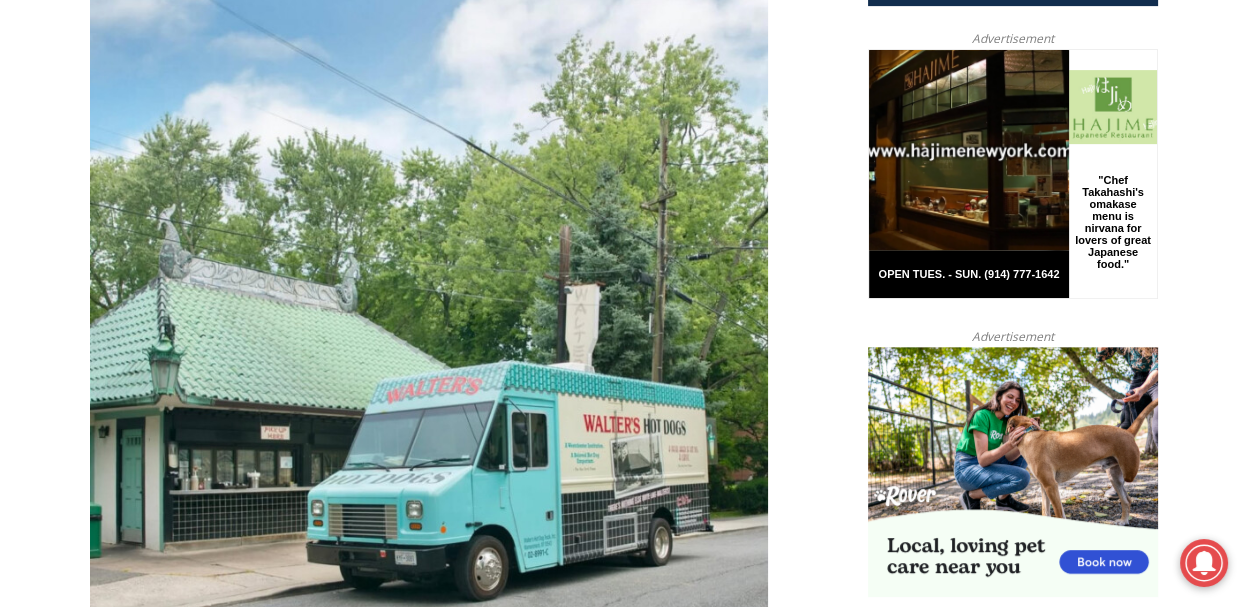 scroll, scrollTop: 1199, scrollLeft: 0, axis: vertical 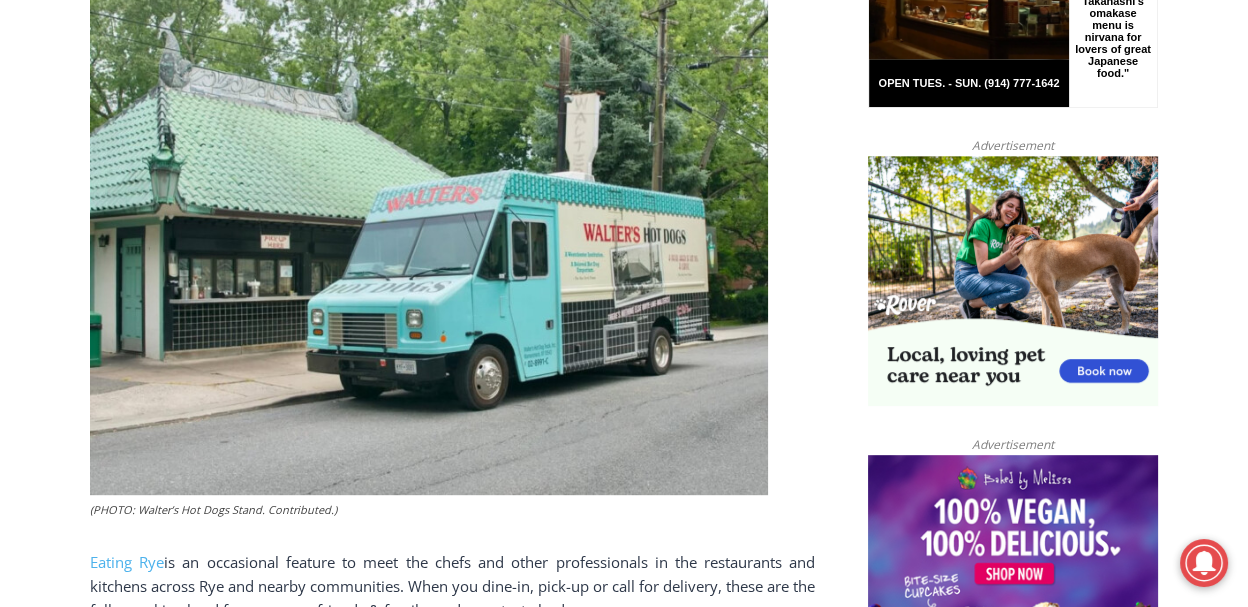 click on "Home   >   Food   >   Eating Rye   >   Eating Mamaroneck: Meet Gene Christian Baca, Owner of Walter’s Hot Dogs in Mamaroneck
Eating Rye   Food
Eating Mamaroneck: Meet Gene Christian Baca, Owner of Walter’s Hot Dogs in Mamaroneck
By Amelie Coghlan
August 7, 2025 August 7, 2025
(PHOTO: Walter’s Hot Dogs Stand. Contributed.)
Eating Rye  is an occasional feature to meet the chefs and other professionals in the restaurants and kitchens across Rye and nearby communities. When you dine-in, pick-up or call for delivery, these are the folks working hard for you, your friends & family, and your taste buds.
Today, you will meet Gene Christian Baca. He is the owner and operator of Walter’s Hot Dogs in Mamaroneck. Founded in 1919, Walter’s is a family-owned, longtime community staple.
(PHOTO: Gene Christian Baca. Contributed.)
Your Name : Gene Christian Baca
Role : Co-owner and Operator of Walter’s Hot Dogs" at bounding box center (624, 3139) 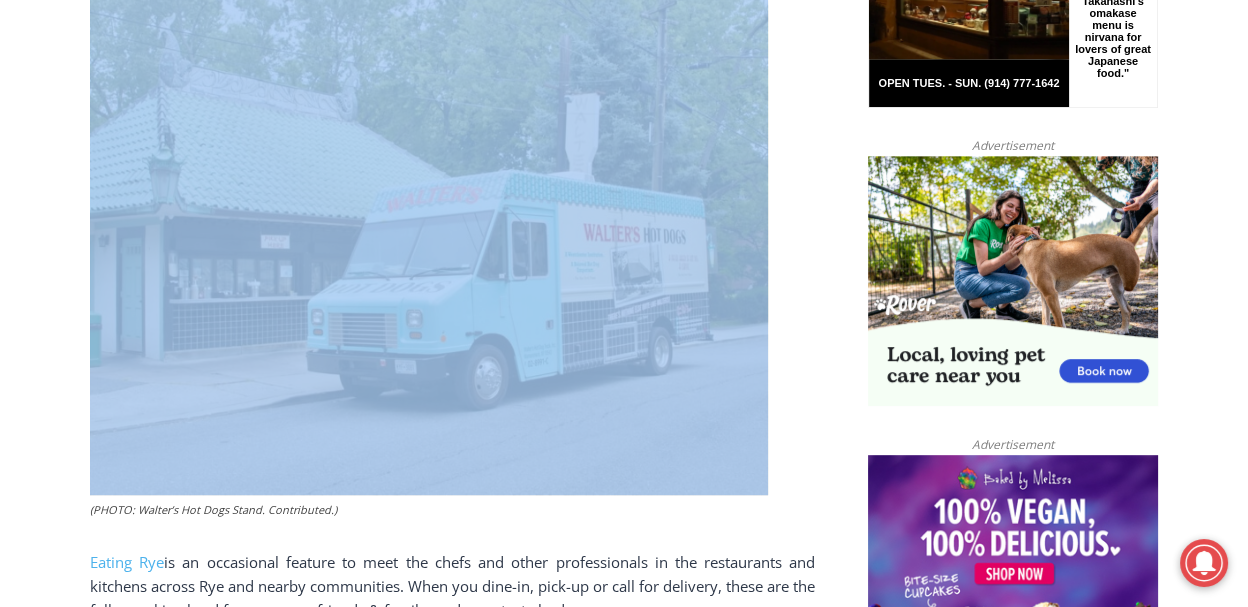 click on "Home   >   Food   >   Eating Rye   >   Eating Mamaroneck: Meet Gene Christian Baca, Owner of Walter’s Hot Dogs in Mamaroneck
Eating Rye   Food
Eating Mamaroneck: Meet Gene Christian Baca, Owner of Walter’s Hot Dogs in Mamaroneck
By Amelie Coghlan
August 7, 2025 August 7, 2025
(PHOTO: Walter’s Hot Dogs Stand. Contributed.)
Eating Rye  is an occasional feature to meet the chefs and other professionals in the restaurants and kitchens across Rye and nearby communities. When you dine-in, pick-up or call for delivery, these are the folks working hard for you, your friends & family, and your taste buds.
Today, you will meet Gene Christian Baca. He is the owner and operator of Walter’s Hot Dogs in Mamaroneck. Founded in 1919, Walter’s is a family-owned, longtime community staple.
(PHOTO: Gene Christian Baca. Contributed.)
Your Name : Gene Christian Baca
Role : Co-owner and Operator of Walter’s Hot Dogs" at bounding box center (624, 3139) 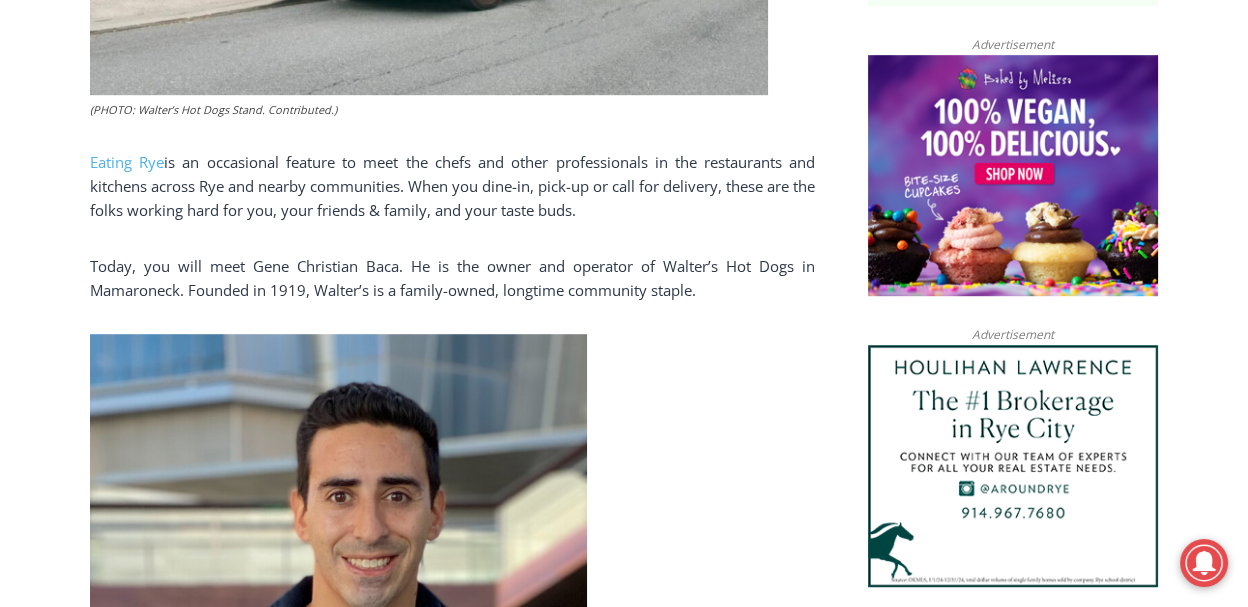 scroll, scrollTop: 1759, scrollLeft: 0, axis: vertical 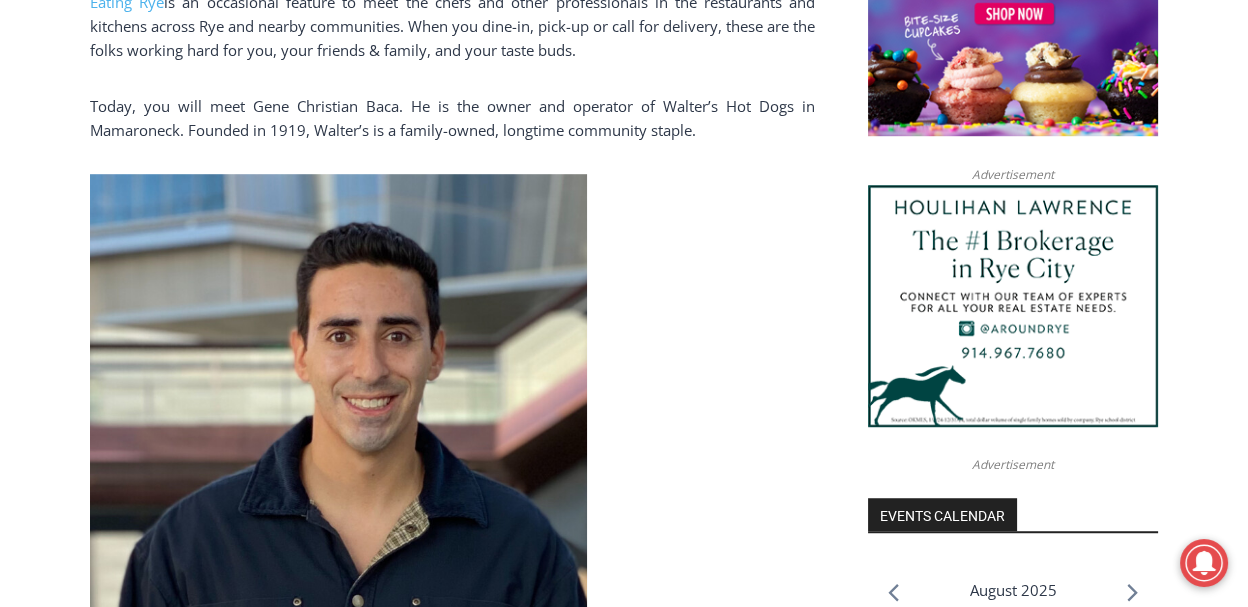 click on "Home   >   Food   >   Eating Rye   >   Eating Mamaroneck: Meet Gene Christian Baca, Owner of Walter’s Hot Dogs in Mamaroneck
Eating Rye   Food
Eating Mamaroneck: Meet Gene Christian Baca, Owner of Walter’s Hot Dogs in Mamaroneck
By Amelie Coghlan
August 7, 2025 August 7, 2025
(PHOTO: Walter’s Hot Dogs Stand. Contributed.)
Eating Rye  is an occasional feature to meet the chefs and other professionals in the restaurants and kitchens across Rye and nearby communities. When you dine-in, pick-up or call for delivery, these are the folks working hard for you, your friends & family, and your taste buds.
Today, you will meet Gene Christian Baca. He is the owner and operator of Walter’s Hot Dogs in Mamaroneck. Founded in 1919, Walter’s is a family-owned, longtime community staple.
(PHOTO: Gene Christian Baca. Contributed.)
Your Name : Gene Christian Baca
Role : Co-owner and Operator of Walter’s Hot Dogs" at bounding box center (624, 2579) 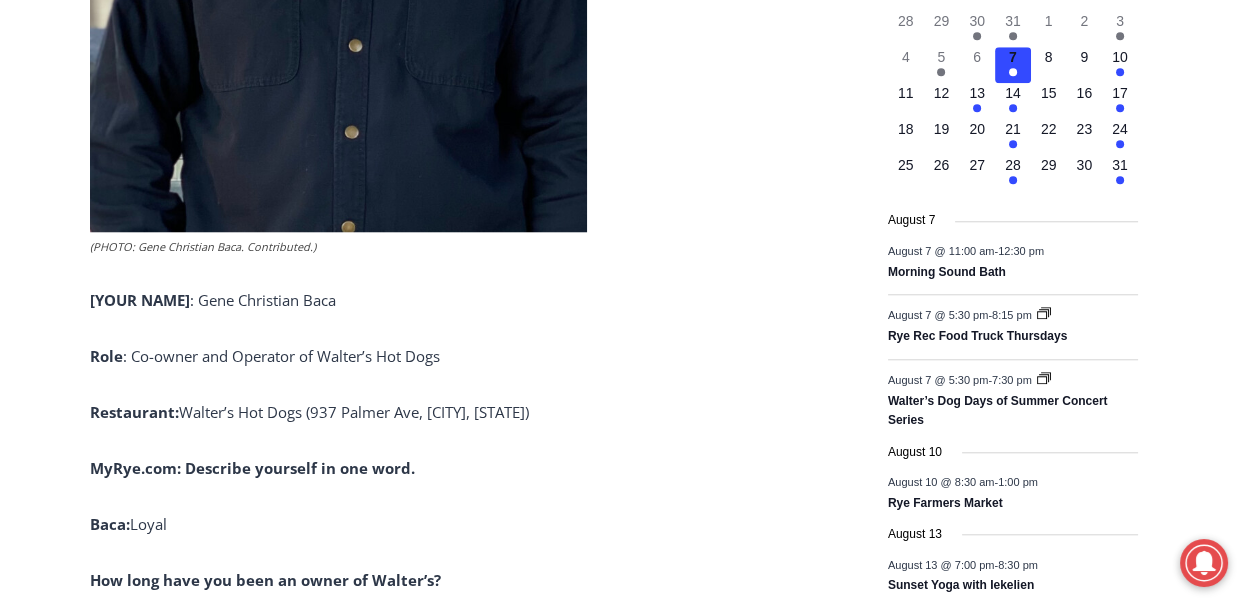 click on "Home   >   Food   >   Eating Rye   >   Eating Mamaroneck: Meet Gene Christian Baca, Owner of Walter’s Hot Dogs in Mamaroneck
Eating Rye   Food
Eating Mamaroneck: Meet Gene Christian Baca, Owner of Walter’s Hot Dogs in Mamaroneck
By Amelie Coghlan
August 7, 2025 August 7, 2025
(PHOTO: Walter’s Hot Dogs Stand. Contributed.)
Eating Rye  is an occasional feature to meet the chefs and other professionals in the restaurants and kitchens across Rye and nearby communities. When you dine-in, pick-up or call for delivery, these are the folks working hard for you, your friends & family, and your taste buds.
Today, you will meet Gene Christian Baca. He is the owner and operator of Walter’s Hot Dogs in Mamaroneck. Founded in 1919, Walter’s is a family-owned, longtime community staple.
(PHOTO: Gene Christian Baca. Contributed.)
Your Name : Gene Christian Baca
Role : Co-owner and Operator of Walter’s Hot Dogs" at bounding box center [624, 1939] 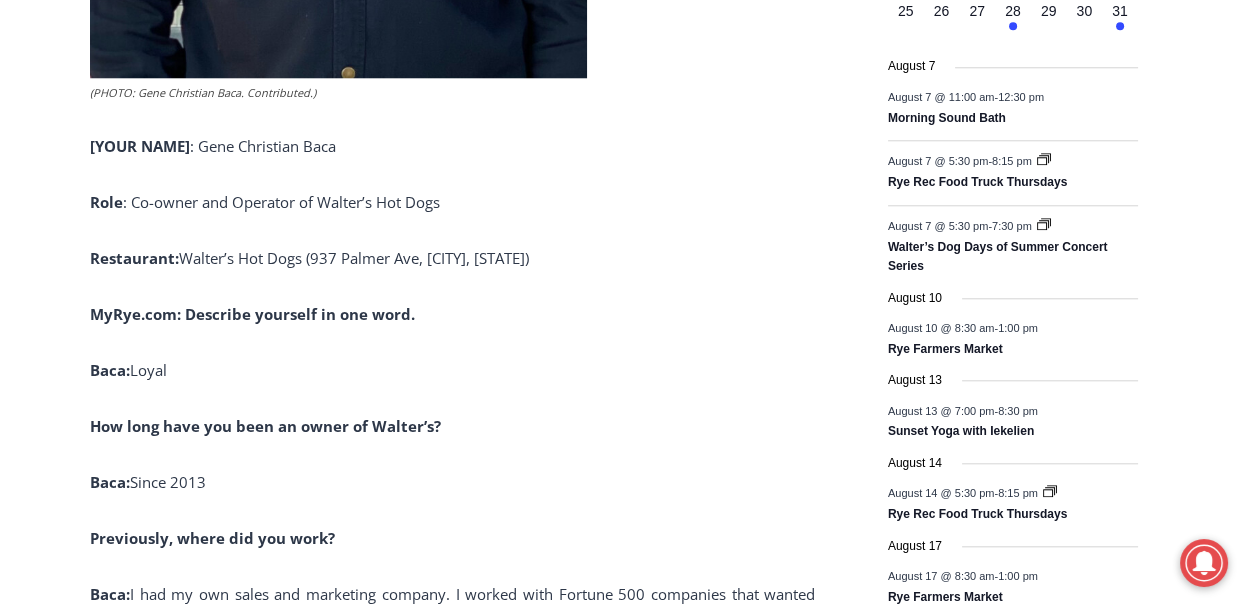 scroll, scrollTop: 2559, scrollLeft: 0, axis: vertical 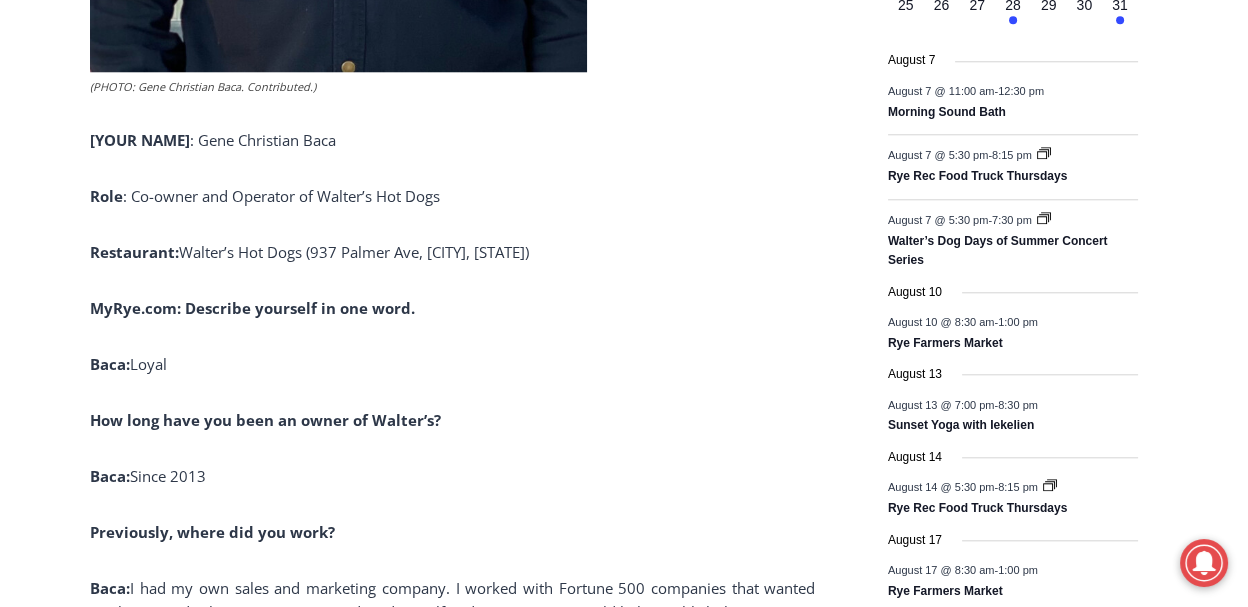 click on "Home   >   Food   >   Eating Rye   >   Eating Mamaroneck: Meet Gene Christian Baca, Owner of Walter’s Hot Dogs in Mamaroneck
Eating Rye   Food
Eating Mamaroneck: Meet Gene Christian Baca, Owner of Walter’s Hot Dogs in Mamaroneck
By Amelie Coghlan
August 7, 2025 August 7, 2025
(PHOTO: Walter’s Hot Dogs Stand. Contributed.)
Eating Rye  is an occasional feature to meet the chefs and other professionals in the restaurants and kitchens across Rye and nearby communities. When you dine-in, pick-up or call for delivery, these are the folks working hard for you, your friends & family, and your taste buds.
Today, you will meet Gene Christian Baca. He is the owner and operator of Walter’s Hot Dogs in Mamaroneck. Founded in 1919, Walter’s is a family-owned, longtime community staple.
(PHOTO: Gene Christian Baca. Contributed.)
Your Name : Gene Christian Baca
Role : Co-owner and Operator of Walter’s Hot Dogs" at bounding box center (624, 1779) 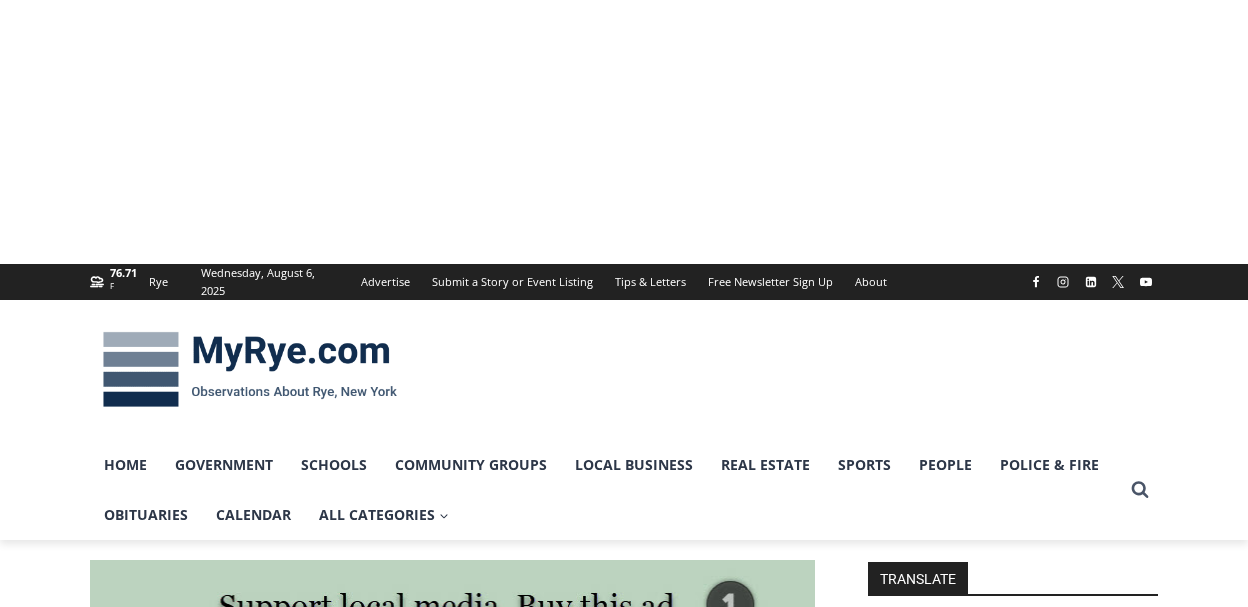 scroll, scrollTop: 0, scrollLeft: 0, axis: both 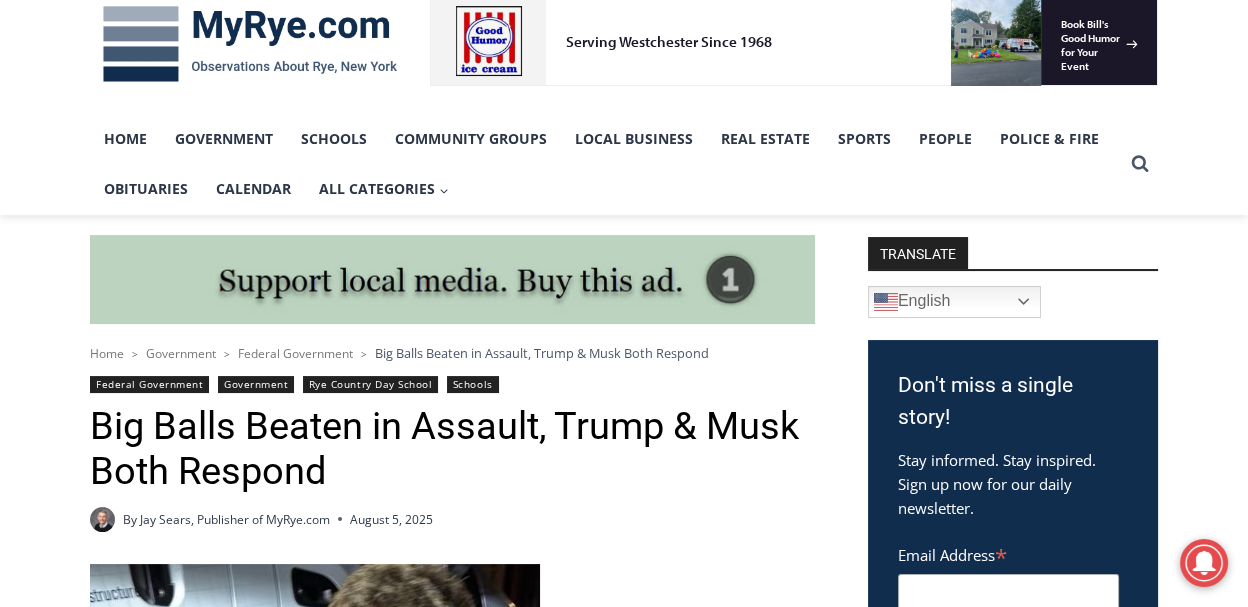 click on "Home   >   Government   >   Federal Government   >   Big Balls Beaten in Assault, Trump & Musk Both Respond
Federal Government   Government   Rye Country Day School   Schools
Big Balls Beaten in Assault, Trump & Musk Both Respond
By Jay Sears, Publisher of MyRye.com
August 5, 2025 August 5, 2025
(PHOTO: President Donald Trump posted this photo of Edward “Big Balls” Coristine, the Rye Country Day School ’24 graduate and Department of Government Efficiency (DOGE) team member, after he was assaulted early Sunday, August 3, 2025 in a carjacking attempt. Source: Truth Social.)
Edward Coristine,  the Rye Country Day School ’24 graduate and former Department of Government Efficiency (DOGE) team member
Just before Trump posted, United States attorney for the District of Columbia and former Westchester District Attorney Jeanine Pirro posted a video message referring to the incident (see the video below).
." at bounding box center [624, 3771] 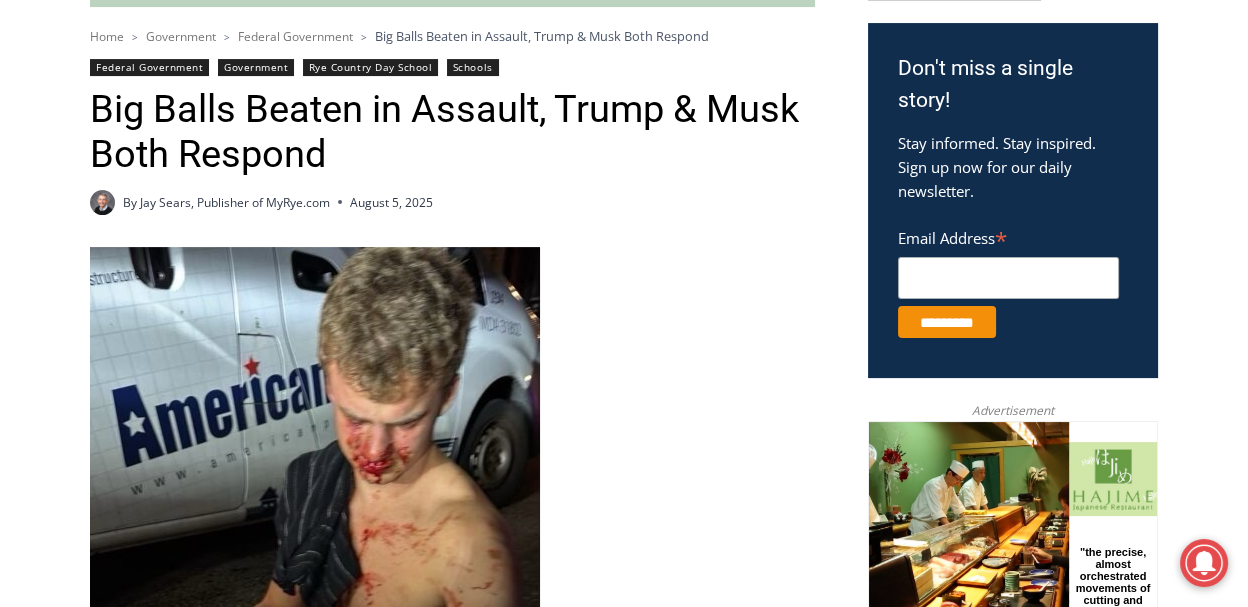 scroll, scrollTop: 639, scrollLeft: 0, axis: vertical 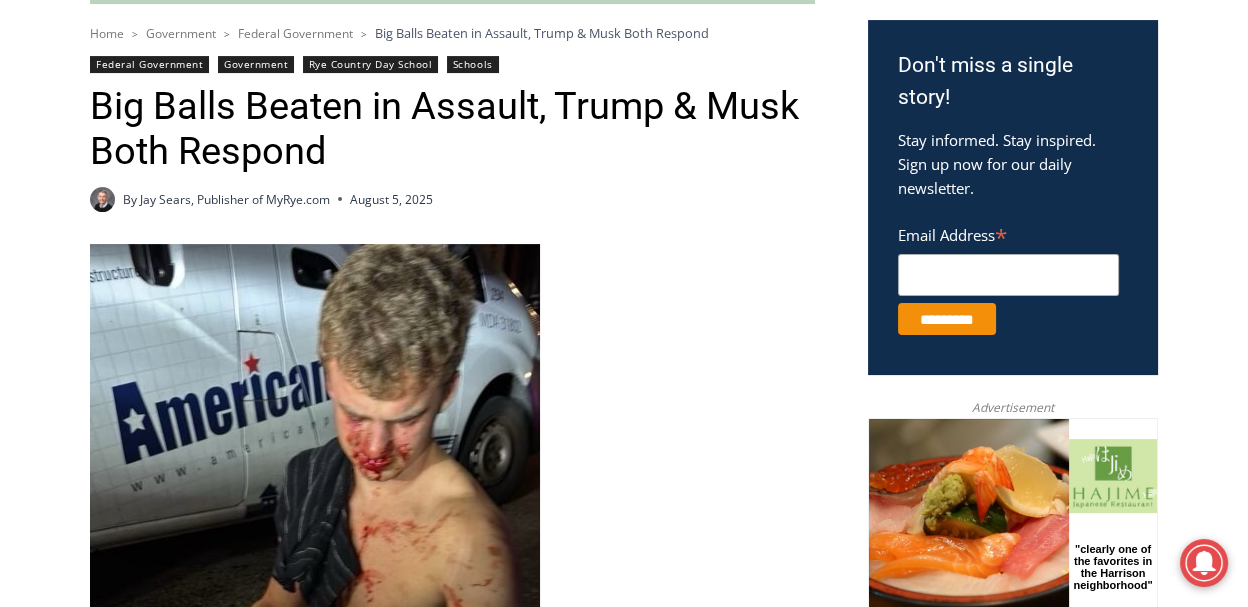 click on "Home   >   Government   >   Federal Government   >   Big Balls Beaten in Assault, Trump & Musk Both Respond
Federal Government   Government   Rye Country Day School   Schools
Big Balls Beaten in Assault, Trump & Musk Both Respond
By Jay Sears, Publisher of MyRye.com
August 5, 2025 August 5, 2025
(PHOTO: President Donald Trump posted this photo of Edward “Big Balls” Coristine, the Rye Country Day School ’24 graduate and Department of Government Efficiency (DOGE) team member, after he was assaulted early Sunday, August 3, 2025 in a carjacking attempt. Source: Truth Social.)
Edward Coristine,  the Rye Country Day School ’24 graduate and former Department of Government Efficiency (DOGE) team member
Just before Trump posted, United States attorney for the District of Columbia and former Westchester District Attorney Jeanine Pirro posted a video message referring to the incident (see the video below).
." at bounding box center (624, 3451) 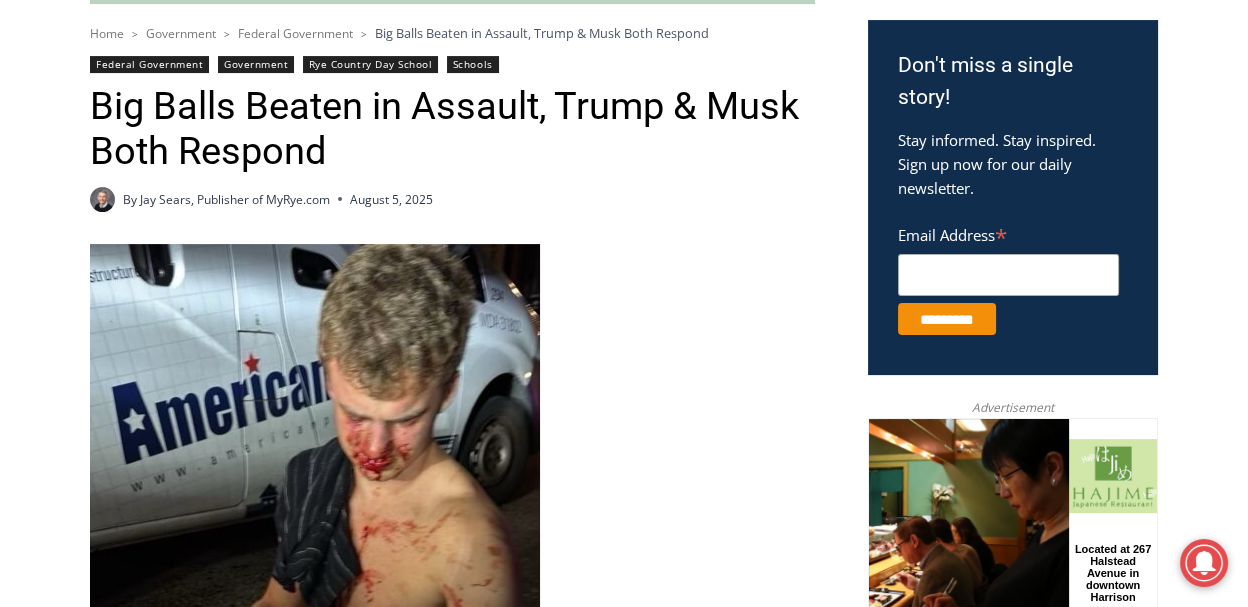 click on "Home   >   Government   >   Federal Government   >   Big Balls Beaten in Assault, Trump & Musk Both Respond
Federal Government   Government   Rye Country Day School   Schools
Big Balls Beaten in Assault, Trump & Musk Both Respond
By Jay Sears, Publisher of MyRye.com
August 5, 2025 August 5, 2025
(PHOTO: President Donald Trump posted this photo of Edward “Big Balls” Coristine, the Rye Country Day School ’24 graduate and Department of Government Efficiency (DOGE) team member, after he was assaulted early Sunday, August 3, 2025 in a carjacking attempt. Source: Truth Social.)
Edward Coristine,  the Rye Country Day School ’24 graduate and former Department of Government Efficiency (DOGE) team member
Just before Trump posted, United States attorney for the District of Columbia and former Westchester District Attorney Jeanine Pirro posted a video message referring to the incident (see the video below).
." at bounding box center (624, 3451) 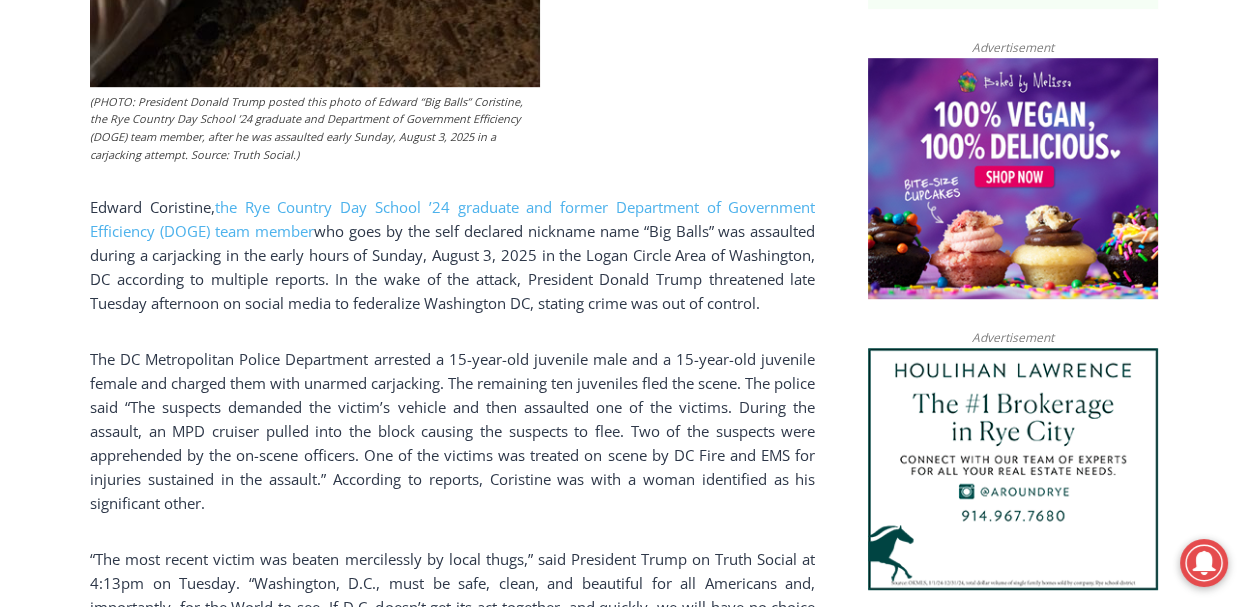 scroll, scrollTop: 1599, scrollLeft: 0, axis: vertical 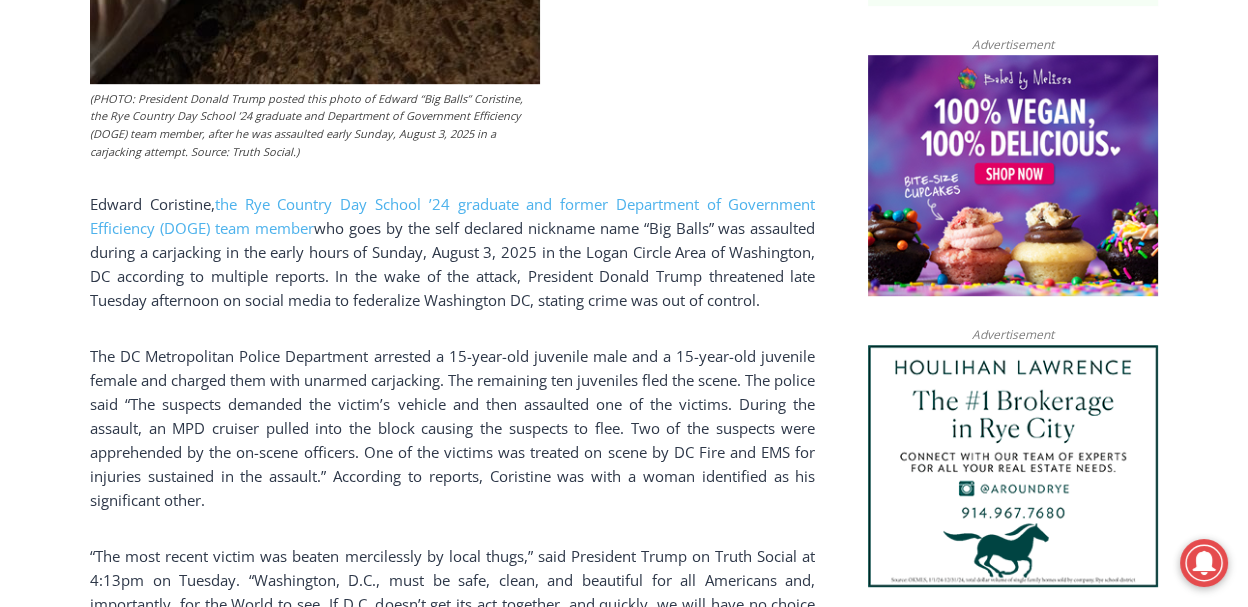 click on "Home   >   Government   >   Federal Government   >   Big Balls Beaten in Assault, Trump & Musk Both Respond
Federal Government   Government   Rye Country Day School   Schools
Big Balls Beaten in Assault, Trump & Musk Both Respond
By Jay Sears, Publisher of MyRye.com
August 5, 2025 August 5, 2025
(PHOTO: President Donald Trump posted this photo of Edward “Big Balls” Coristine, the Rye Country Day School ’24 graduate and Department of Government Efficiency (DOGE) team member, after he was assaulted early Sunday, August 3, 2025 in a carjacking attempt. Source: Truth Social.)
Edward Coristine,  the Rye Country Day School ’24 graduate and former Department of Government Efficiency (DOGE) team member
Just before Trump posted, United States attorney for the District of Columbia and former Westchester District Attorney Jeanine Pirro posted a video message referring to the incident (see the video below).
." at bounding box center (624, 2491) 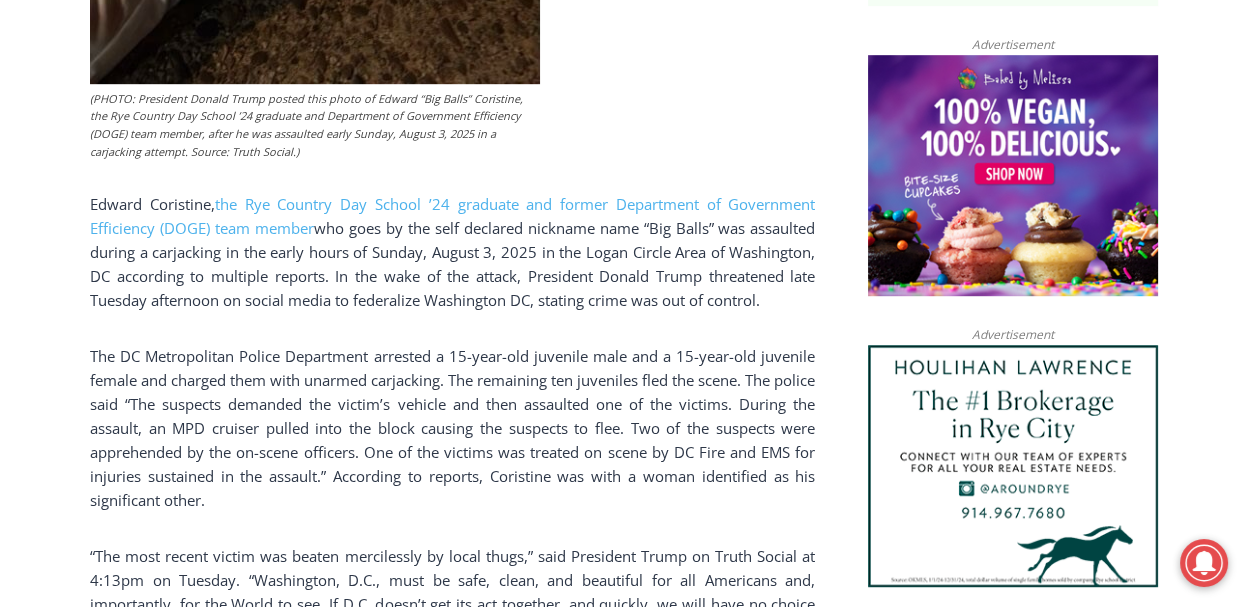 click on "Home   >   Government   >   Federal Government   >   Big Balls Beaten in Assault, Trump & Musk Both Respond
Federal Government   Government   Rye Country Day School   Schools
Big Balls Beaten in Assault, Trump & Musk Both Respond
By Jay Sears, Publisher of MyRye.com
August 5, 2025 August 5, 2025
(PHOTO: President Donald Trump posted this photo of Edward “Big Balls” Coristine, the Rye Country Day School ’24 graduate and Department of Government Efficiency (DOGE) team member, after he was assaulted early Sunday, August 3, 2025 in a carjacking attempt. Source: Truth Social.)
Edward Coristine,  the Rye Country Day School ’24 graduate and former Department of Government Efficiency (DOGE) team member
Just before Trump posted, United States attorney for the District of Columbia and former Westchester District Attorney Jeanine Pirro posted a video message referring to the incident (see the video below).
." at bounding box center [624, 2491] 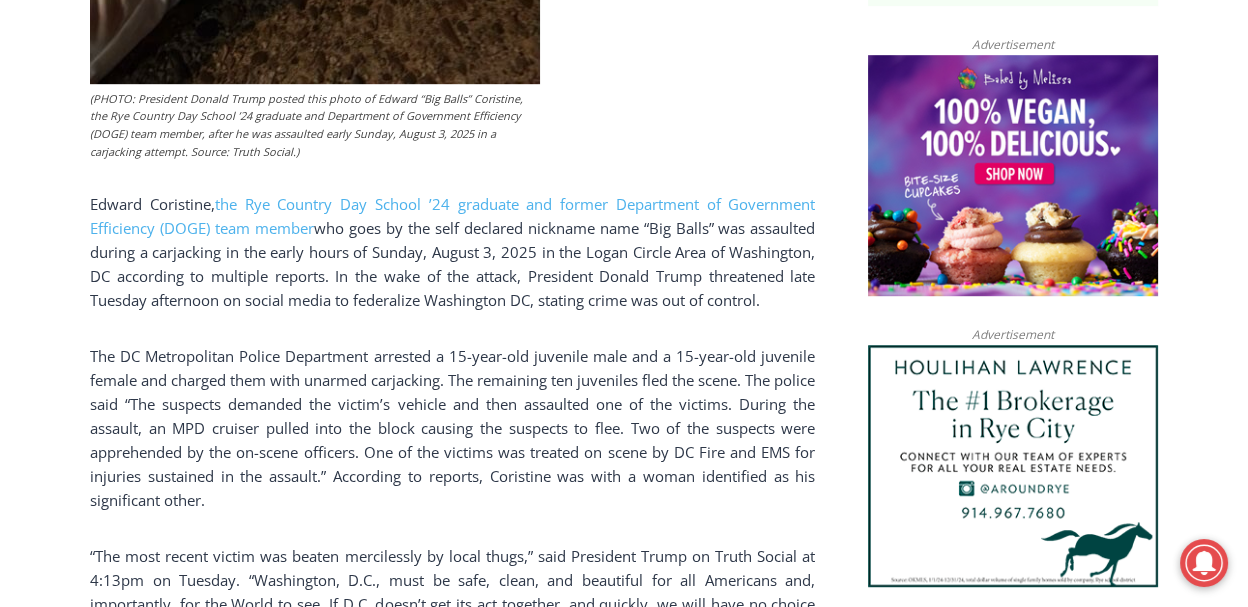 click on "Home   >   Government   >   Federal Government   >   Big Balls Beaten in Assault, Trump & Musk Both Respond
Federal Government   Government   Rye Country Day School   Schools
Big Balls Beaten in Assault, Trump & Musk Both Respond
By Jay Sears, Publisher of MyRye.com
August 5, 2025 August 5, 2025
(PHOTO: President Donald Trump posted this photo of Edward “Big Balls” Coristine, the Rye Country Day School ’24 graduate and Department of Government Efficiency (DOGE) team member, after he was assaulted early Sunday, August 3, 2025 in a carjacking attempt. Source: Truth Social.)
Edward Coristine,  the Rye Country Day School ’24 graduate and former Department of Government Efficiency (DOGE) team member
Just before Trump posted, United States attorney for the District of Columbia and former Westchester District Attorney Jeanine Pirro posted a video message referring to the incident (see the video below).
." at bounding box center (624, 2491) 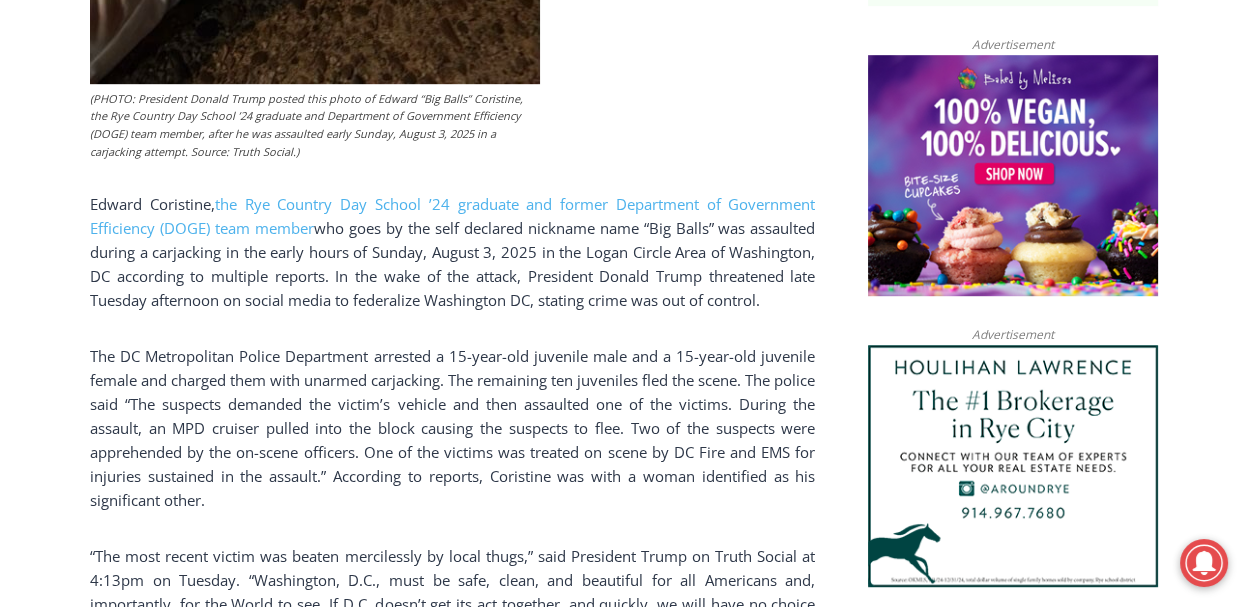 click on "Home   >   Government   >   Federal Government   >   Big Balls Beaten in Assault, Trump & Musk Both Respond
Federal Government   Government   Rye Country Day School   Schools
Big Balls Beaten in Assault, Trump & Musk Both Respond
By Jay Sears, Publisher of MyRye.com
August 5, 2025 August 5, 2025
(PHOTO: President Donald Trump posted this photo of Edward “Big Balls” Coristine, the Rye Country Day School ’24 graduate and Department of Government Efficiency (DOGE) team member, after he was assaulted early Sunday, August 3, 2025 in a carjacking attempt. Source: Truth Social.)
Edward Coristine,  the Rye Country Day School ’24 graduate and former Department of Government Efficiency (DOGE) team member
Just before Trump posted, United States attorney for the District of Columbia and former Westchester District Attorney Jeanine Pirro posted a video message referring to the incident (see the video below).
." at bounding box center (624, 2491) 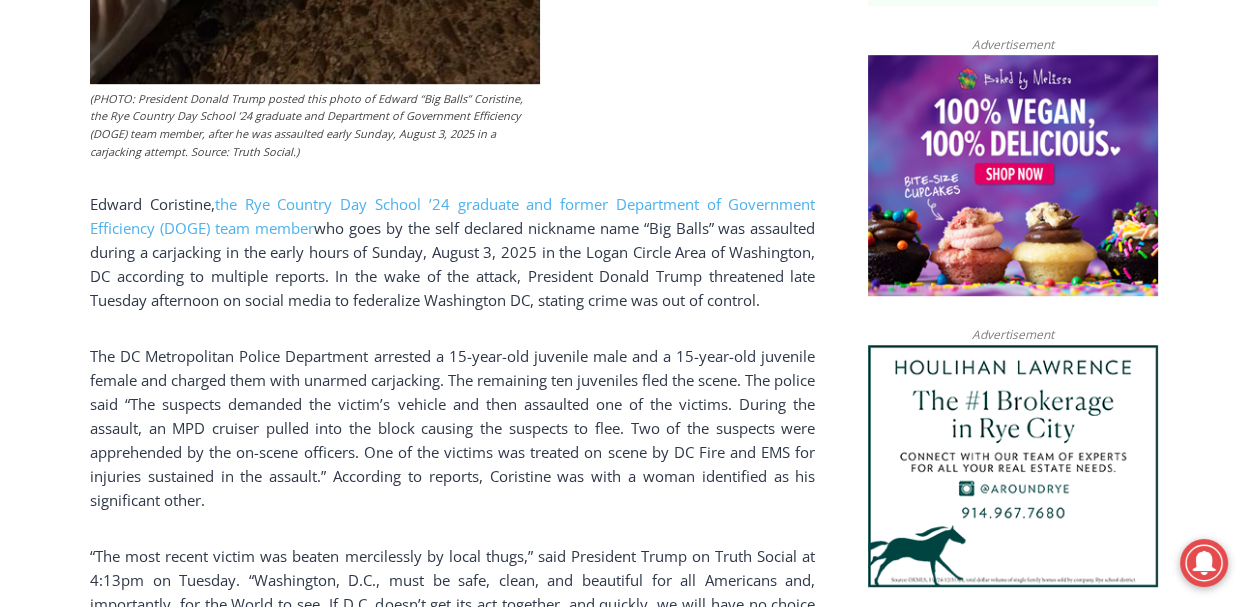 click on "Home   >   Government   >   Federal Government   >   Big Balls Beaten in Assault, Trump & Musk Both Respond
Federal Government   Government   Rye Country Day School   Schools
Big Balls Beaten in Assault, Trump & Musk Both Respond
By Jay Sears, Publisher of MyRye.com
August 5, 2025 August 5, 2025
(PHOTO: President Donald Trump posted this photo of Edward “Big Balls” Coristine, the Rye Country Day School ’24 graduate and Department of Government Efficiency (DOGE) team member, after he was assaulted early Sunday, August 3, 2025 in a carjacking attempt. Source: Truth Social.)
Edward Coristine,  the Rye Country Day School ’24 graduate and former Department of Government Efficiency (DOGE) team member
Just before Trump posted, United States attorney for the District of Columbia and former Westchester District Attorney Jeanine Pirro posted a video message referring to the incident (see the video below).
." at bounding box center (624, 2491) 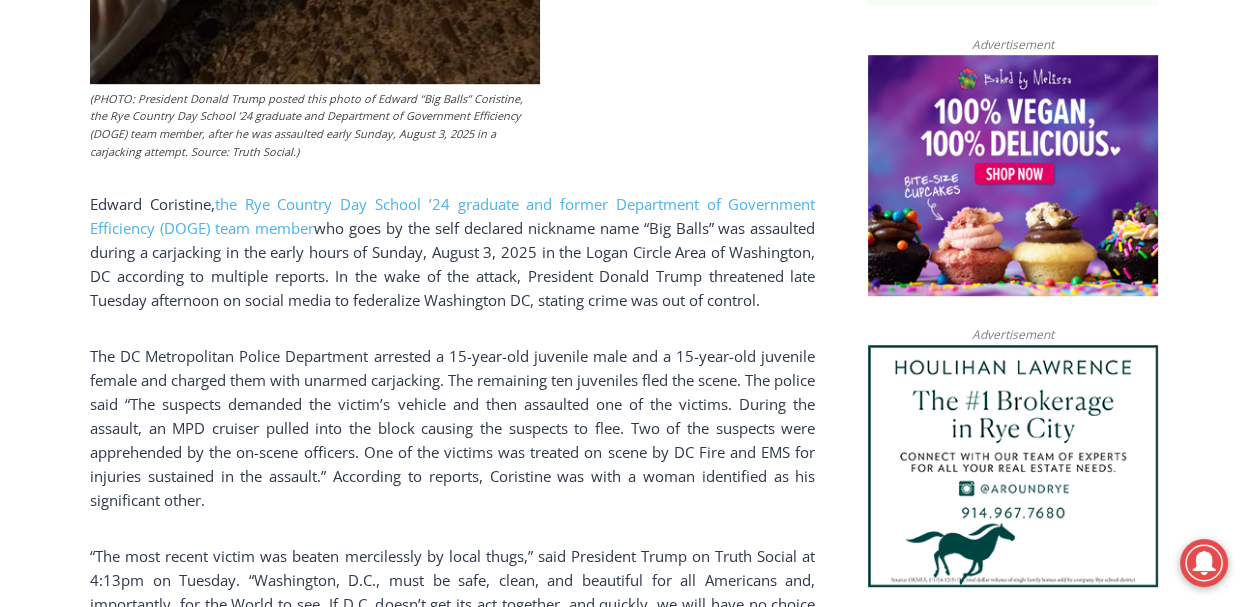 click on "Home   >   Government   >   Federal Government   >   Big Balls Beaten in Assault, Trump & Musk Both Respond
Federal Government   Government   Rye Country Day School   Schools
Big Balls Beaten in Assault, Trump & Musk Both Respond
By Jay Sears, Publisher of MyRye.com
August 5, 2025 August 5, 2025
(PHOTO: President Donald Trump posted this photo of Edward “Big Balls” Coristine, the Rye Country Day School ’24 graduate and Department of Government Efficiency (DOGE) team member, after he was assaulted early Sunday, August 3, 2025 in a carjacking attempt. Source: Truth Social.)
Edward Coristine,  the Rye Country Day School ’24 graduate and former Department of Government Efficiency (DOGE) team member
Just before Trump posted, United States attorney for the District of Columbia and former Westchester District Attorney Jeanine Pirro posted a video message referring to the incident (see the video below).
." at bounding box center (624, 2491) 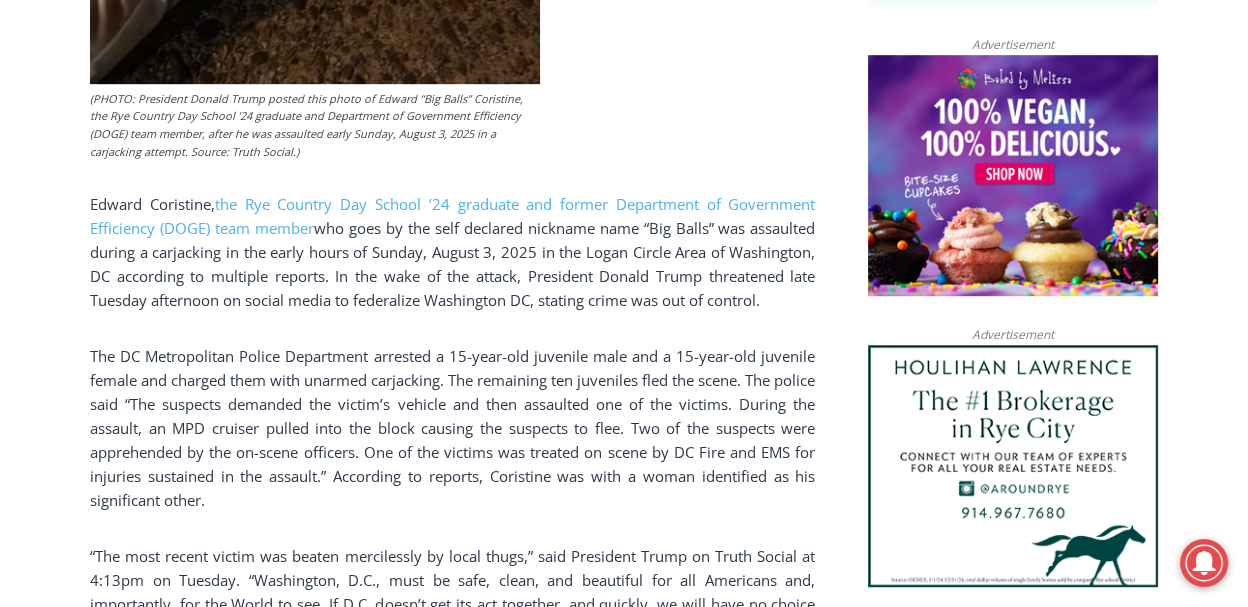 click on "Home   >   Government   >   Federal Government   >   Big Balls Beaten in Assault, Trump & Musk Both Respond
Federal Government   Government   Rye Country Day School   Schools
Big Balls Beaten in Assault, Trump & Musk Both Respond
By Jay Sears, Publisher of MyRye.com
August 5, 2025 August 5, 2025
(PHOTO: President Donald Trump posted this photo of Edward “Big Balls” Coristine, the Rye Country Day School ’24 graduate and Department of Government Efficiency (DOGE) team member, after he was assaulted early Sunday, August 3, 2025 in a carjacking attempt. Source: Truth Social.)
Edward Coristine,  the Rye Country Day School ’24 graduate and former Department of Government Efficiency (DOGE) team member
Just before Trump posted, United States attorney for the District of Columbia and former Westchester District Attorney Jeanine Pirro posted a video message referring to the incident (see the video below).
." at bounding box center (624, 2491) 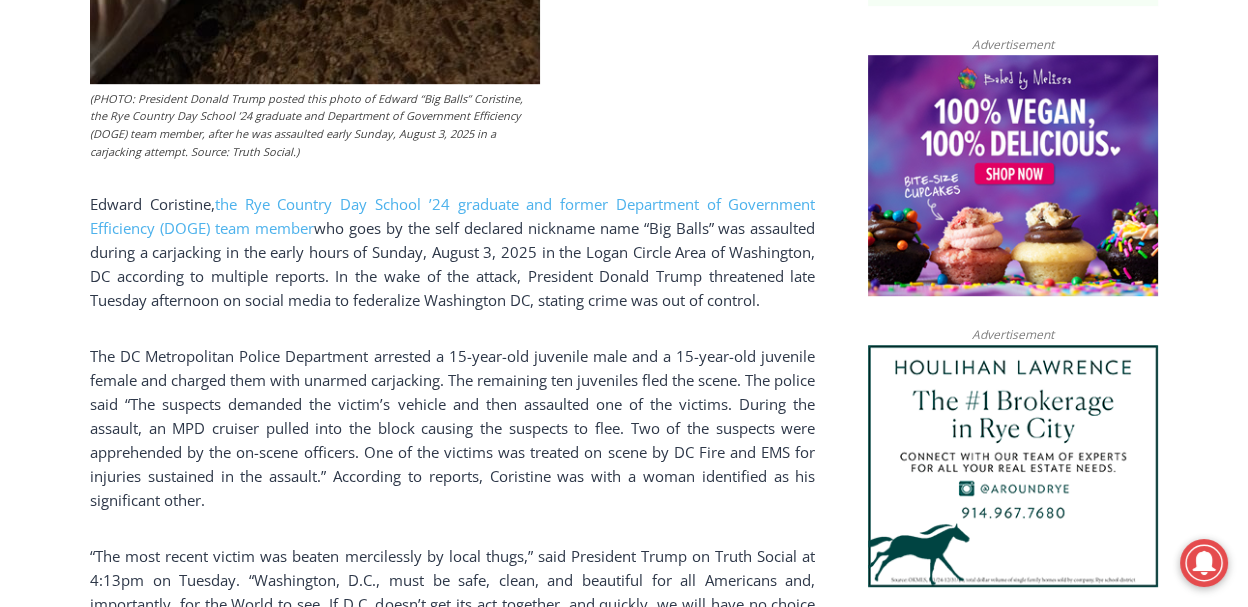 click on "Home   >   Government   >   Federal Government   >   Big Balls Beaten in Assault, Trump & Musk Both Respond
Federal Government   Government   Rye Country Day School   Schools
Big Balls Beaten in Assault, Trump & Musk Both Respond
By Jay Sears, Publisher of MyRye.com
August 5, 2025 August 5, 2025
(PHOTO: President Donald Trump posted this photo of Edward “Big Balls” Coristine, the Rye Country Day School ’24 graduate and Department of Government Efficiency (DOGE) team member, after he was assaulted early Sunday, August 3, 2025 in a carjacking attempt. Source: Truth Social.)
Edward Coristine,  the Rye Country Day School ’24 graduate and former Department of Government Efficiency (DOGE) team member
Just before Trump posted, United States attorney for the District of Columbia and former Westchester District Attorney Jeanine Pirro posted a video message referring to the incident (see the video below).
." at bounding box center [624, 2491] 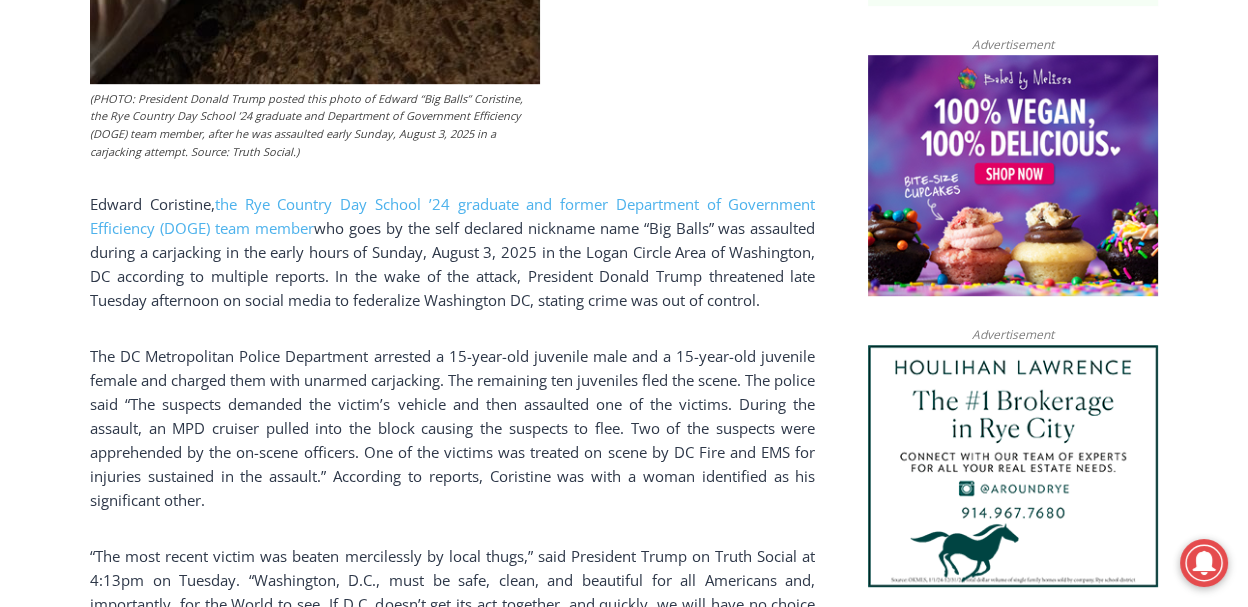 click on "Home   >   Government   >   Federal Government   >   Big Balls Beaten in Assault, Trump & Musk Both Respond
Federal Government   Government   Rye Country Day School   Schools
Big Balls Beaten in Assault, Trump & Musk Both Respond
By Jay Sears, Publisher of MyRye.com
August 5, 2025 August 5, 2025
(PHOTO: President Donald Trump posted this photo of Edward “Big Balls” Coristine, the Rye Country Day School ’24 graduate and Department of Government Efficiency (DOGE) team member, after he was assaulted early Sunday, August 3, 2025 in a carjacking attempt. Source: Truth Social.)
Edward Coristine,  the Rye Country Day School ’24 graduate and former Department of Government Efficiency (DOGE) team member
Just before Trump posted, United States attorney for the District of Columbia and former Westchester District Attorney Jeanine Pirro posted a video message referring to the incident (see the video below).
." at bounding box center [624, 2491] 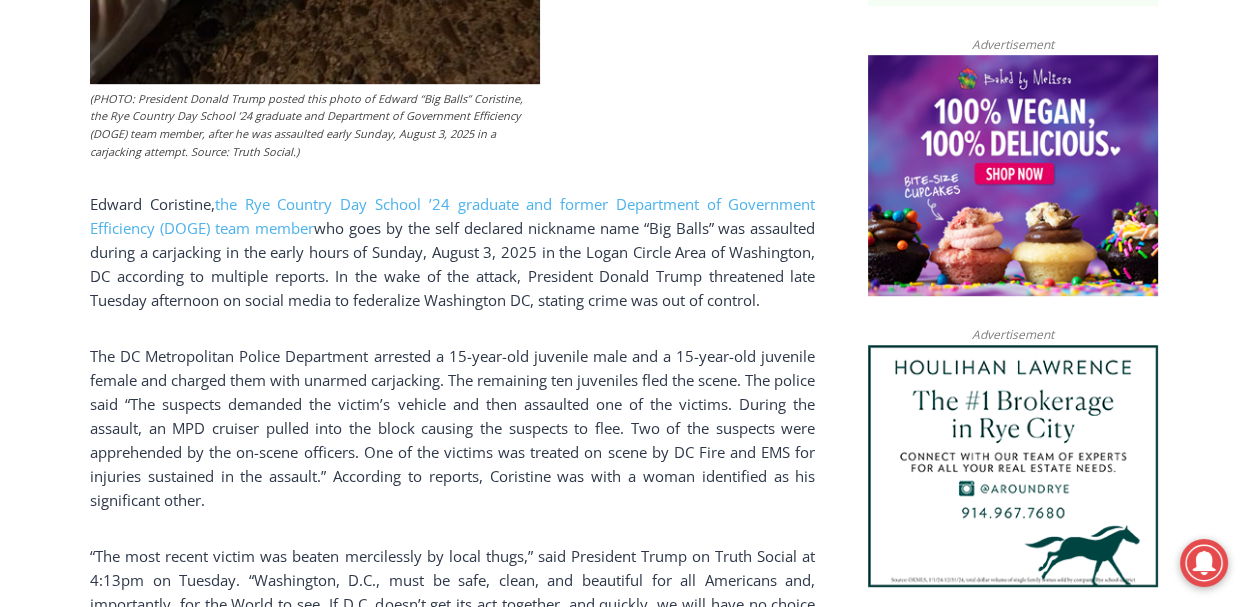 click on "Home   >   Government   >   Federal Government   >   Big Balls Beaten in Assault, Trump & Musk Both Respond
Federal Government   Government   Rye Country Day School   Schools
Big Balls Beaten in Assault, Trump & Musk Both Respond
By Jay Sears, Publisher of MyRye.com
August 5, 2025 August 5, 2025
(PHOTO: President Donald Trump posted this photo of Edward “Big Balls” Coristine, the Rye Country Day School ’24 graduate and Department of Government Efficiency (DOGE) team member, after he was assaulted early Sunday, August 3, 2025 in a carjacking attempt. Source: Truth Social.)
Edward Coristine,  the Rye Country Day School ’24 graduate and former Department of Government Efficiency (DOGE) team member
Just before Trump posted, United States attorney for the District of Columbia and former Westchester District Attorney Jeanine Pirro posted a video message referring to the incident (see the video below).
." at bounding box center [624, 2491] 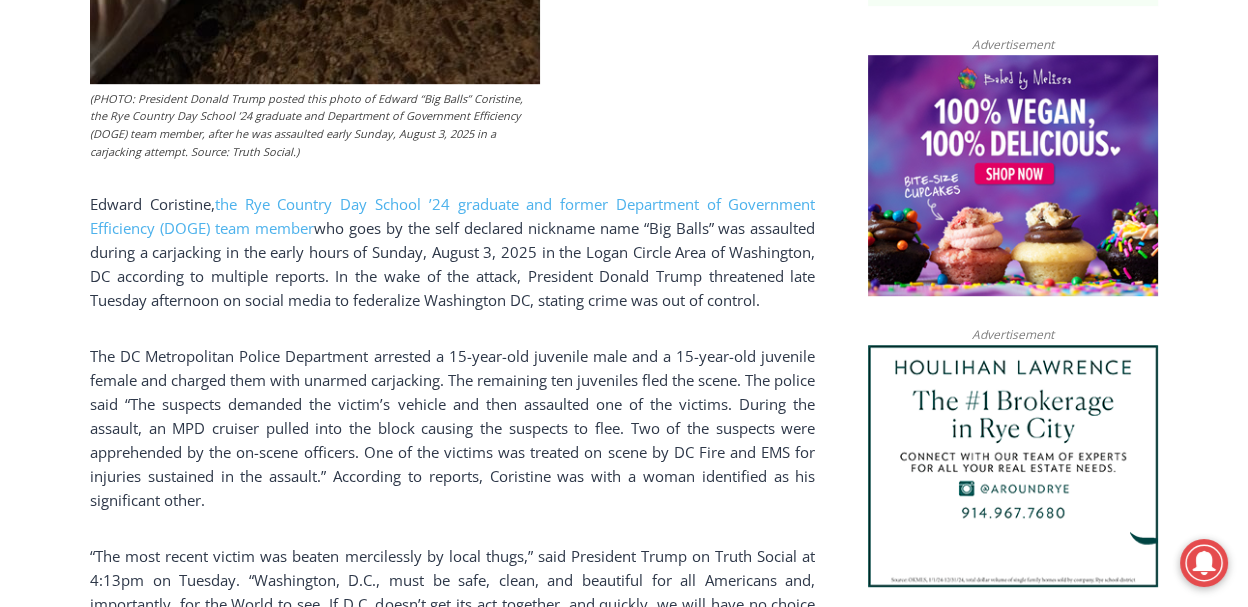 click on "Home   >   Government   >   Federal Government   >   Big Balls Beaten in Assault, Trump & Musk Both Respond
Federal Government   Government   Rye Country Day School   Schools
Big Balls Beaten in Assault, Trump & Musk Both Respond
By Jay Sears, Publisher of MyRye.com
August 5, 2025 August 5, 2025
(PHOTO: President Donald Trump posted this photo of Edward “Big Balls” Coristine, the Rye Country Day School ’24 graduate and Department of Government Efficiency (DOGE) team member, after he was assaulted early Sunday, August 3, 2025 in a carjacking attempt. Source: Truth Social.)
Edward Coristine,  the Rye Country Day School ’24 graduate and former Department of Government Efficiency (DOGE) team member
Just before Trump posted, United States attorney for the District of Columbia and former Westchester District Attorney Jeanine Pirro posted a video message referring to the incident (see the video below).
." at bounding box center [624, 2491] 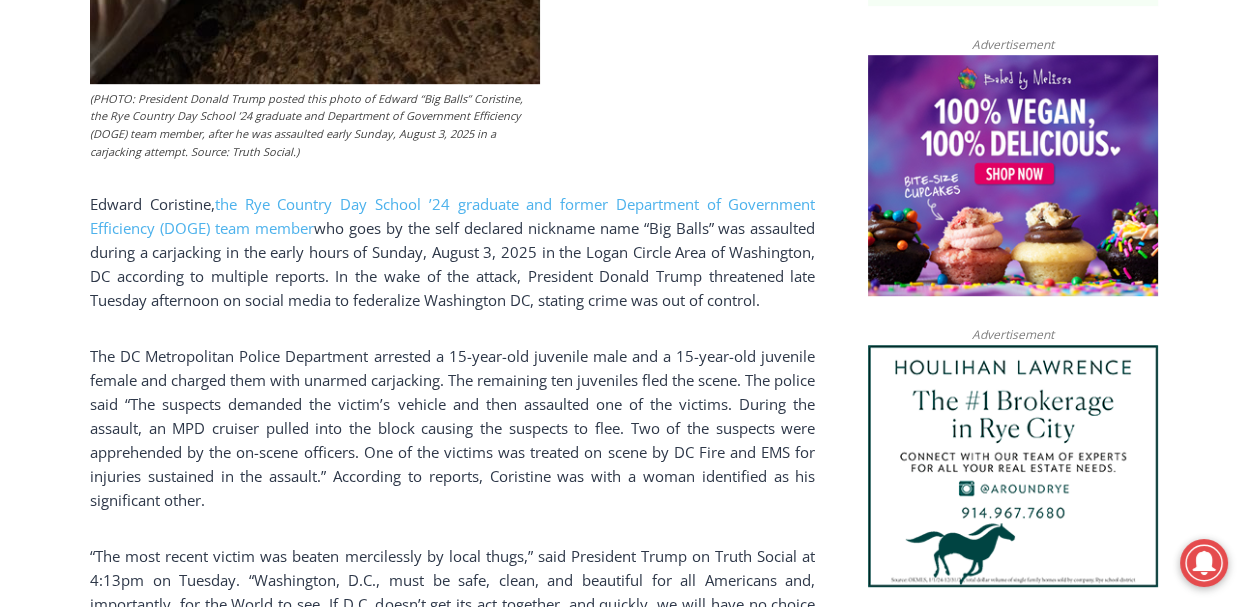 click on "Home   >   Government   >   Federal Government   >   Big Balls Beaten in Assault, Trump & Musk Both Respond
Federal Government   Government   Rye Country Day School   Schools
Big Balls Beaten in Assault, Trump & Musk Both Respond
By Jay Sears, Publisher of MyRye.com
August 5, 2025 August 5, 2025
(PHOTO: President Donald Trump posted this photo of Edward “Big Balls” Coristine, the Rye Country Day School ’24 graduate and Department of Government Efficiency (DOGE) team member, after he was assaulted early Sunday, August 3, 2025 in a carjacking attempt. Source: Truth Social.)
Edward Coristine,  the Rye Country Day School ’24 graduate and former Department of Government Efficiency (DOGE) team member
Just before Trump posted, United States attorney for the District of Columbia and former Westchester District Attorney Jeanine Pirro posted a video message referring to the incident (see the video below).
." at bounding box center (624, 2491) 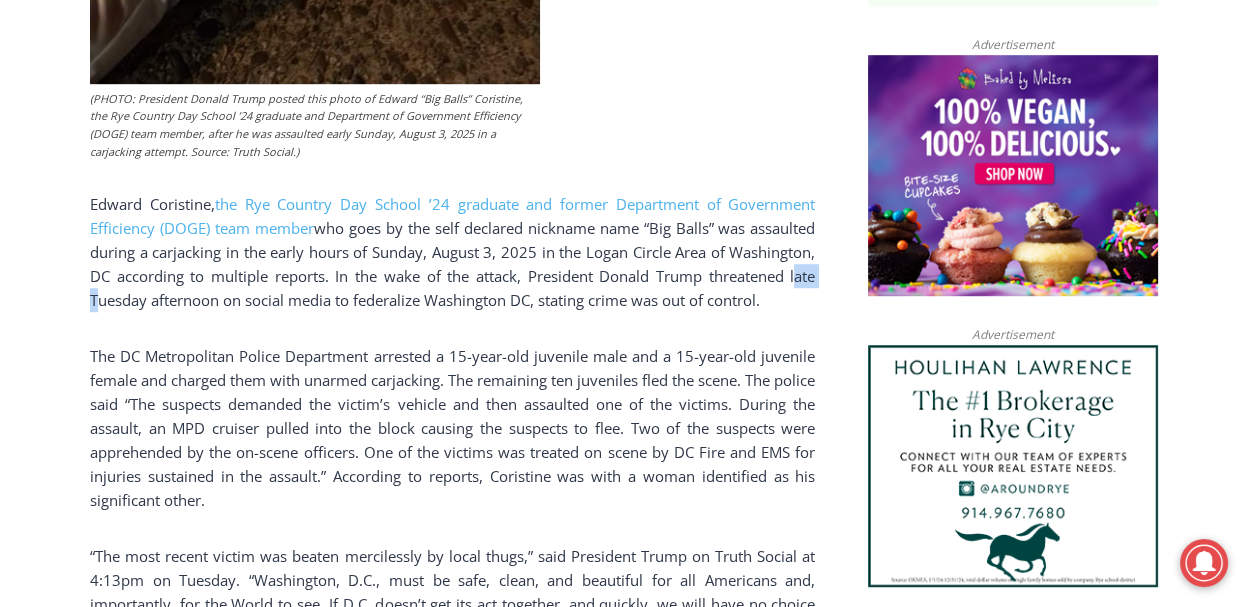 click on "Home   >   Government   >   Federal Government   >   Big Balls Beaten in Assault, Trump & Musk Both Respond
Federal Government   Government   Rye Country Day School   Schools
Big Balls Beaten in Assault, Trump & Musk Both Respond
By Jay Sears, Publisher of MyRye.com
August 5, 2025 August 5, 2025
(PHOTO: President Donald Trump posted this photo of Edward “Big Balls” Coristine, the Rye Country Day School ’24 graduate and Department of Government Efficiency (DOGE) team member, after he was assaulted early Sunday, August 3, 2025 in a carjacking attempt. Source: Truth Social.)
Edward Coristine,  the Rye Country Day School ’24 graduate and former Department of Government Efficiency (DOGE) team member
Just before Trump posted, United States attorney for the District of Columbia and former Westchester District Attorney Jeanine Pirro posted a video message referring to the incident (see the video below).
." at bounding box center (624, 2491) 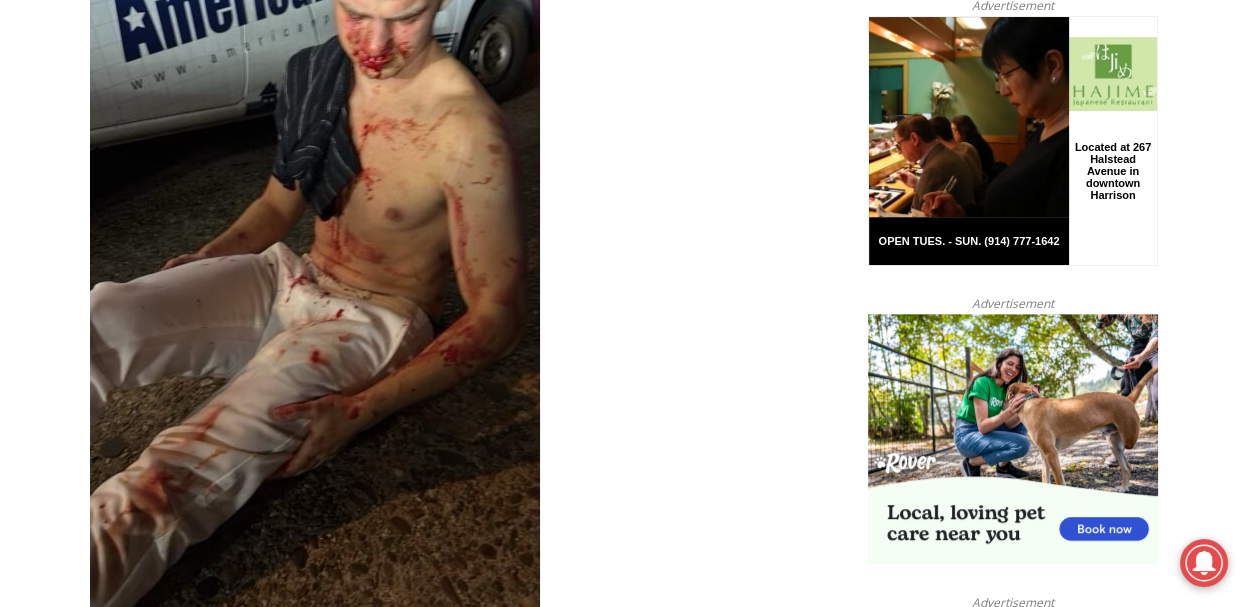 scroll, scrollTop: 959, scrollLeft: 0, axis: vertical 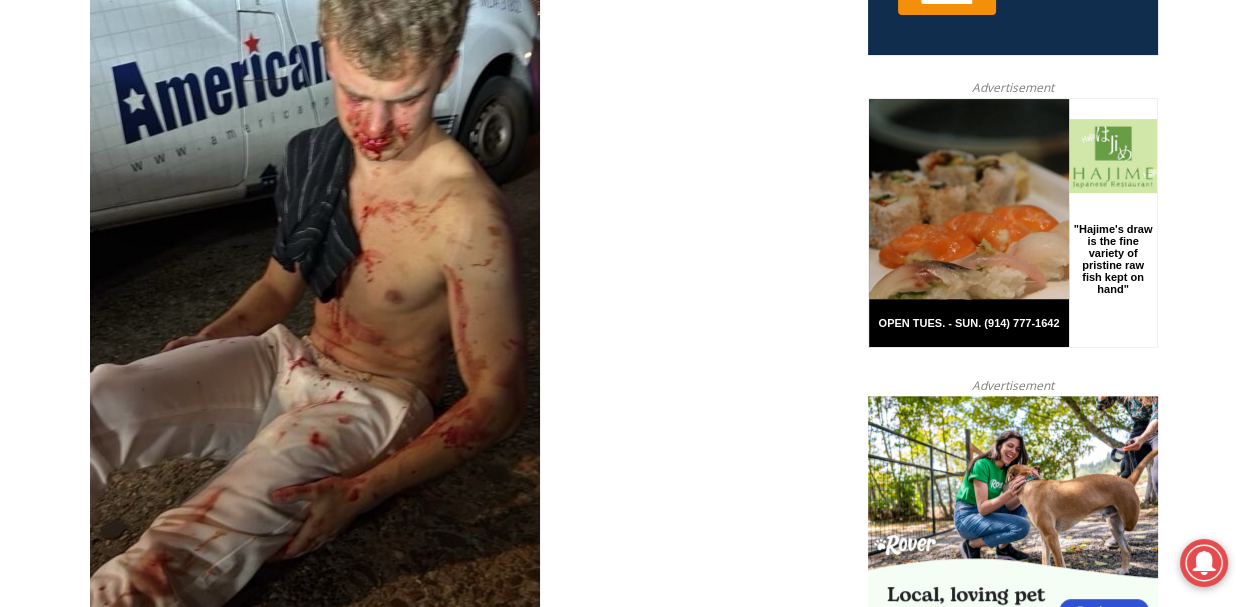 click on "Home   >   Government   >   Federal Government   >   Big Balls Beaten in Assault, Trump & Musk Both Respond
Federal Government   Government   Rye Country Day School   Schools
Big Balls Beaten in Assault, Trump & Musk Both Respond
By Jay Sears, Publisher of MyRye.com
August 5, 2025 August 5, 2025
(PHOTO: President Donald Trump posted this photo of Edward “Big Balls” Coristine, the Rye Country Day School ’24 graduate and Department of Government Efficiency (DOGE) team member, after he was assaulted early Sunday, August 3, 2025 in a carjacking attempt. Source: Truth Social.)
Edward Coristine,  the Rye Country Day School ’24 graduate and former Department of Government Efficiency (DOGE) team member
Just before Trump posted, United States attorney for the District of Columbia and former Westchester District Attorney Jeanine Pirro posted a video message referring to the incident (see the video below).
." at bounding box center [624, 3131] 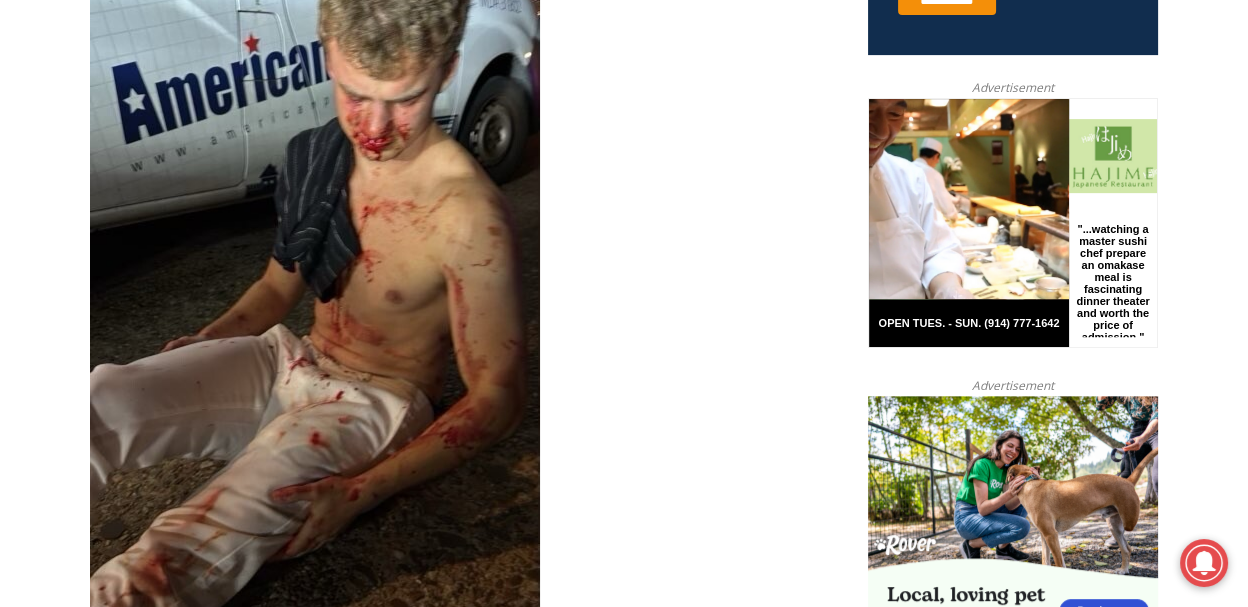 click on "Home   >   Government   >   Federal Government   >   Big Balls Beaten in Assault, Trump & Musk Both Respond
Federal Government   Government   Rye Country Day School   Schools
Big Balls Beaten in Assault, Trump & Musk Both Respond
By Jay Sears, Publisher of MyRye.com
August 5, 2025 August 5, 2025
(PHOTO: President Donald Trump posted this photo of Edward “Big Balls” Coristine, the Rye Country Day School ’24 graduate and Department of Government Efficiency (DOGE) team member, after he was assaulted early Sunday, August 3, 2025 in a carjacking attempt. Source: Truth Social.)
Edward Coristine,  the Rye Country Day School ’24 graduate and former Department of Government Efficiency (DOGE) team member
Just before Trump posted, United States attorney for the District of Columbia and former Westchester District Attorney Jeanine Pirro posted a video message referring to the incident (see the video below).
." at bounding box center (624, 3131) 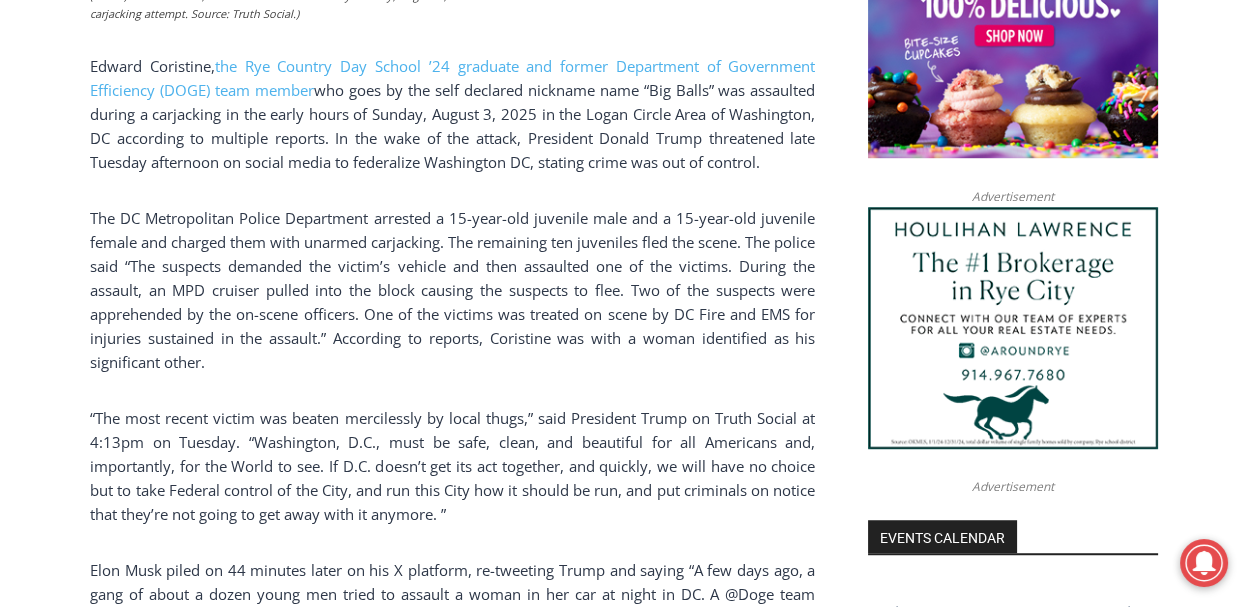 scroll, scrollTop: 1759, scrollLeft: 0, axis: vertical 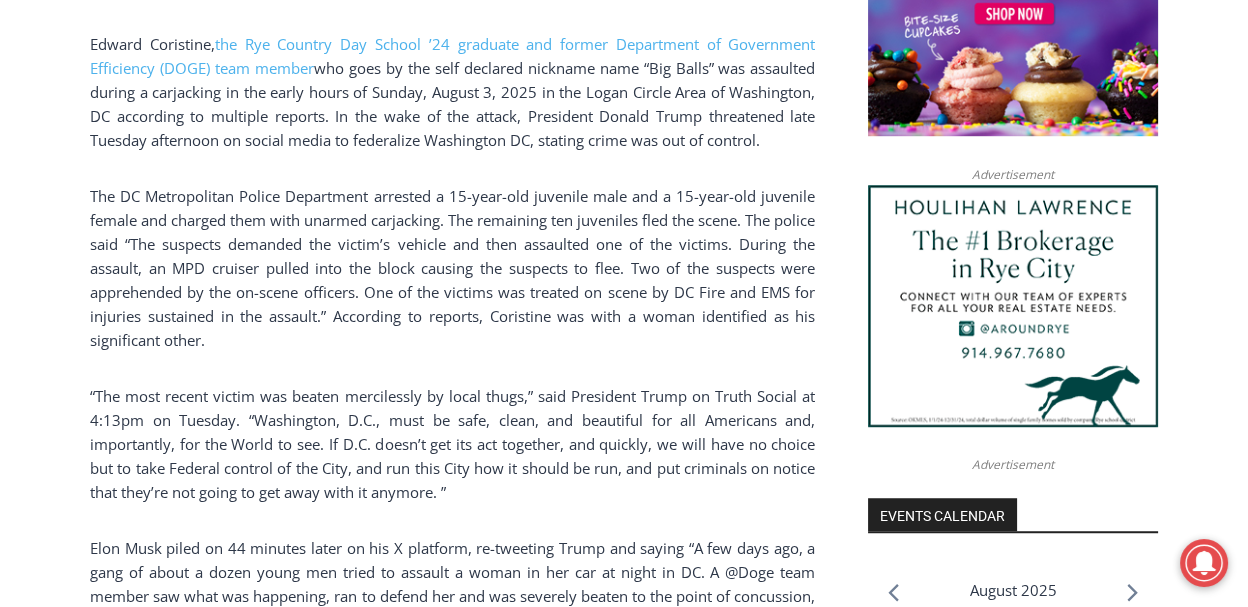 click on "Home   >   Government   >   Federal Government   >   Big Balls Beaten in Assault, Trump & Musk Both Respond
Federal Government   Government   Rye Country Day School   Schools
Big Balls Beaten in Assault, Trump & Musk Both Respond
By Jay Sears, Publisher of MyRye.com
August 5, 2025 August 5, 2025
(PHOTO: President Donald Trump posted this photo of Edward “Big Balls” Coristine, the Rye Country Day School ’24 graduate and Department of Government Efficiency (DOGE) team member, after he was assaulted early Sunday, August 3, 2025 in a carjacking attempt. Source: Truth Social.)
Edward Coristine,  the Rye Country Day School ’24 graduate and former Department of Government Efficiency (DOGE) team member
Just before Trump posted, United States attorney for the District of Columbia and former Westchester District Attorney Jeanine Pirro posted a video message referring to the incident (see the video below).
." at bounding box center [624, 2331] 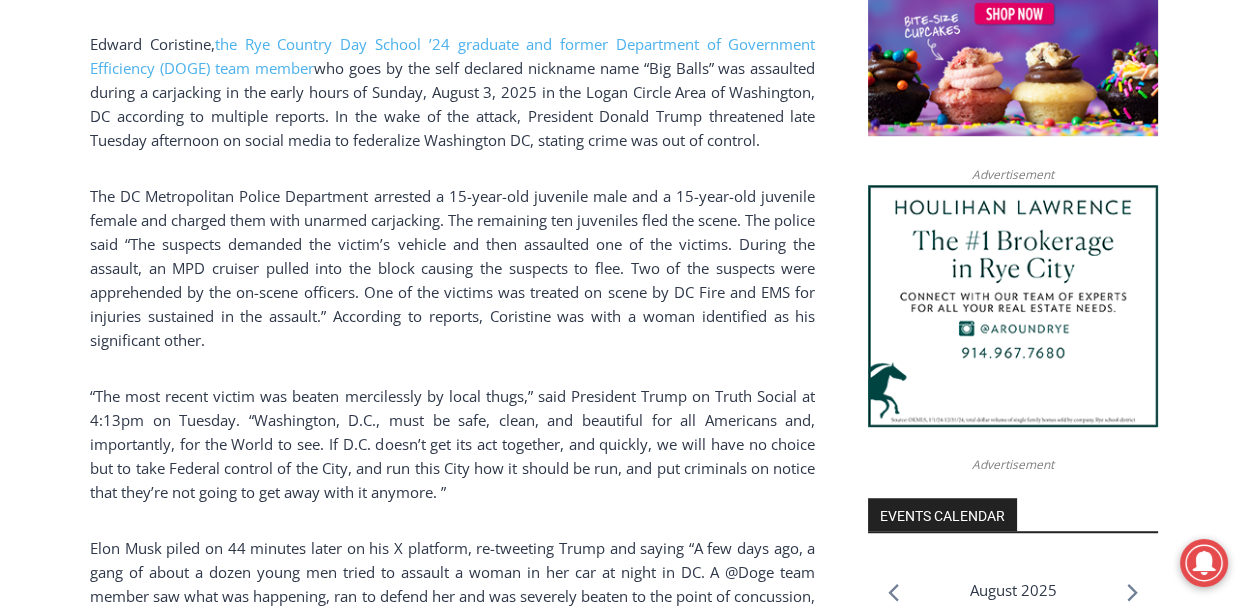click on "Home   >   Government   >   Federal Government   >   Big Balls Beaten in Assault, Trump & Musk Both Respond
Federal Government   Government   Rye Country Day School   Schools
Big Balls Beaten in Assault, Trump & Musk Both Respond
By Jay Sears, Publisher of MyRye.com
August 5, 2025 August 5, 2025
(PHOTO: President Donald Trump posted this photo of Edward “Big Balls” Coristine, the Rye Country Day School ’24 graduate and Department of Government Efficiency (DOGE) team member, after he was assaulted early Sunday, August 3, 2025 in a carjacking attempt. Source: Truth Social.)
Edward Coristine,  the Rye Country Day School ’24 graduate and former Department of Government Efficiency (DOGE) team member
Just before Trump posted, United States attorney for the District of Columbia and former Westchester District Attorney Jeanine Pirro posted a video message referring to the incident (see the video below).
." at bounding box center (624, 2331) 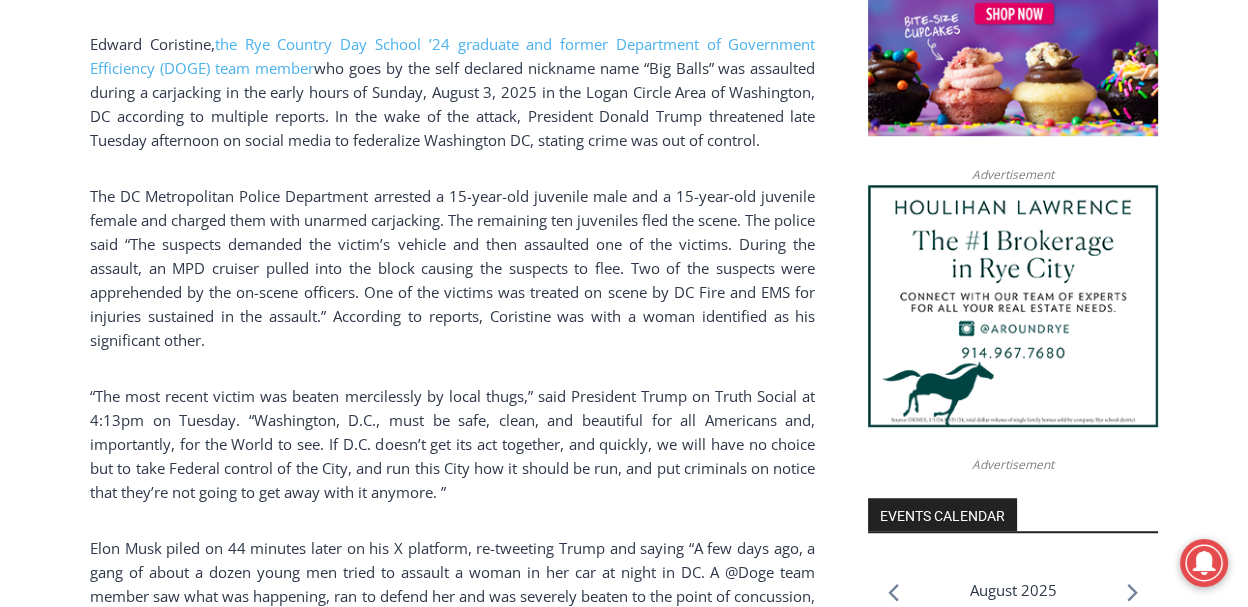 click on "Home   >   Government   >   Federal Government   >   Big Balls Beaten in Assault, Trump & Musk Both Respond
Federal Government   Government   Rye Country Day School   Schools
Big Balls Beaten in Assault, Trump & Musk Both Respond
By Jay Sears, Publisher of MyRye.com
August 5, 2025 August 5, 2025
(PHOTO: President Donald Trump posted this photo of Edward “Big Balls” Coristine, the Rye Country Day School ’24 graduate and Department of Government Efficiency (DOGE) team member, after he was assaulted early Sunday, August 3, 2025 in a carjacking attempt. Source: Truth Social.)
Edward Coristine,  the Rye Country Day School ’24 graduate and former Department of Government Efficiency (DOGE) team member
Just before Trump posted, United States attorney for the District of Columbia and former Westchester District Attorney Jeanine Pirro posted a video message referring to the incident (see the video below).
." at bounding box center (624, 2331) 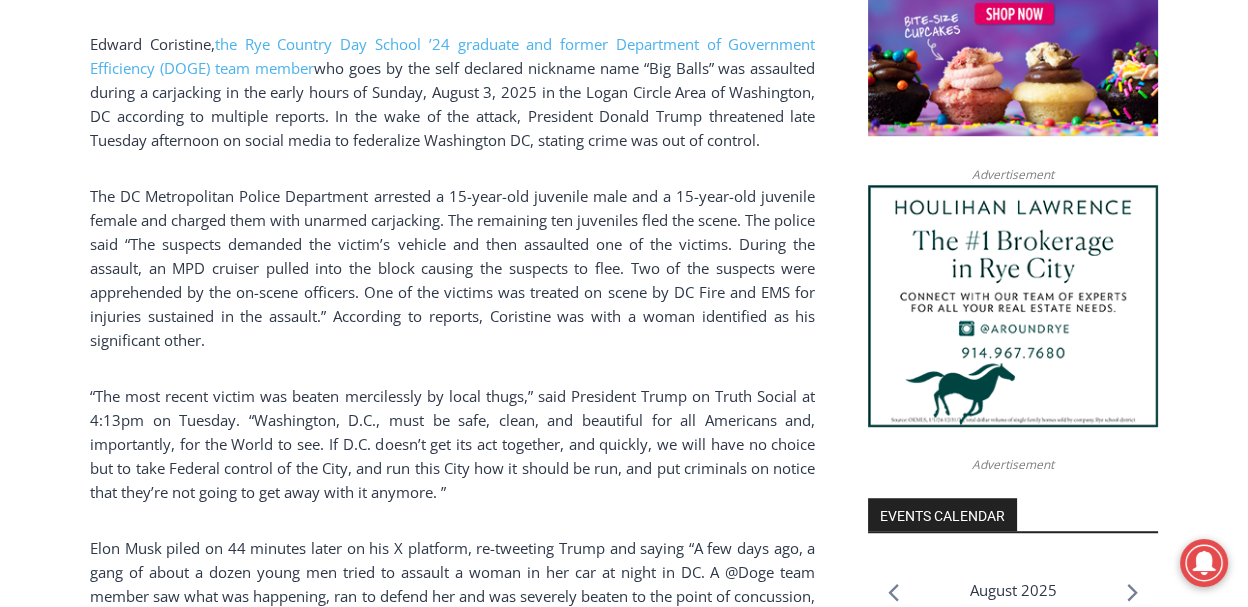 click on "Home   >   Government   >   Federal Government   >   Big Balls Beaten in Assault, Trump & Musk Both Respond
Federal Government   Government   Rye Country Day School   Schools
Big Balls Beaten in Assault, Trump & Musk Both Respond
By Jay Sears, Publisher of MyRye.com
August 5, 2025 August 5, 2025
(PHOTO: President Donald Trump posted this photo of Edward “Big Balls” Coristine, the Rye Country Day School ’24 graduate and Department of Government Efficiency (DOGE) team member, after he was assaulted early Sunday, August 3, 2025 in a carjacking attempt. Source: Truth Social.)
Edward Coristine,  the Rye Country Day School ’24 graduate and former Department of Government Efficiency (DOGE) team member
Just before Trump posted, United States attorney for the District of Columbia and former Westchester District Attorney Jeanine Pirro posted a video message referring to the incident (see the video below).
." at bounding box center [624, 2331] 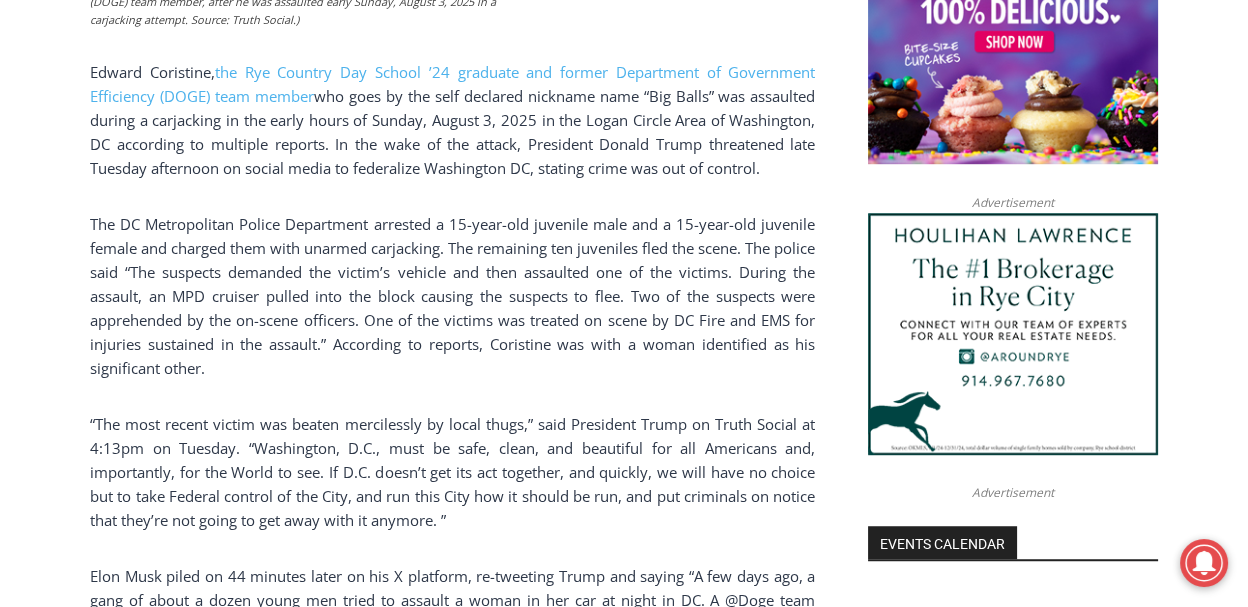 scroll, scrollTop: 1759, scrollLeft: 0, axis: vertical 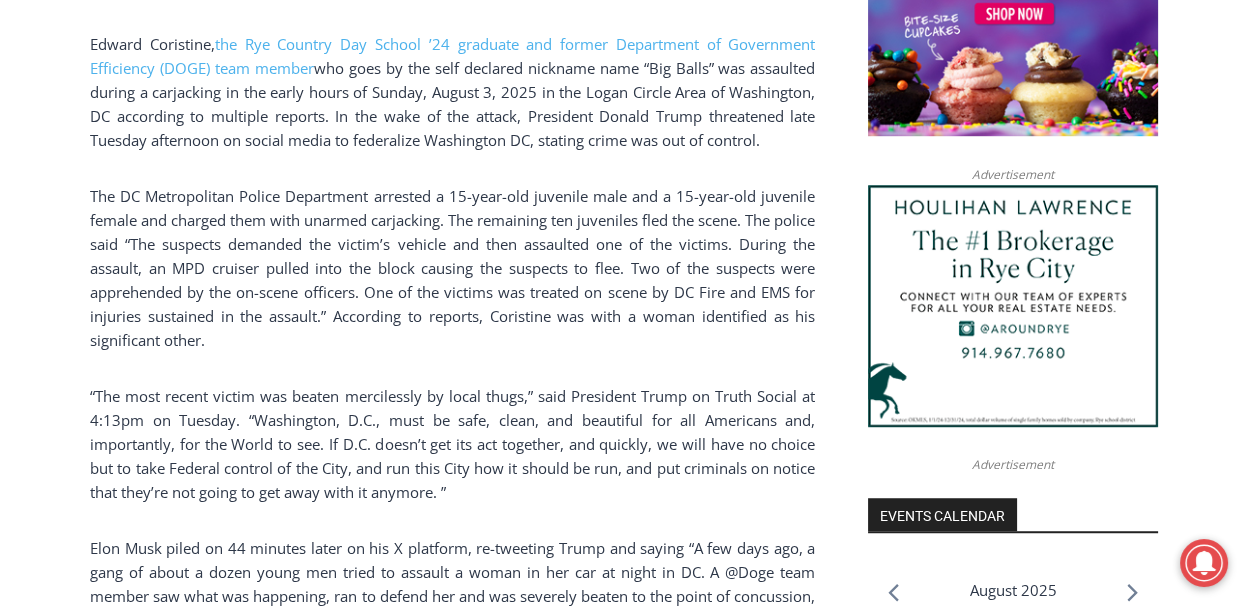 click on "Home   >   Government   >   Federal Government   >   Big Balls Beaten in Assault, Trump & Musk Both Respond
Federal Government   Government   Rye Country Day School   Schools
Big Balls Beaten in Assault, Trump & Musk Both Respond
By Jay Sears, Publisher of MyRye.com
August 5, 2025 August 5, 2025
(PHOTO: President Donald Trump posted this photo of Edward “Big Balls” Coristine, the Rye Country Day School ’24 graduate and Department of Government Efficiency (DOGE) team member, after he was assaulted early Sunday, August 3, 2025 in a carjacking attempt. Source: Truth Social.)
Edward Coristine,  the Rye Country Day School ’24 graduate and former Department of Government Efficiency (DOGE) team member
Just before Trump posted, United States attorney for the District of Columbia and former Westchester District Attorney Jeanine Pirro posted a video message referring to the incident (see the video below).
." at bounding box center [624, 2331] 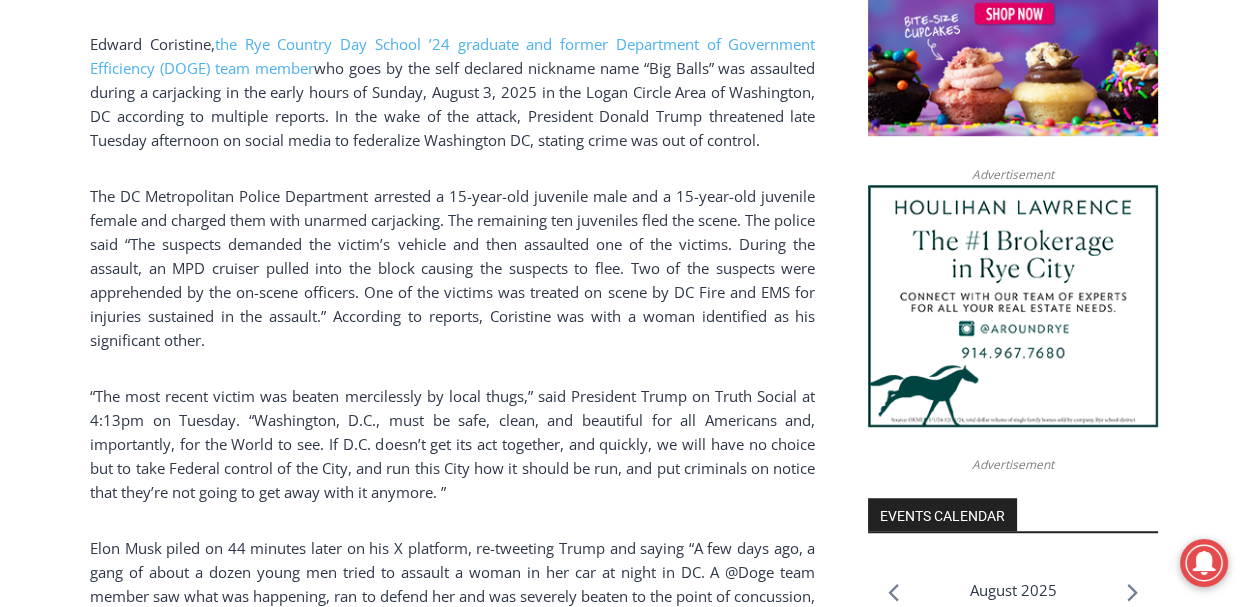 click on "Home   >   Government   >   Federal Government   >   Big Balls Beaten in Assault, Trump & Musk Both Respond
Federal Government   Government   Rye Country Day School   Schools
Big Balls Beaten in Assault, Trump & Musk Both Respond
By Jay Sears, Publisher of MyRye.com
August 5, 2025 August 5, 2025
(PHOTO: President Donald Trump posted this photo of Edward “Big Balls” Coristine, the Rye Country Day School ’24 graduate and Department of Government Efficiency (DOGE) team member, after he was assaulted early Sunday, August 3, 2025 in a carjacking attempt. Source: Truth Social.)
Edward Coristine,  the Rye Country Day School ’24 graduate and former Department of Government Efficiency (DOGE) team member
Just before Trump posted, United States attorney for the District of Columbia and former Westchester District Attorney Jeanine Pirro posted a video message referring to the incident (see the video below).
." at bounding box center (624, 2331) 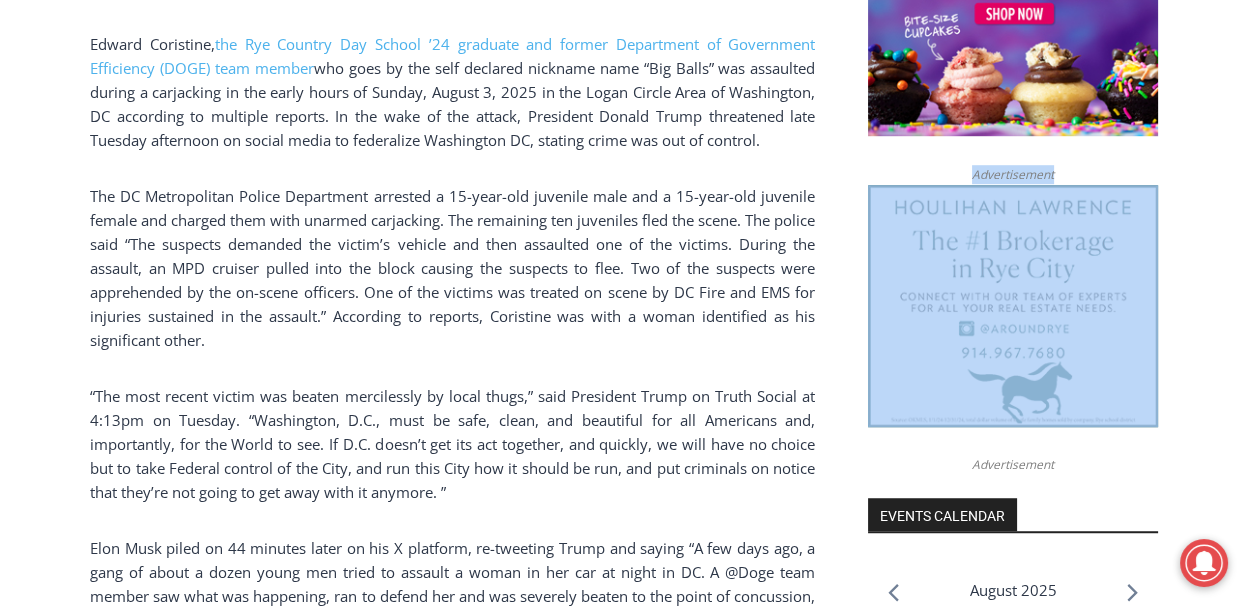click on "Home   >   Government   >   Federal Government   >   Big Balls Beaten in Assault, Trump & Musk Both Respond
Federal Government   Government   Rye Country Day School   Schools
Big Balls Beaten in Assault, Trump & Musk Both Respond
By Jay Sears, Publisher of MyRye.com
August 5, 2025 August 5, 2025
(PHOTO: President Donald Trump posted this photo of Edward “Big Balls” Coristine, the Rye Country Day School ’24 graduate and Department of Government Efficiency (DOGE) team member, after he was assaulted early Sunday, August 3, 2025 in a carjacking attempt. Source: Truth Social.)
Edward Coristine,  the Rye Country Day School ’24 graduate and former Department of Government Efficiency (DOGE) team member
Just before Trump posted, United States attorney for the District of Columbia and former Westchester District Attorney Jeanine Pirro posted a video message referring to the incident (see the video below).
." at bounding box center [624, 2331] 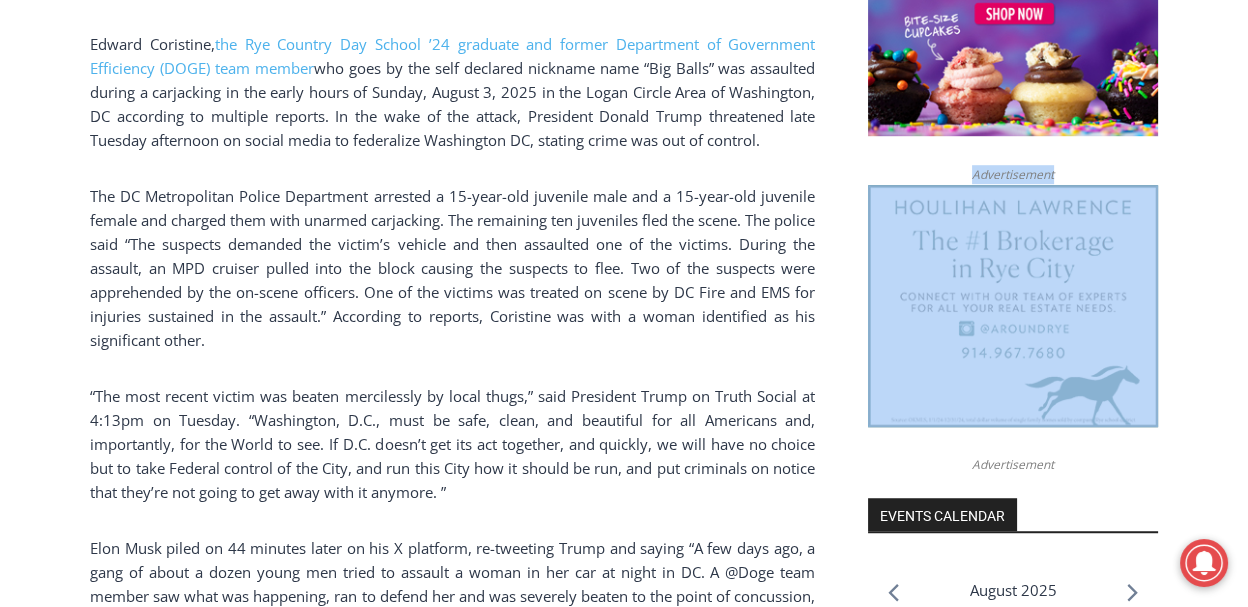 click on "Home   >   Government   >   Federal Government   >   Big Balls Beaten in Assault, Trump & Musk Both Respond
Federal Government   Government   Rye Country Day School   Schools
Big Balls Beaten in Assault, Trump & Musk Both Respond
By Jay Sears, Publisher of MyRye.com
August 5, 2025 August 5, 2025
(PHOTO: President Donald Trump posted this photo of Edward “Big Balls” Coristine, the Rye Country Day School ’24 graduate and Department of Government Efficiency (DOGE) team member, after he was assaulted early Sunday, August 3, 2025 in a carjacking attempt. Source: Truth Social.)
Edward Coristine,  the Rye Country Day School ’24 graduate and former Department of Government Efficiency (DOGE) team member
Just before Trump posted, United States attorney for the District of Columbia and former Westchester District Attorney Jeanine Pirro posted a video message referring to the incident (see the video below).
." at bounding box center [624, 2331] 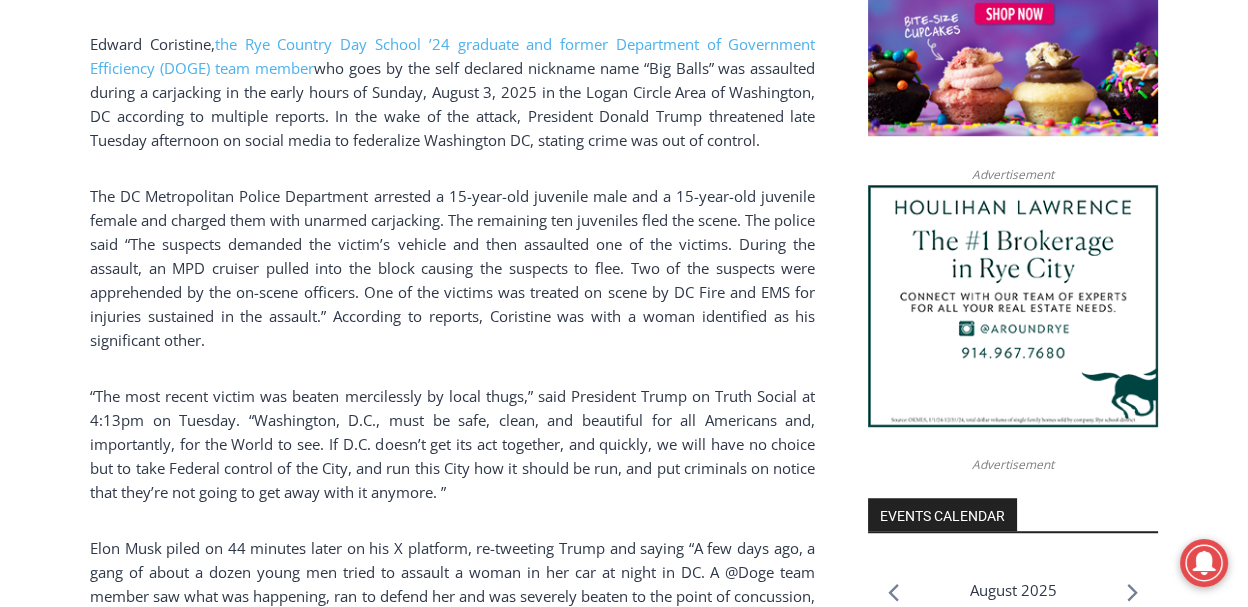 click on "Home   >   Government   >   Federal Government   >   Big Balls Beaten in Assault, Trump & Musk Both Respond
Federal Government   Government   Rye Country Day School   Schools
Big Balls Beaten in Assault, Trump & Musk Both Respond
By Jay Sears, Publisher of MyRye.com
August 5, 2025 August 5, 2025
(PHOTO: President Donald Trump posted this photo of Edward “Big Balls” Coristine, the Rye Country Day School ’24 graduate and Department of Government Efficiency (DOGE) team member, after he was assaulted early Sunday, August 3, 2025 in a carjacking attempt. Source: Truth Social.)
Edward Coristine,  the Rye Country Day School ’24 graduate and former Department of Government Efficiency (DOGE) team member
Just before Trump posted, United States attorney for the District of Columbia and former Westchester District Attorney Jeanine Pirro posted a video message referring to the incident (see the video below).
." at bounding box center [624, 2331] 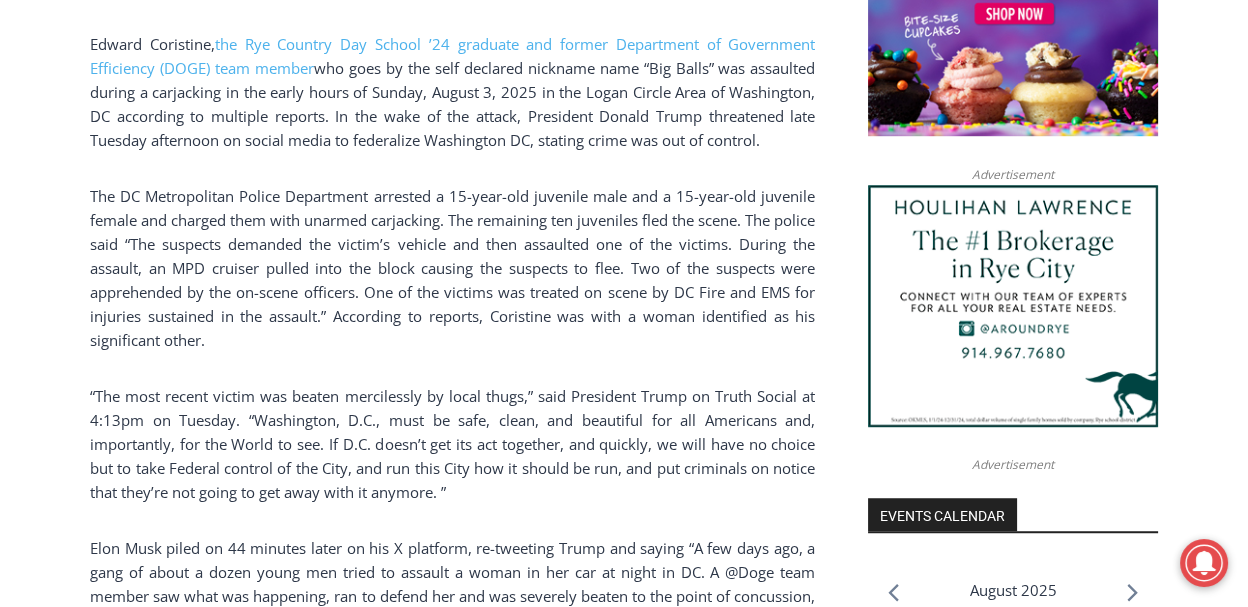 click on "Home   >   Government   >   Federal Government   >   Big Balls Beaten in Assault, Trump & Musk Both Respond
Federal Government   Government   Rye Country Day School   Schools
Big Balls Beaten in Assault, Trump & Musk Both Respond
By Jay Sears, Publisher of MyRye.com
August 5, 2025 August 5, 2025
(PHOTO: President Donald Trump posted this photo of Edward “Big Balls” Coristine, the Rye Country Day School ’24 graduate and Department of Government Efficiency (DOGE) team member, after he was assaulted early Sunday, August 3, 2025 in a carjacking attempt. Source: Truth Social.)
Edward Coristine,  the Rye Country Day School ’24 graduate and former Department of Government Efficiency (DOGE) team member
Just before Trump posted, United States attorney for the District of Columbia and former Westchester District Attorney Jeanine Pirro posted a video message referring to the incident (see the video below).
." at bounding box center (624, 2331) 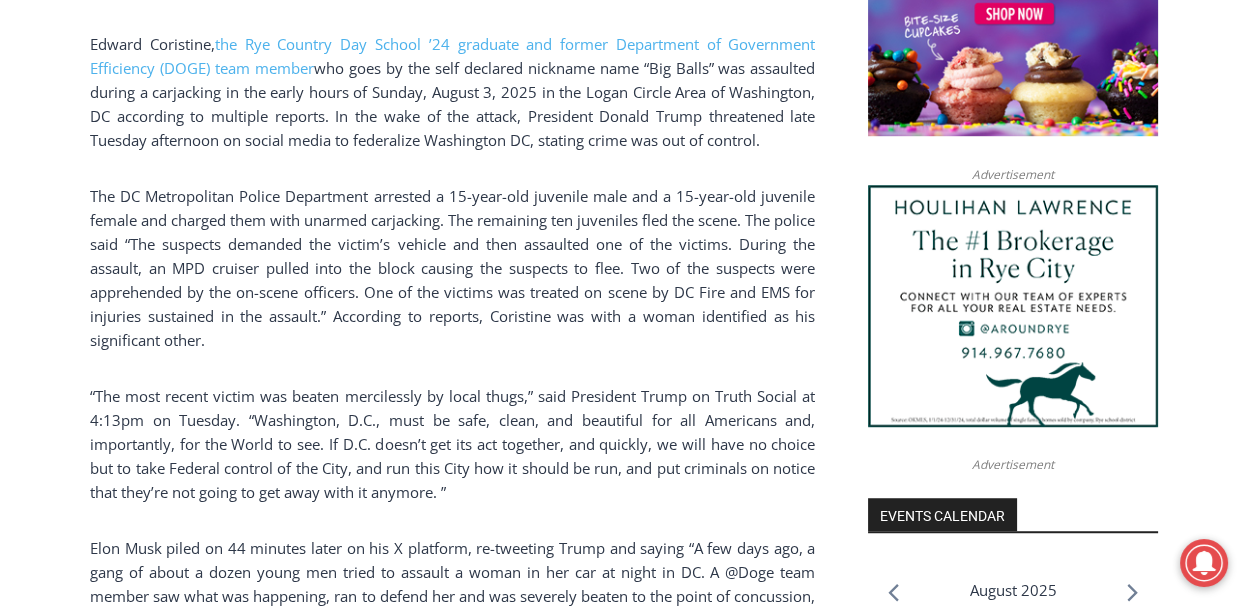click on "Home   >   Government   >   Federal Government   >   Big Balls Beaten in Assault, Trump & Musk Both Respond
Federal Government   Government   Rye Country Day School   Schools
Big Balls Beaten in Assault, Trump & Musk Both Respond
By Jay Sears, Publisher of MyRye.com
August 5, 2025 August 5, 2025
(PHOTO: President Donald Trump posted this photo of Edward “Big Balls” Coristine, the Rye Country Day School ’24 graduate and Department of Government Efficiency (DOGE) team member, after he was assaulted early Sunday, August 3, 2025 in a carjacking attempt. Source: Truth Social.)
Edward Coristine,  the Rye Country Day School ’24 graduate and former Department of Government Efficiency (DOGE) team member
Just before Trump posted, United States attorney for the District of Columbia and former Westchester District Attorney Jeanine Pirro posted a video message referring to the incident (see the video below).
." at bounding box center [624, 2331] 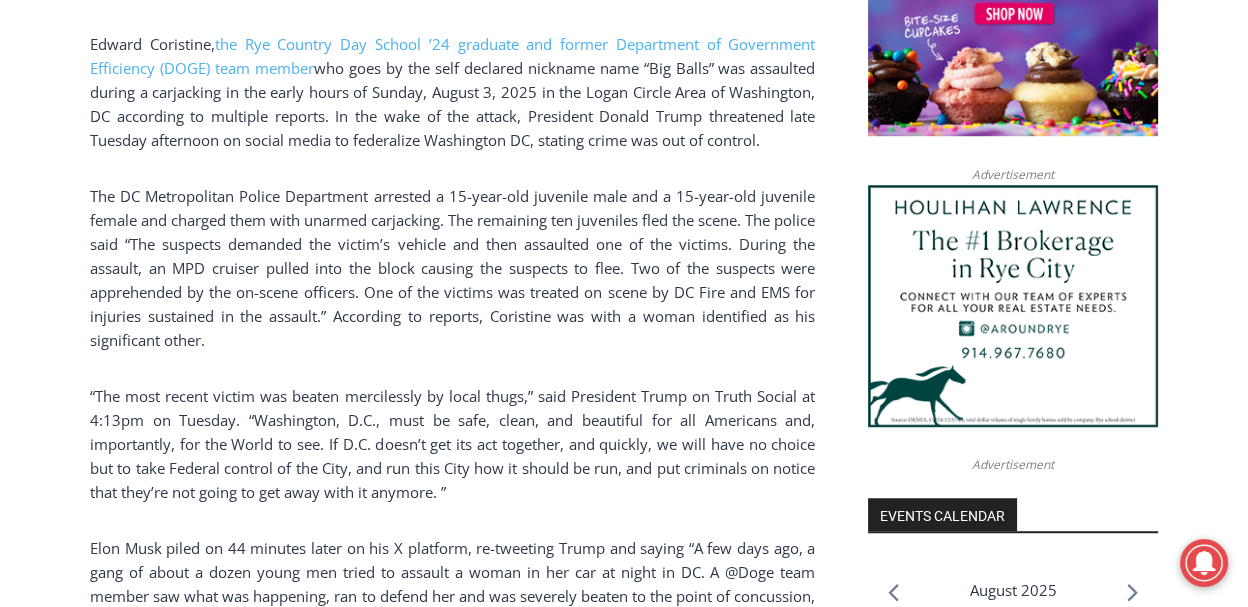 click on "Home   >   Government   >   Federal Government   >   Big Balls Beaten in Assault, Trump & Musk Both Respond
Federal Government   Government   Rye Country Day School   Schools
Big Balls Beaten in Assault, Trump & Musk Both Respond
By Jay Sears, Publisher of MyRye.com
August 5, 2025 August 5, 2025
(PHOTO: President Donald Trump posted this photo of Edward “Big Balls” Coristine, the Rye Country Day School ’24 graduate and Department of Government Efficiency (DOGE) team member, after he was assaulted early Sunday, August 3, 2025 in a carjacking attempt. Source: Truth Social.)
Edward Coristine,  the Rye Country Day School ’24 graduate and former Department of Government Efficiency (DOGE) team member
Just before Trump posted, United States attorney for the District of Columbia and former Westchester District Attorney Jeanine Pirro posted a video message referring to the incident (see the video below).
." at bounding box center (624, 2331) 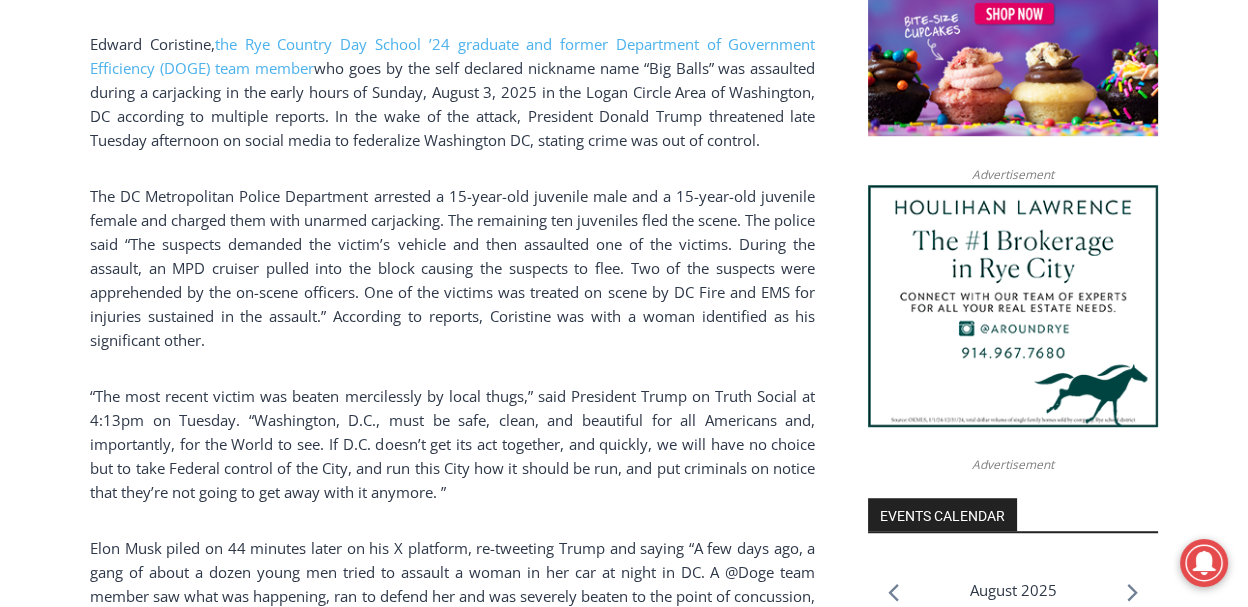 click on "Home   >   Government   >   Federal Government   >   Big Balls Beaten in Assault, Trump & Musk Both Respond
Federal Government   Government   Rye Country Day School   Schools
Big Balls Beaten in Assault, Trump & Musk Both Respond
By Jay Sears, Publisher of MyRye.com
August 5, 2025 August 5, 2025
(PHOTO: President Donald Trump posted this photo of Edward “Big Balls” Coristine, the Rye Country Day School ’24 graduate and Department of Government Efficiency (DOGE) team member, after he was assaulted early Sunday, August 3, 2025 in a carjacking attempt. Source: Truth Social.)
Edward Coristine,  the Rye Country Day School ’24 graduate and former Department of Government Efficiency (DOGE) team member
Just before Trump posted, United States attorney for the District of Columbia and former Westchester District Attorney Jeanine Pirro posted a video message referring to the incident (see the video below).
." at bounding box center [624, 2331] 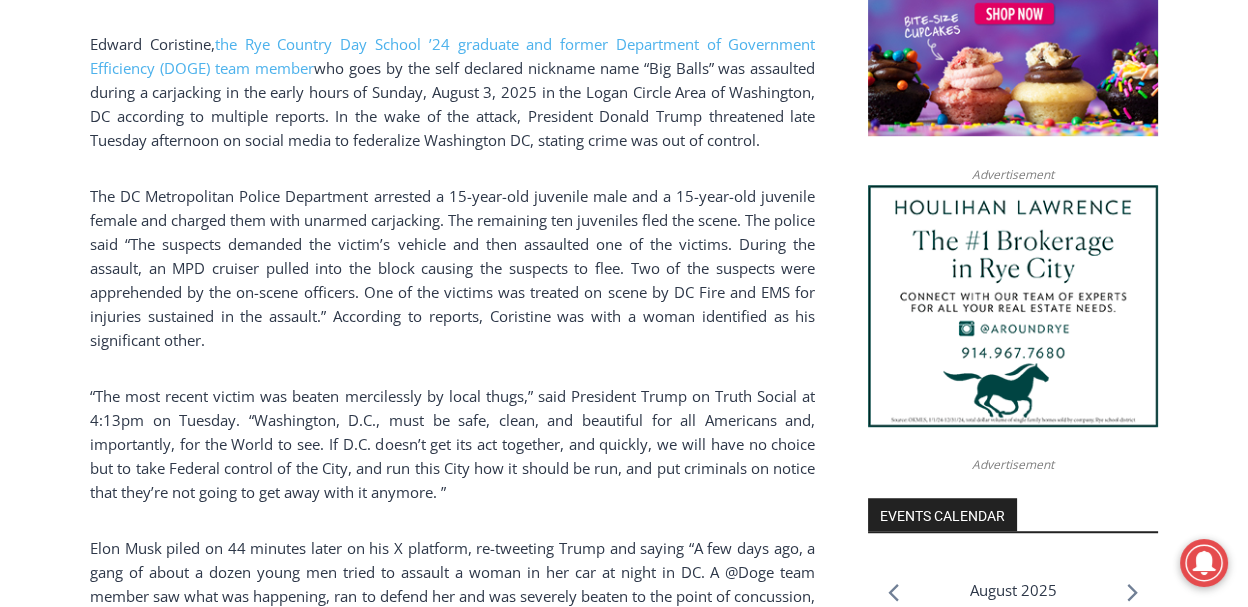 click on "Home   >   Government   >   Federal Government   >   Big Balls Beaten in Assault, Trump & Musk Both Respond
Federal Government   Government   Rye Country Day School   Schools
Big Balls Beaten in Assault, Trump & Musk Both Respond
By Jay Sears, Publisher of MyRye.com
August 5, 2025 August 5, 2025
(PHOTO: President Donald Trump posted this photo of Edward “Big Balls” Coristine, the Rye Country Day School ’24 graduate and Department of Government Efficiency (DOGE) team member, after he was assaulted early Sunday, August 3, 2025 in a carjacking attempt. Source: Truth Social.)
Edward Coristine,  the Rye Country Day School ’24 graduate and former Department of Government Efficiency (DOGE) team member
Just before Trump posted, United States attorney for the District of Columbia and former Westchester District Attorney Jeanine Pirro posted a video message referring to the incident (see the video below).
." at bounding box center (624, 2331) 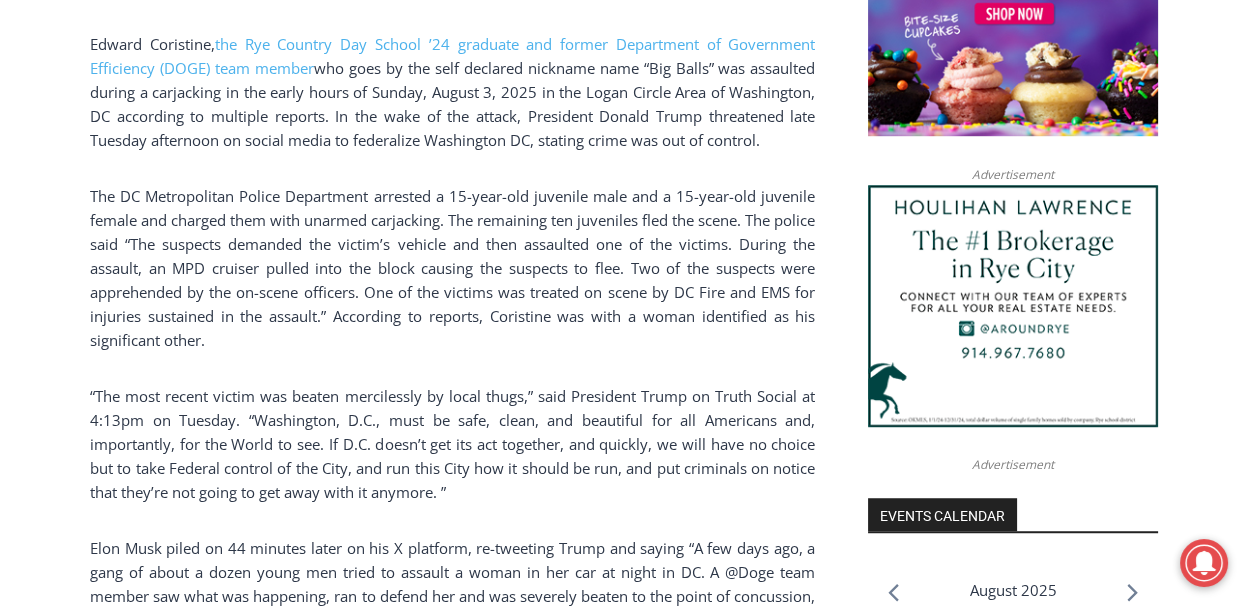 click on "Home   >   Government   >   Federal Government   >   Big Balls Beaten in Assault, Trump & Musk Both Respond
Federal Government   Government   Rye Country Day School   Schools
Big Balls Beaten in Assault, Trump & Musk Both Respond
By Jay Sears, Publisher of MyRye.com
August 5, 2025 August 5, 2025
(PHOTO: President Donald Trump posted this photo of Edward “Big Balls” Coristine, the Rye Country Day School ’24 graduate and Department of Government Efficiency (DOGE) team member, after he was assaulted early Sunday, August 3, 2025 in a carjacking attempt. Source: Truth Social.)
Edward Coristine,  the Rye Country Day School ’24 graduate and former Department of Government Efficiency (DOGE) team member
Just before Trump posted, United States attorney for the District of Columbia and former Westchester District Attorney Jeanine Pirro posted a video message referring to the incident (see the video below).
." at bounding box center [624, 2331] 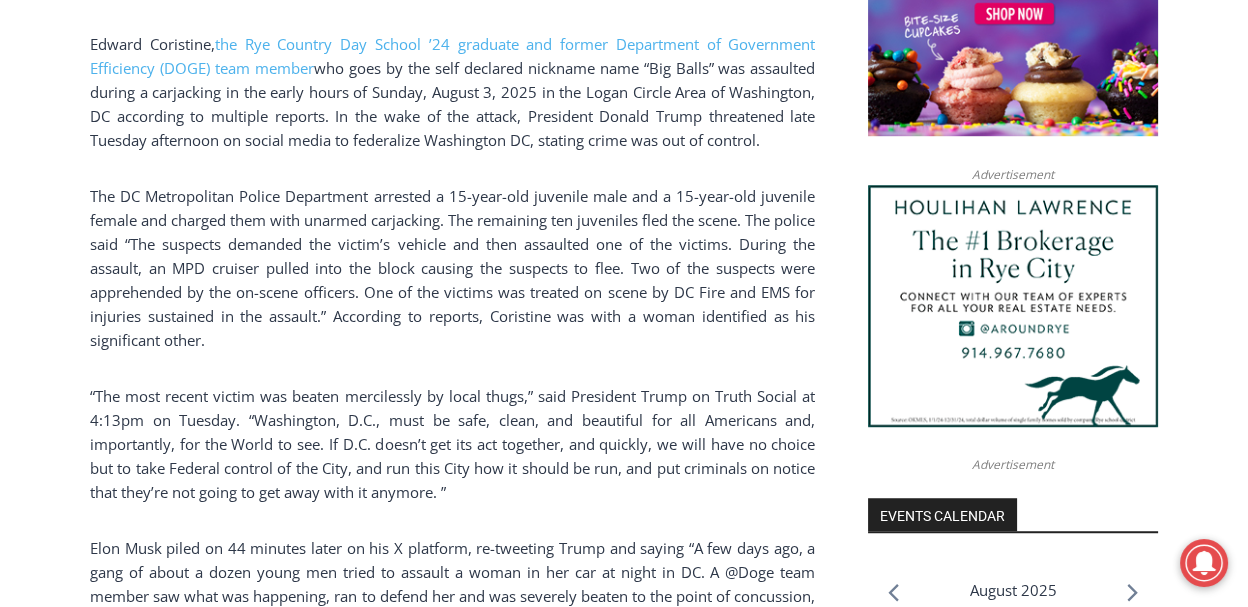 click on "Home   >   Government   >   Federal Government   >   Big Balls Beaten in Assault, Trump & Musk Both Respond
Federal Government   Government   Rye Country Day School   Schools
Big Balls Beaten in Assault, Trump & Musk Both Respond
By Jay Sears, Publisher of MyRye.com
August 5, 2025 August 5, 2025
(PHOTO: President Donald Trump posted this photo of Edward “Big Balls” Coristine, the Rye Country Day School ’24 graduate and Department of Government Efficiency (DOGE) team member, after he was assaulted early Sunday, August 3, 2025 in a carjacking attempt. Source: Truth Social.)
Edward Coristine,  the Rye Country Day School ’24 graduate and former Department of Government Efficiency (DOGE) team member
Just before Trump posted, United States attorney for the District of Columbia and former Westchester District Attorney Jeanine Pirro posted a video message referring to the incident (see the video below).
." at bounding box center (624, 2331) 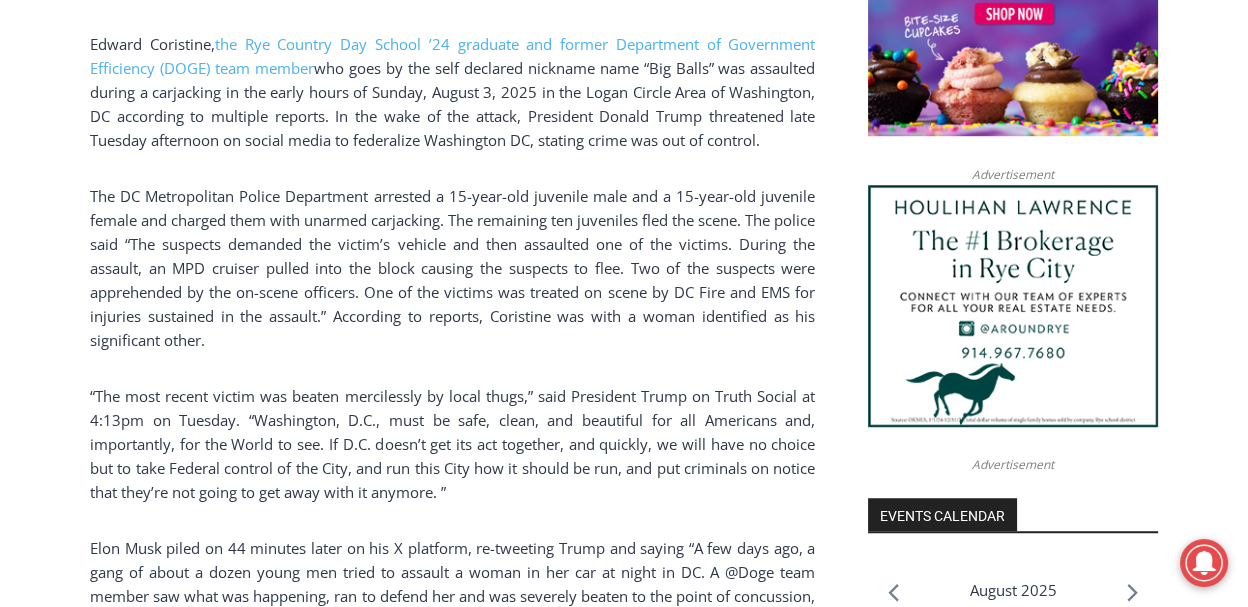 click on "Home   >   Government   >   Federal Government   >   Big Balls Beaten in Assault, Trump & Musk Both Respond
Federal Government   Government   Rye Country Day School   Schools
Big Balls Beaten in Assault, Trump & Musk Both Respond
By Jay Sears, Publisher of MyRye.com
August 5, 2025 August 5, 2025
(PHOTO: President Donald Trump posted this photo of Edward “Big Balls” Coristine, the Rye Country Day School ’24 graduate and Department of Government Efficiency (DOGE) team member, after he was assaulted early Sunday, August 3, 2025 in a carjacking attempt. Source: Truth Social.)
Edward Coristine,  the Rye Country Day School ’24 graduate and former Department of Government Efficiency (DOGE) team member
Just before Trump posted, United States attorney for the District of Columbia and former Westchester District Attorney Jeanine Pirro posted a video message referring to the incident (see the video below).
." at bounding box center [624, 2331] 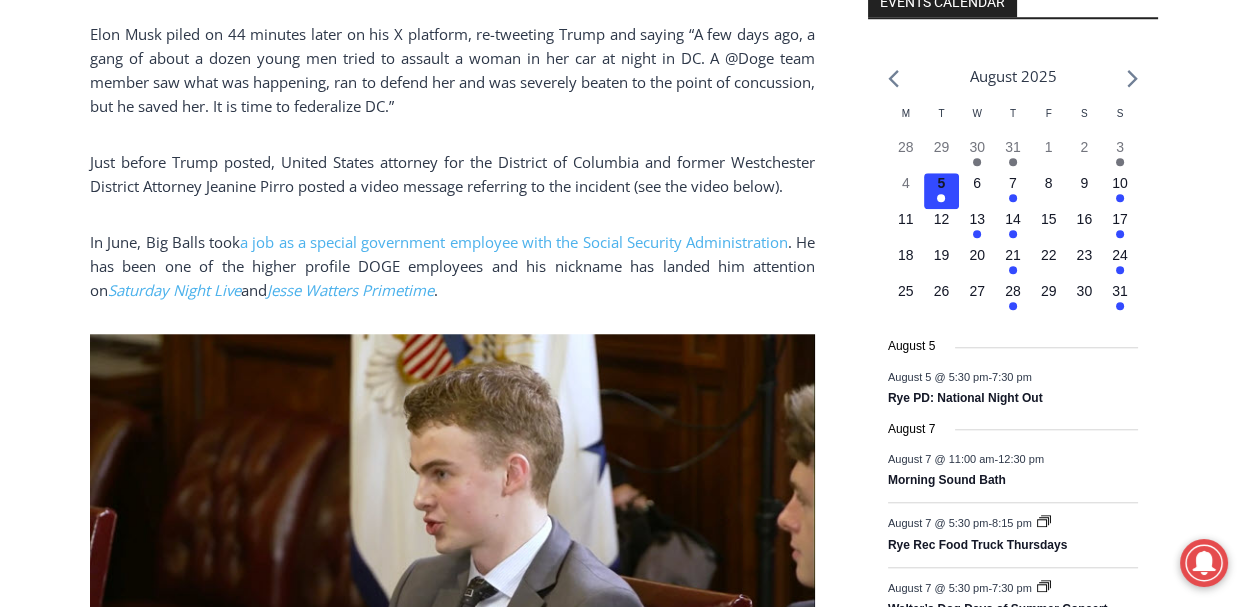 scroll, scrollTop: 2479, scrollLeft: 0, axis: vertical 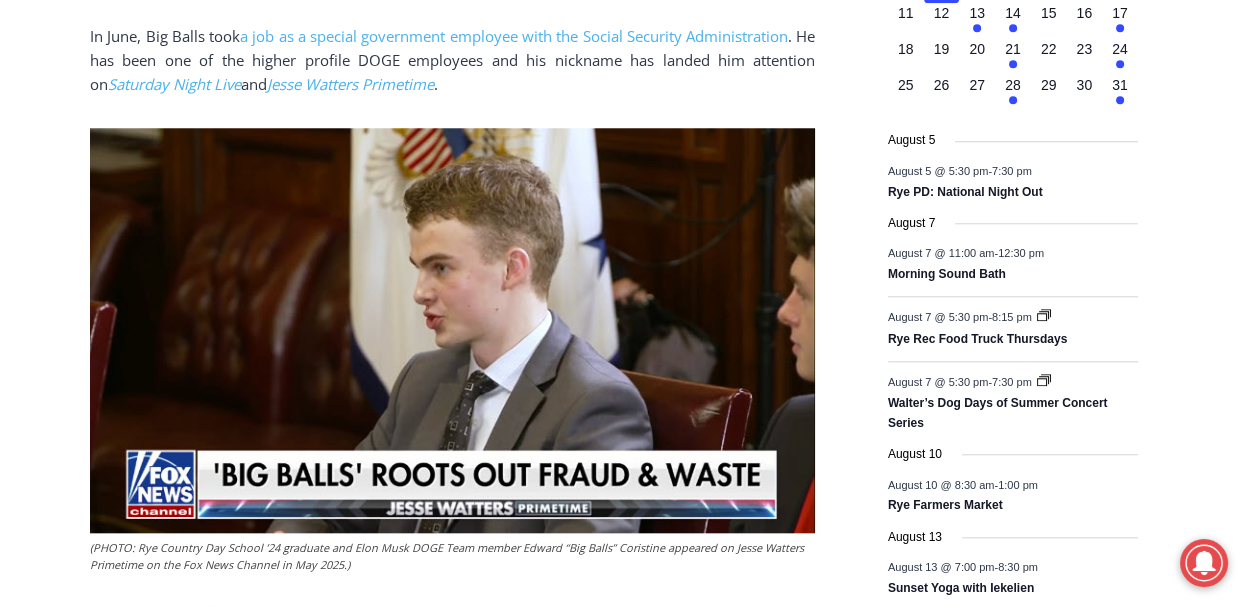 click on "Home   >   Government   >   Federal Government   >   Big Balls Beaten in Assault, Trump & Musk Both Respond
Federal Government   Government   Rye Country Day School   Schools
Big Balls Beaten in Assault, Trump & Musk Both Respond
By Jay Sears, Publisher of MyRye.com
August 5, 2025 August 5, 2025
(PHOTO: President Donald Trump posted this photo of Edward “Big Balls” Coristine, the Rye Country Day School ’24 graduate and Department of Government Efficiency (DOGE) team member, after he was assaulted early Sunday, August 3, 2025 in a carjacking attempt. Source: Truth Social.)
Edward Coristine,  the Rye Country Day School ’24 graduate and former Department of Government Efficiency (DOGE) team member
Just before Trump posted, United States attorney for the District of Columbia and former Westchester District Attorney Jeanine Pirro posted a video message referring to the incident (see the video below).
." at bounding box center [624, 1611] 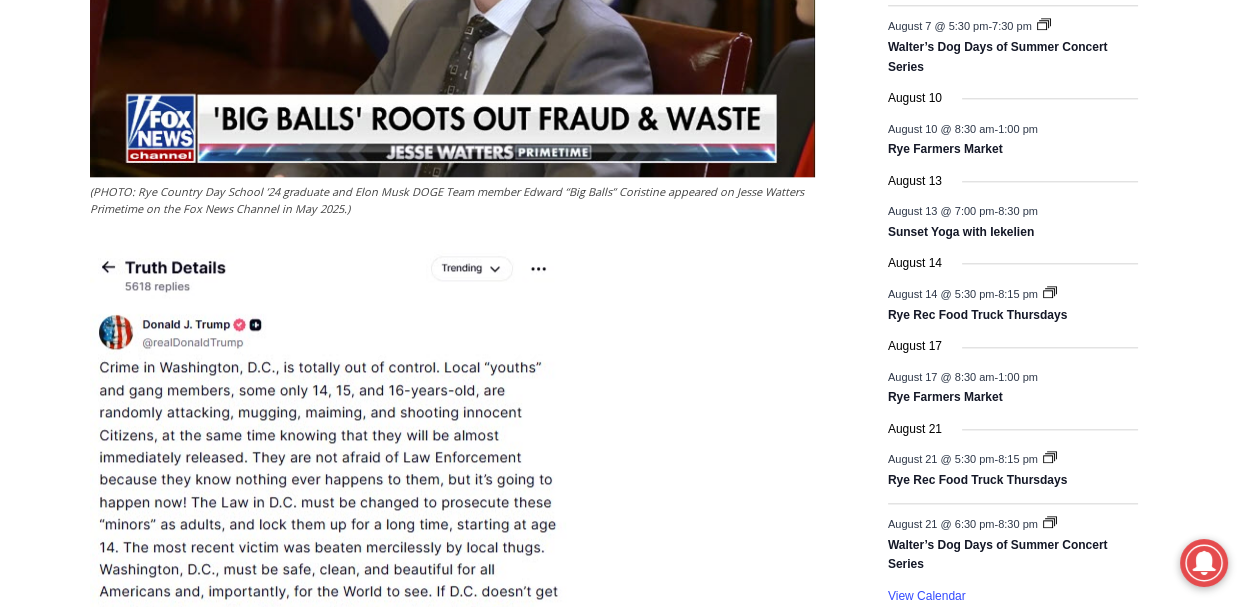scroll, scrollTop: 2959, scrollLeft: 0, axis: vertical 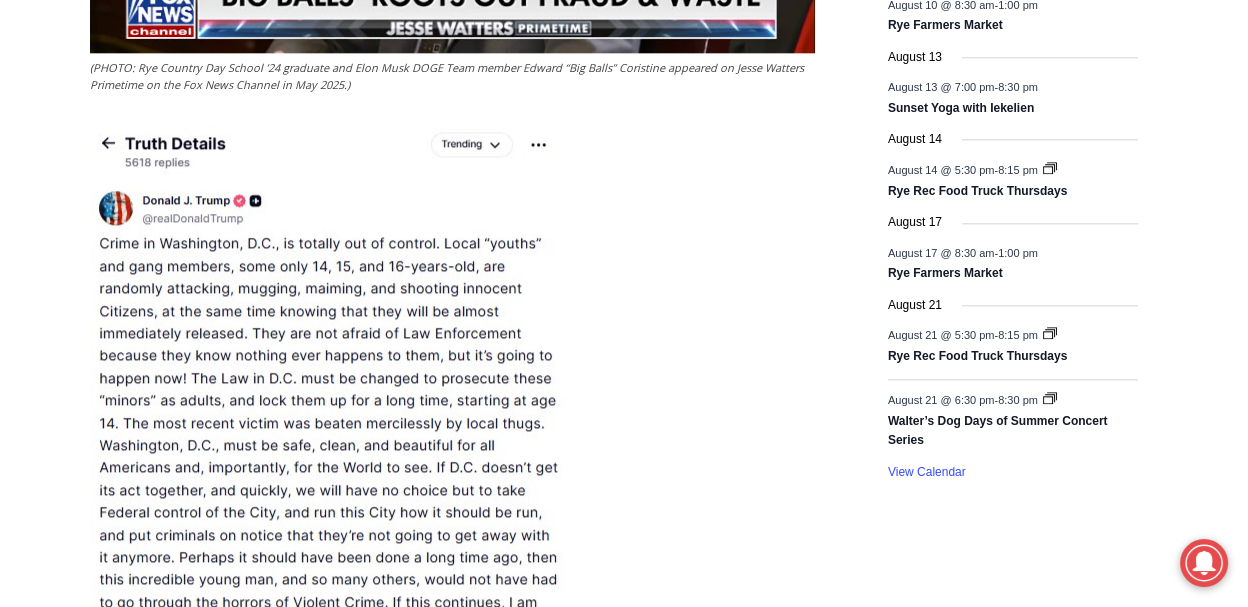 click on "Home   >   Government   >   Federal Government   >   Big Balls Beaten in Assault, Trump & Musk Both Respond
Federal Government   Government   Rye Country Day School   Schools
Big Balls Beaten in Assault, Trump & Musk Both Respond
By Jay Sears, Publisher of MyRye.com
August 5, 2025 August 5, 2025
(PHOTO: President Donald Trump posted this photo of Edward “Big Balls” Coristine, the Rye Country Day School ’24 graduate and Department of Government Efficiency (DOGE) team member, after he was assaulted early Sunday, August 3, 2025 in a carjacking attempt. Source: Truth Social.)
Edward Coristine,  the Rye Country Day School ’24 graduate and former Department of Government Efficiency (DOGE) team member
Just before Trump posted, United States attorney for the District of Columbia and former Westchester District Attorney Jeanine Pirro posted a video message referring to the incident (see the video below).
." at bounding box center (624, 1131) 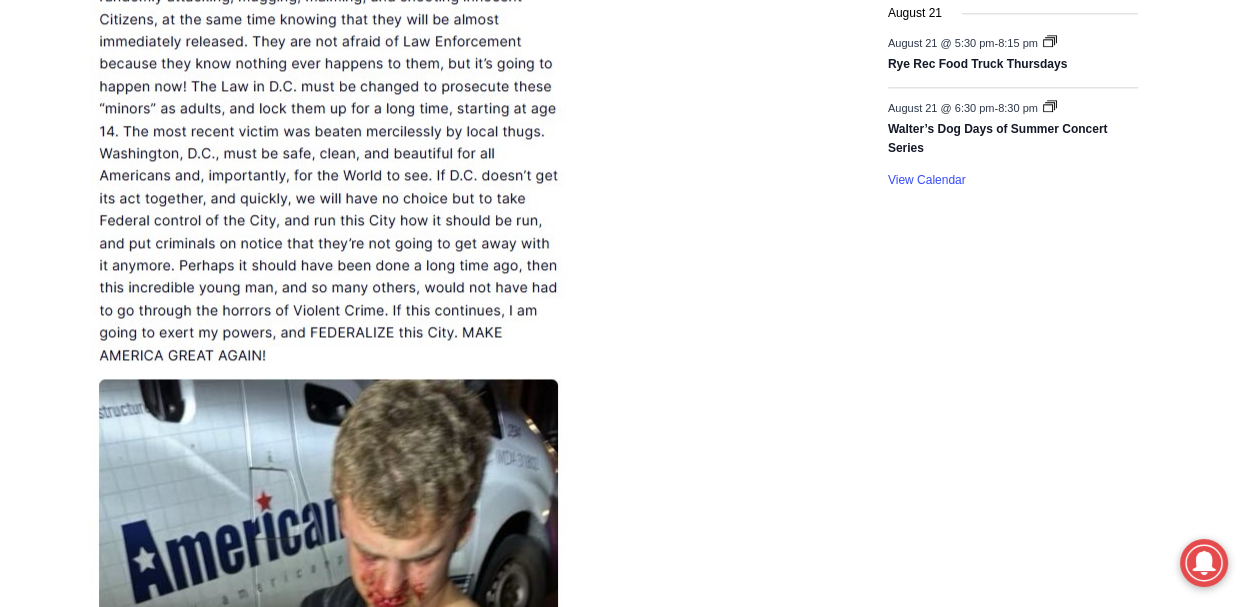 scroll, scrollTop: 3519, scrollLeft: 0, axis: vertical 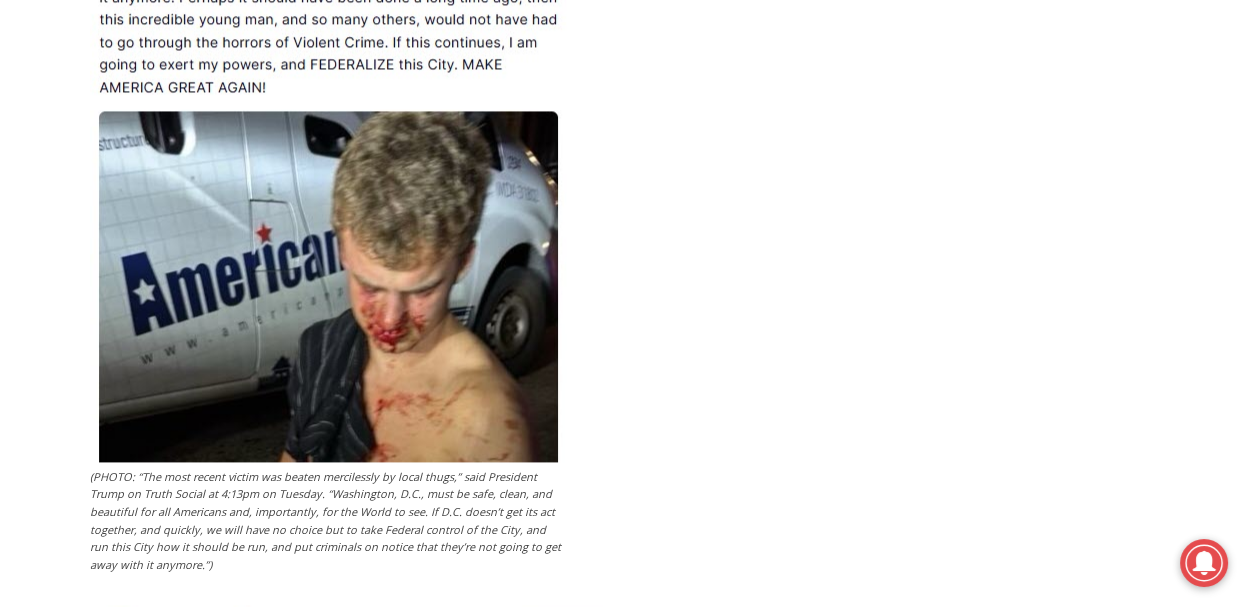 click on "Home   >   Government   >   Federal Government   >   Big Balls Beaten in Assault, Trump & Musk Both Respond
Federal Government   Government   Rye Country Day School   Schools
Big Balls Beaten in Assault, Trump & Musk Both Respond
By Jay Sears, Publisher of MyRye.com
August 5, 2025 August 5, 2025
(PHOTO: President Donald Trump posted this photo of Edward “Big Balls” Coristine, the Rye Country Day School ’24 graduate and Department of Government Efficiency (DOGE) team member, after he was assaulted early Sunday, August 3, 2025 in a carjacking attempt. Source: Truth Social.)
Edward Coristine,  the Rye Country Day School ’24 graduate and former Department of Government Efficiency (DOGE) team member
Just before Trump posted, United States attorney for the District of Columbia and former Westchester District Attorney Jeanine Pirro posted a video message referring to the incident (see the video below).
." at bounding box center [624, 571] 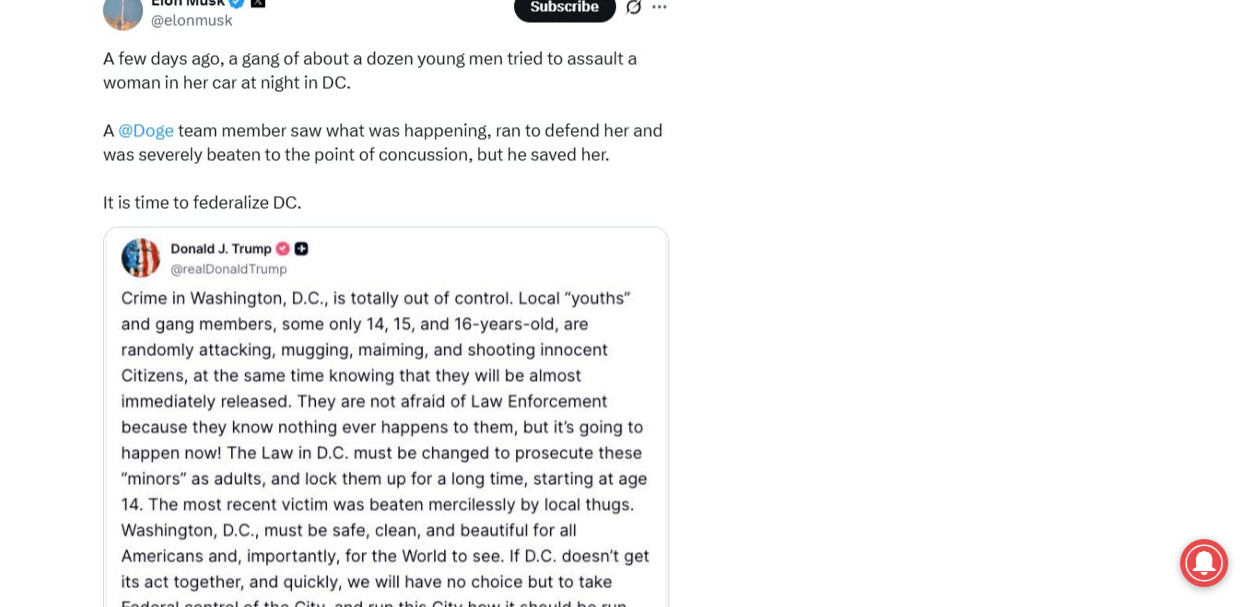 scroll, scrollTop: 4159, scrollLeft: 0, axis: vertical 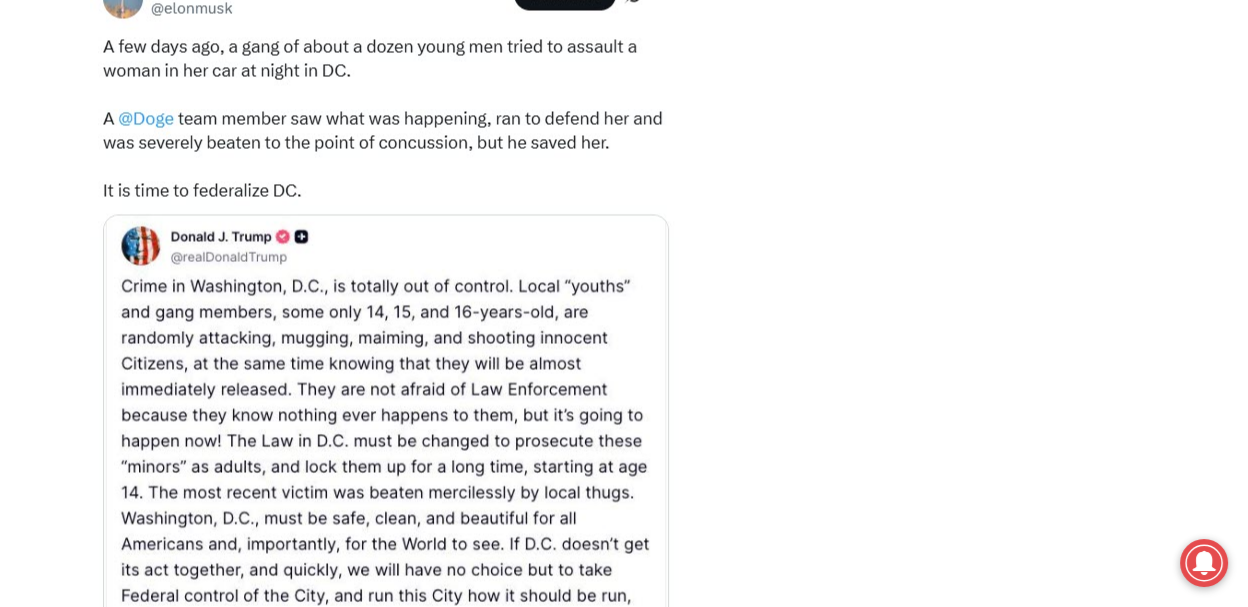 click on "Home   >   Government   >   Federal Government   >   Big Balls Beaten in Assault, Trump & Musk Both Respond
Federal Government   Government   Rye Country Day School   Schools
Big Balls Beaten in Assault, Trump & Musk Both Respond
By Jay Sears, Publisher of MyRye.com
August 5, 2025 August 5, 2025
(PHOTO: President Donald Trump posted this photo of Edward “Big Balls” Coristine, the Rye Country Day School ’24 graduate and Department of Government Efficiency (DOGE) team member, after he was assaulted early Sunday, August 3, 2025 in a carjacking attempt. Source: Truth Social.)
Edward Coristine,  the Rye Country Day School ’24 graduate and former Department of Government Efficiency (DOGE) team member
Just before Trump posted, United States attorney for the District of Columbia and former Westchester District Attorney Jeanine Pirro posted a video message referring to the incident (see the video below).
." at bounding box center [624, -69] 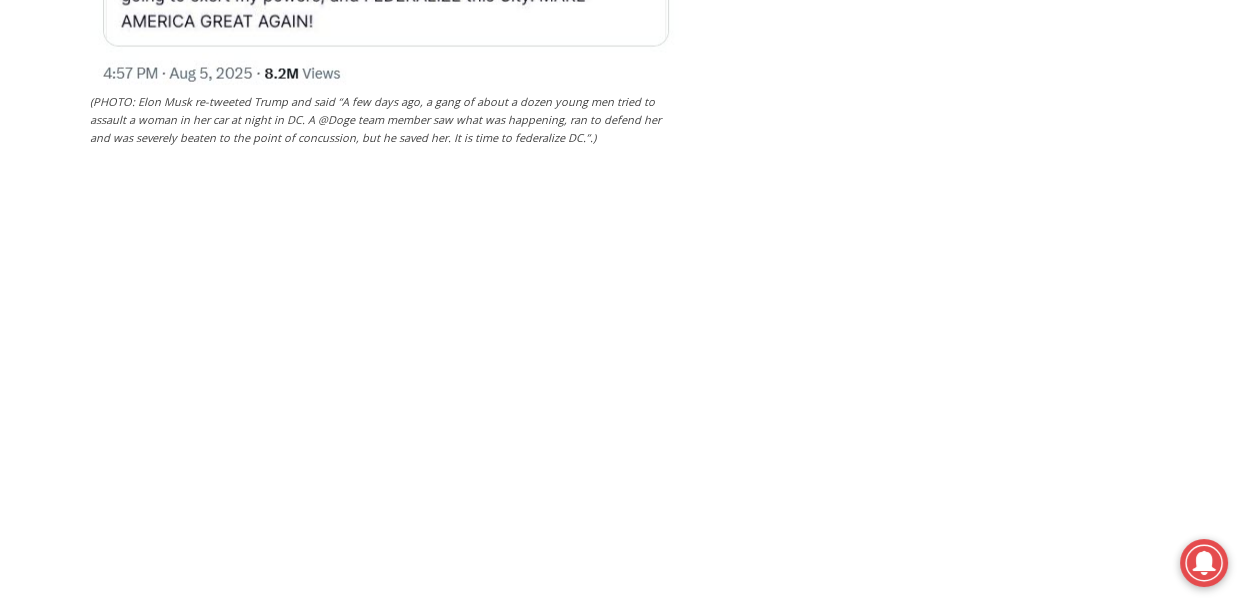 scroll, scrollTop: 5039, scrollLeft: 0, axis: vertical 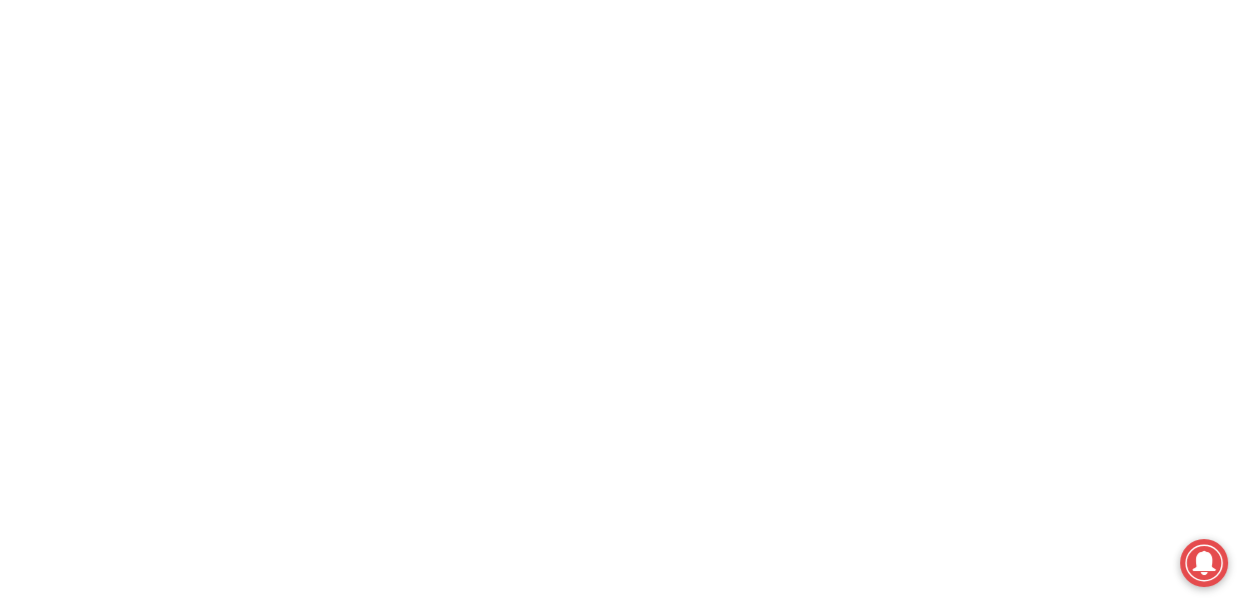 click on "Home   >   Government   >   Federal Government   >   Big Balls Beaten in Assault, Trump & Musk Both Respond
Federal Government   Government   Rye Country Day School   Schools
Big Balls Beaten in Assault, Trump & Musk Both Respond
By Jay Sears, Publisher of MyRye.com
August 5, 2025 August 5, 2025
(PHOTO: President Donald Trump posted this photo of Edward “Big Balls” Coristine, the Rye Country Day School ’24 graduate and Department of Government Efficiency (DOGE) team member, after he was assaulted early Sunday, August 3, 2025 in a carjacking attempt. Source: Truth Social.)
Edward Coristine,  the Rye Country Day School ’24 graduate and former Department of Government Efficiency (DOGE) team member
Just before Trump posted, United States attorney for the District of Columbia and former Westchester District Attorney Jeanine Pirro posted a video message referring to the incident (see the video below).
." at bounding box center (624, -949) 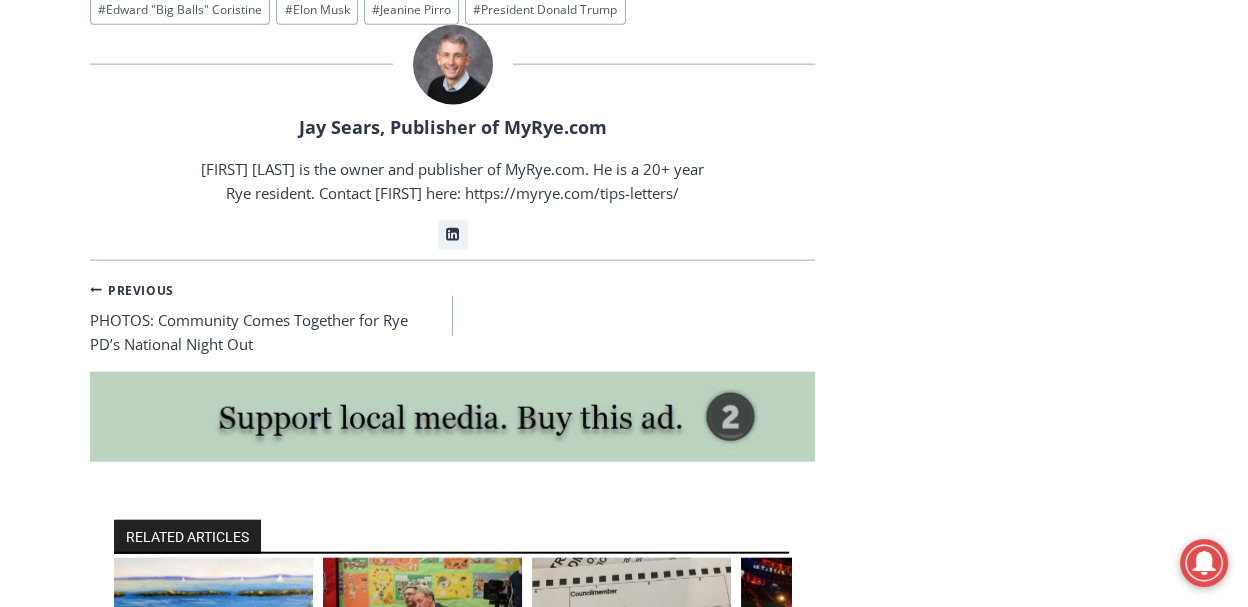 click on "**********" at bounding box center [1013, -1909] 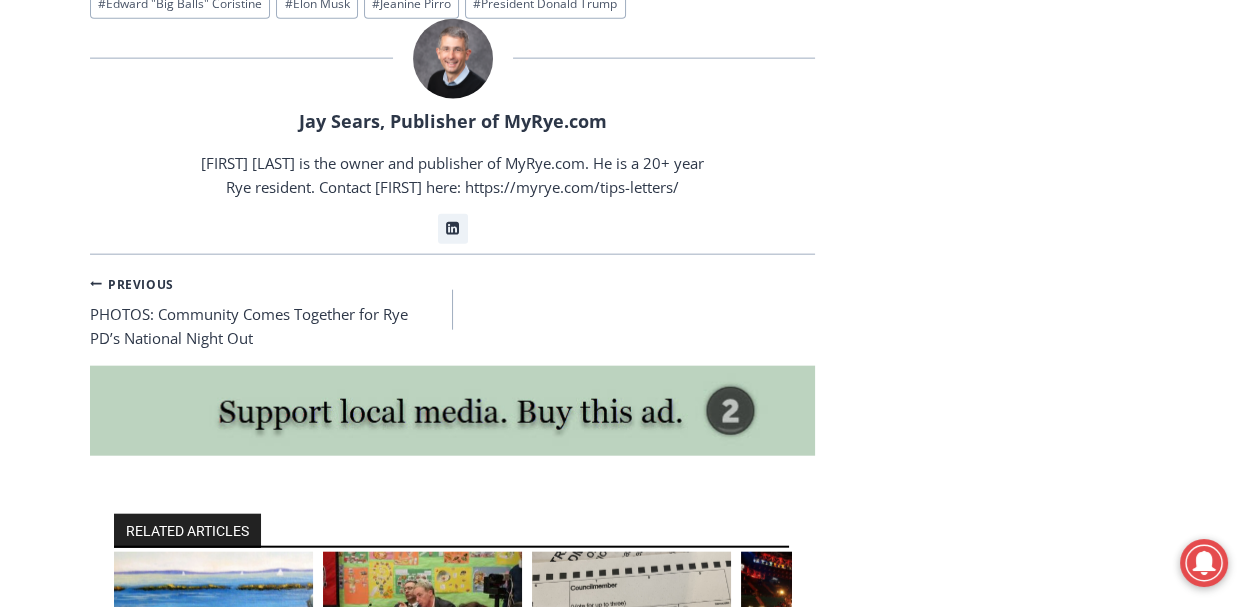 scroll, scrollTop: 6479, scrollLeft: 0, axis: vertical 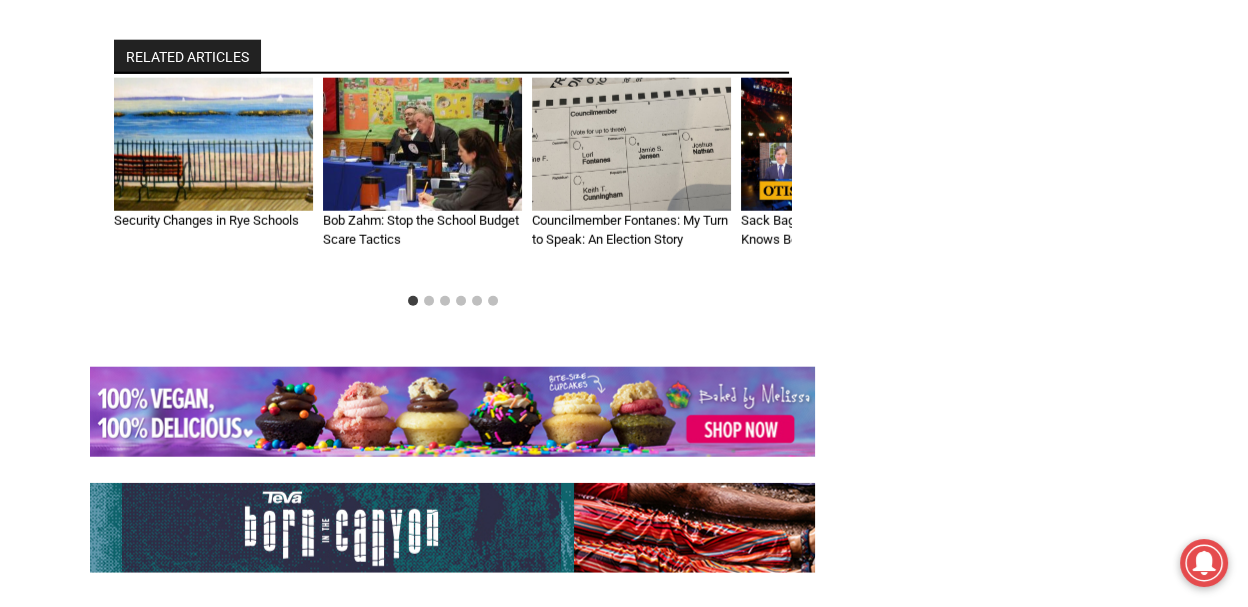 click on "**********" at bounding box center (1013, -2389) 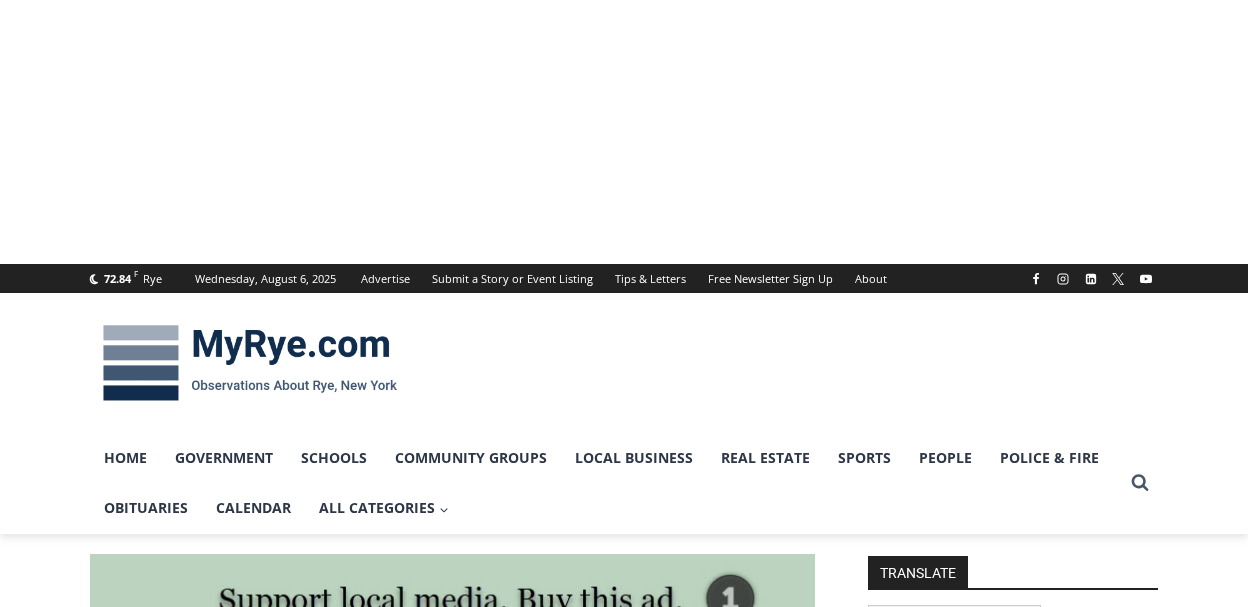 scroll, scrollTop: 0, scrollLeft: 0, axis: both 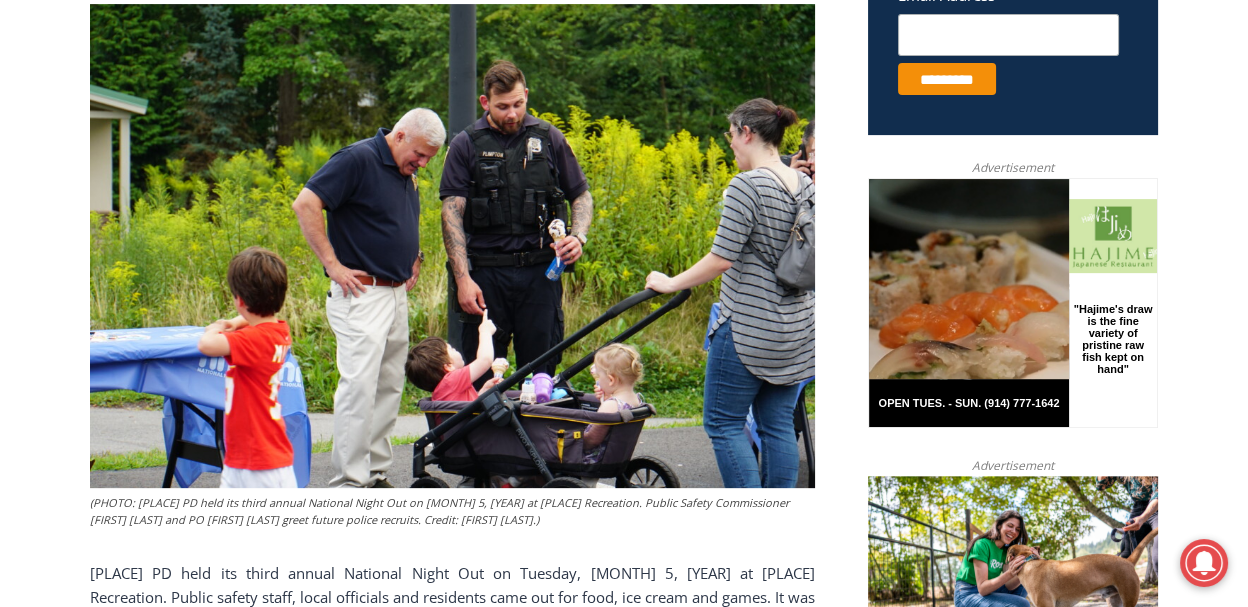 click on "Home   >   Police & Fire   >   Rye Police Department   >   PHOTOS: Community Comes Together for Rye PD’s National Night Out
Rye Police Department   Police & Fire
PHOTOS: Community Comes Together for Rye PD’s National Night Out
By [FIRST] [LAST], Publisher of [BRAND]
[MONTH] 5, [YEAR]
(PHOTO: [PLACE] PD held its third annual National Night Out on [MONTH] 5, [YEAR] at [PLACE] Recreation. Public Safety Commissioner [FIRST] [LAST] and PO [FIRST] [LAST] greet future police recruits. Credit: [FIRST] [LAST].)
[PLACE] PD held its third annual National Night Out on Tuesday, [MONTH] 5, [YEAR] at [PLACE] Recreation. Public safety staff, local officials and residents came out for food, ice cream and games. It was a great mild summer evening – a nice boomerang from last year when rain cancelled the event.
Many in the department were sending props to  Police Officer (and [PLACE] native) [FIRST] [LAST]" at bounding box center (624, 4616) 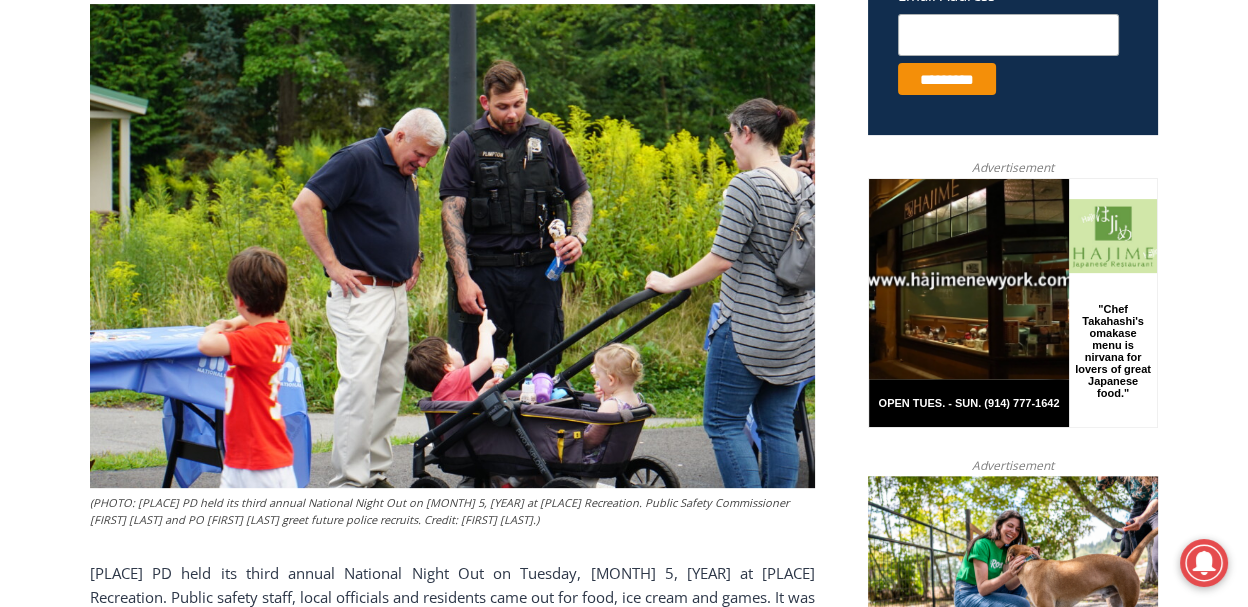 click on "Home   >   Police & Fire   >   Rye Police Department   >   PHOTOS: Community Comes Together for Rye PD’s National Night Out
Rye Police Department   Police & Fire
PHOTOS: Community Comes Together for Rye PD’s National Night Out
By [FIRST] [LAST], Publisher of [BRAND]
[MONTH] 5, [YEAR]
(PHOTO: [PLACE] PD held its third annual National Night Out on [MONTH] 5, [YEAR] at [PLACE] Recreation. Public Safety Commissioner [FIRST] [LAST] and PO [FIRST] [LAST] greet future police recruits. Credit: [FIRST] [LAST].)
[PLACE] PD held its third annual National Night Out on Tuesday, [MONTH] 5, [YEAR] at [PLACE] Recreation. Public safety staff, local officials and residents came out for food, ice cream and games. It was a great mild summer evening – a nice boomerang from last year when rain cancelled the event.
Many in the department were sending props to  Police Officer (and [PLACE] native) [FIRST] [LAST]" at bounding box center [624, 4616] 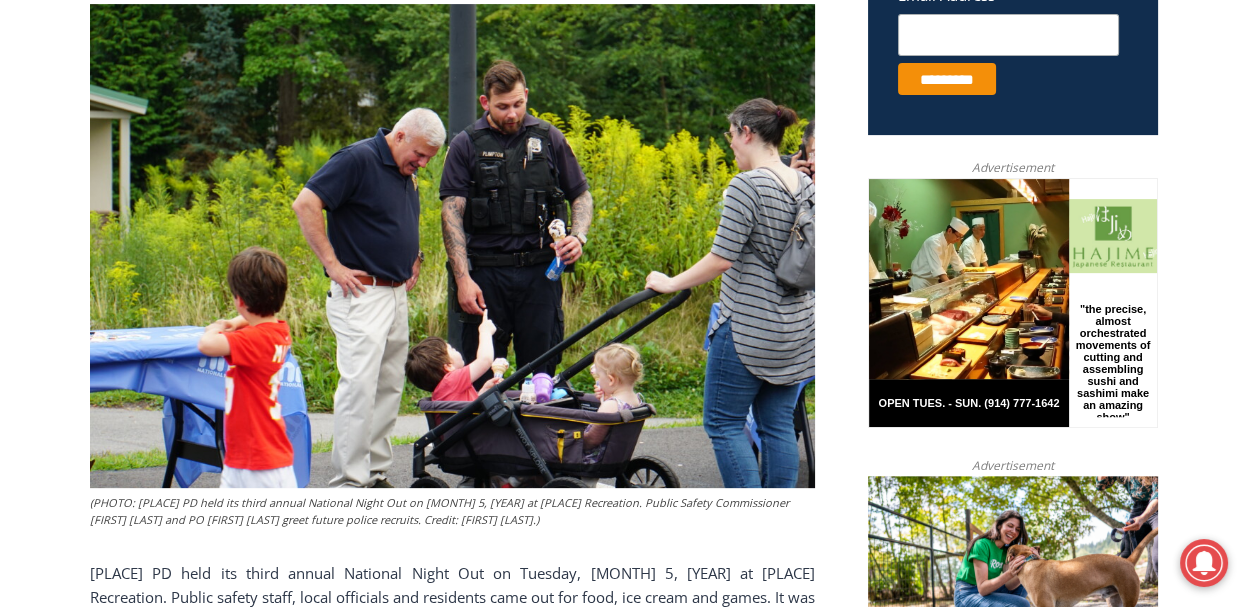 click on "Home   >   Police & Fire   >   Rye Police Department   >   PHOTOS: Community Comes Together for Rye PD’s National Night Out
Rye Police Department   Police & Fire
PHOTOS: Community Comes Together for Rye PD’s National Night Out
By [FIRST] [LAST], Publisher of [BRAND]
[MONTH] 5, [YEAR]
(PHOTO: [PLACE] PD held its third annual National Night Out on [MONTH] 5, [YEAR] at [PLACE] Recreation. Public Safety Commissioner [FIRST] [LAST] and PO [FIRST] [LAST] greet future police recruits. Credit: [FIRST] [LAST].)
[PLACE] PD held its third annual National Night Out on Tuesday, [MONTH] 5, [YEAR] at [PLACE] Recreation. Public safety staff, local officials and residents came out for food, ice cream and games. It was a great mild summer evening – a nice boomerang from last year when rain cancelled the event.
Many in the department were sending props to  Police Officer (and [PLACE] native) [FIRST] [LAST]" at bounding box center (624, 4616) 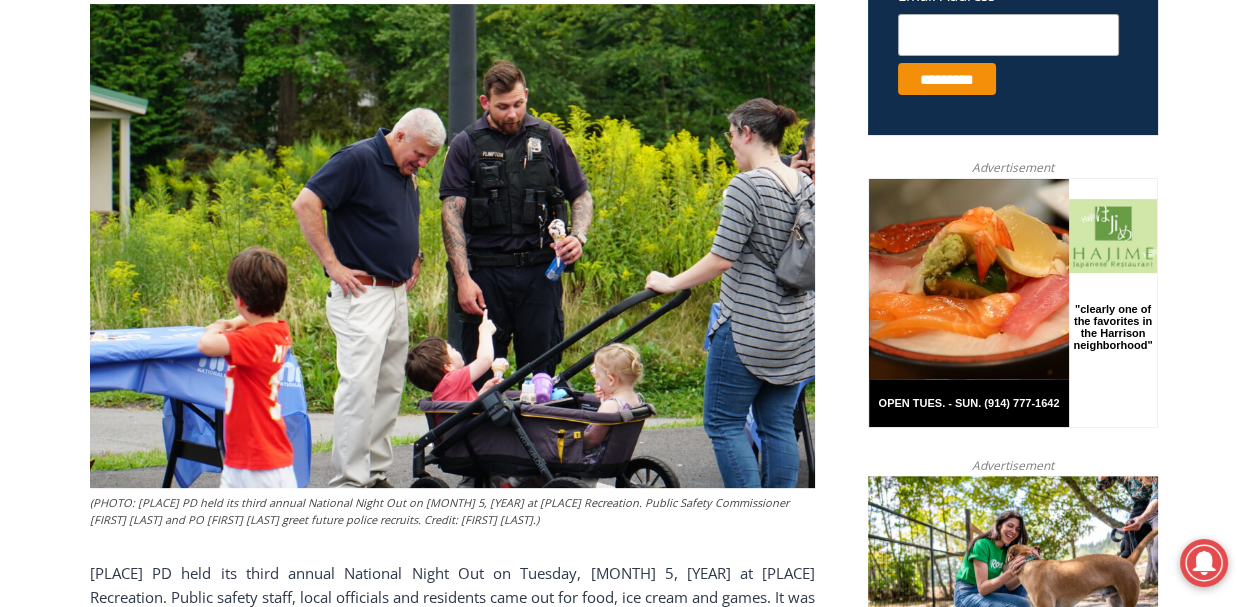click on "Home   >   Police & Fire   >   Rye Police Department   >   PHOTOS: Community Comes Together for Rye PD’s National Night Out
Rye Police Department   Police & Fire
PHOTOS: Community Comes Together for Rye PD’s National Night Out
By [FIRST] [LAST], Publisher of [BRAND]
[MONTH] 5, [YEAR]
(PHOTO: [PLACE] PD held its third annual National Night Out on [MONTH] 5, [YEAR] at [PLACE] Recreation. Public Safety Commissioner [FIRST] [LAST] and PO [FIRST] [LAST] greet future police recruits. Credit: [FIRST] [LAST].)
[PLACE] PD held its third annual National Night Out on Tuesday, [MONTH] 5, [YEAR] at [PLACE] Recreation. Public safety staff, local officials and residents came out for food, ice cream and games. It was a great mild summer evening – a nice boomerang from last year when rain cancelled the event.
Many in the department were sending props to  Police Officer (and [PLACE] native) [FIRST] [LAST]" at bounding box center (624, 4616) 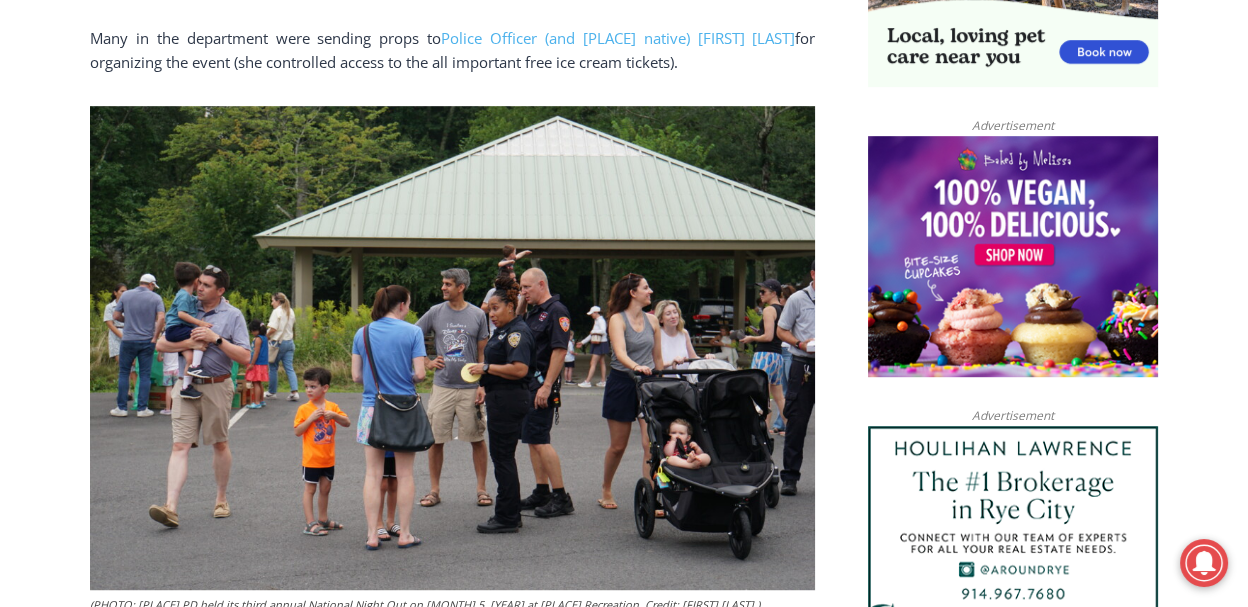 scroll, scrollTop: 1519, scrollLeft: 0, axis: vertical 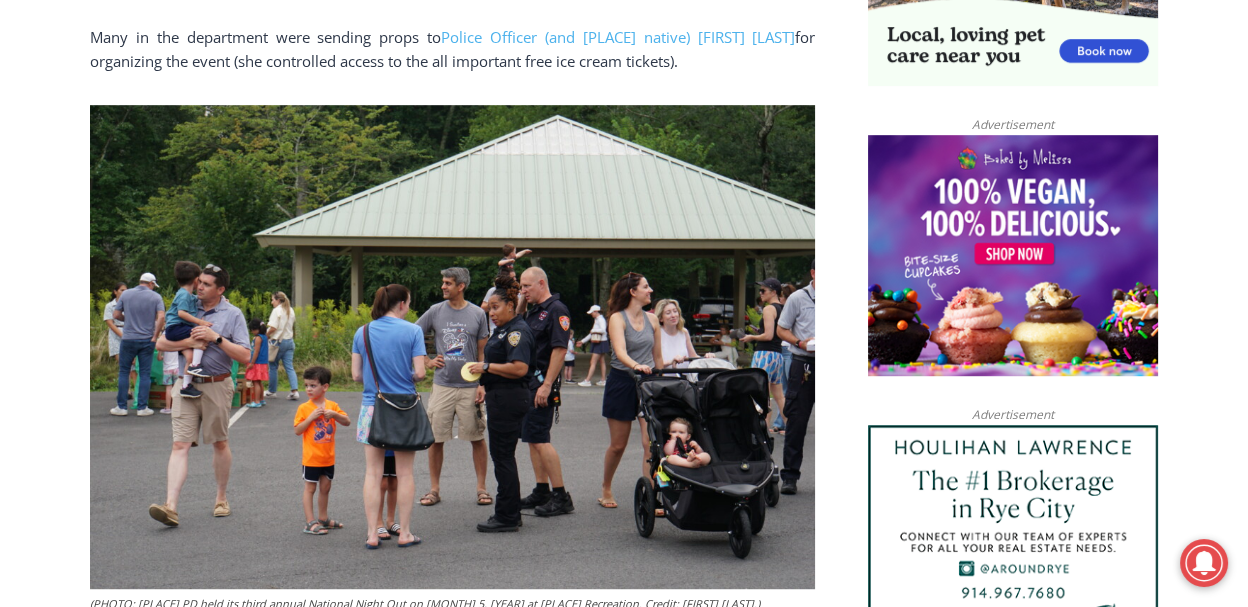 click on "Home   >   Police & Fire   >   Rye Police Department   >   PHOTOS: Community Comes Together for Rye PD’s National Night Out
Rye Police Department   Police & Fire
PHOTOS: Community Comes Together for Rye PD’s National Night Out
By [FIRST] [LAST], Publisher of [BRAND]
[MONTH] 5, [YEAR]
(PHOTO: [PLACE] PD held its third annual National Night Out on [MONTH] 5, [YEAR] at [PLACE] Recreation. Public Safety Commissioner [FIRST] [LAST] and PO [FIRST] [LAST] greet future police recruits. Credit: [FIRST] [LAST].)
[PLACE] PD held its third annual National Night Out on Tuesday, [MONTH] 5, [YEAR] at [PLACE] Recreation. Public safety staff, local officials and residents came out for food, ice cream and games. It was a great mild summer evening – a nice boomerang from last year when rain cancelled the event.
Many in the department were sending props to  Police Officer (and [PLACE] native) [FIRST] [LAST]" at bounding box center [624, 3976] 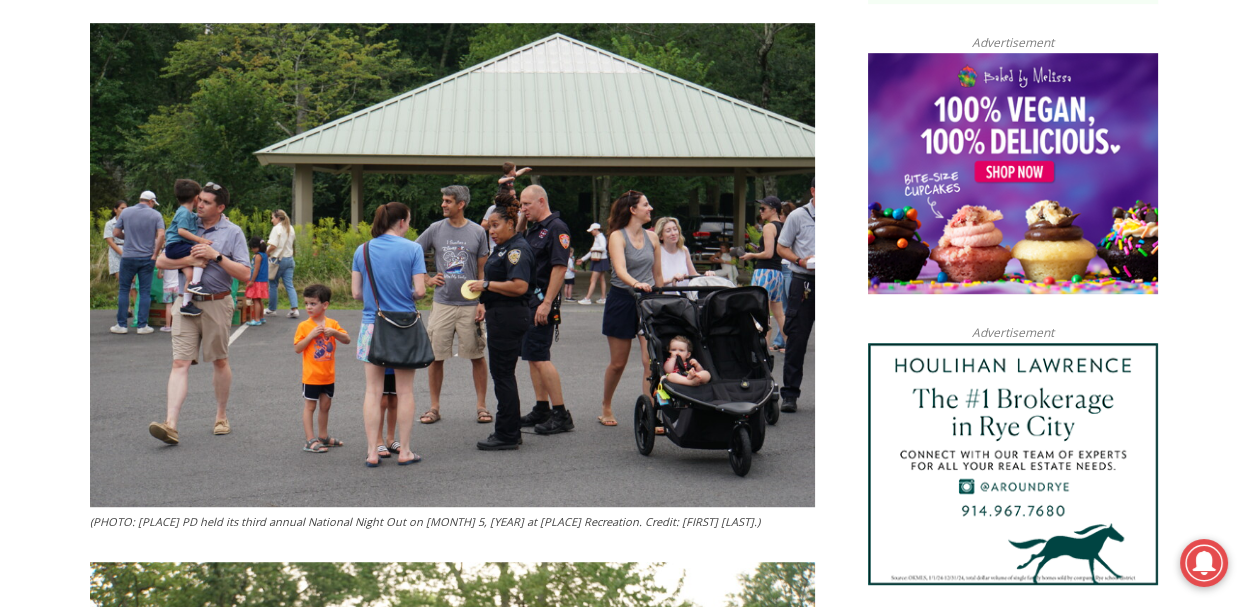 scroll, scrollTop: 1599, scrollLeft: 0, axis: vertical 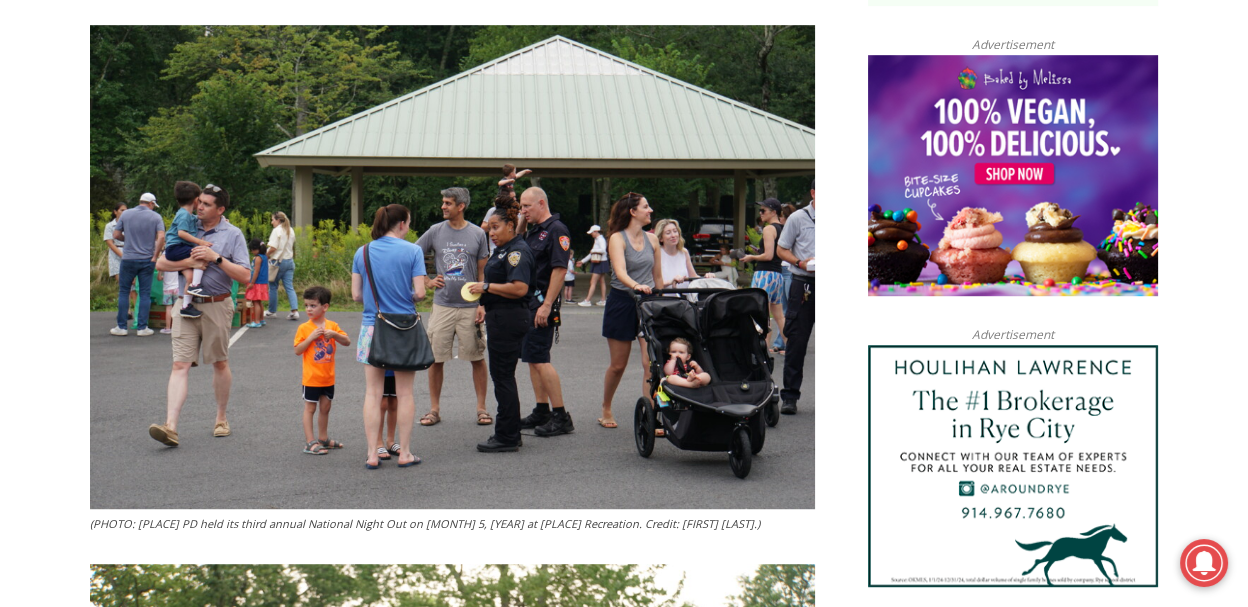 click on "Home   >   Police & Fire   >   Rye Police Department   >   PHOTOS: Community Comes Together for Rye PD’s National Night Out
Rye Police Department   Police & Fire
PHOTOS: Community Comes Together for Rye PD’s National Night Out
By [FIRST] [LAST], Publisher of [BRAND]
[MONTH] 5, [YEAR]
(PHOTO: [PLACE] PD held its third annual National Night Out on [MONTH] 5, [YEAR] at [PLACE] Recreation. Public Safety Commissioner [FIRST] [LAST] and PO [FIRST] [LAST] greet future police recruits. Credit: [FIRST] [LAST].)
[PLACE] PD held its third annual National Night Out on Tuesday, [MONTH] 5, [YEAR] at [PLACE] Recreation. Public safety staff, local officials and residents came out for food, ice cream and games. It was a great mild summer evening – a nice boomerang from last year when rain cancelled the event.
Many in the department were sending props to  Police Officer (and [PLACE] native) [FIRST] [LAST]" at bounding box center [624, 3896] 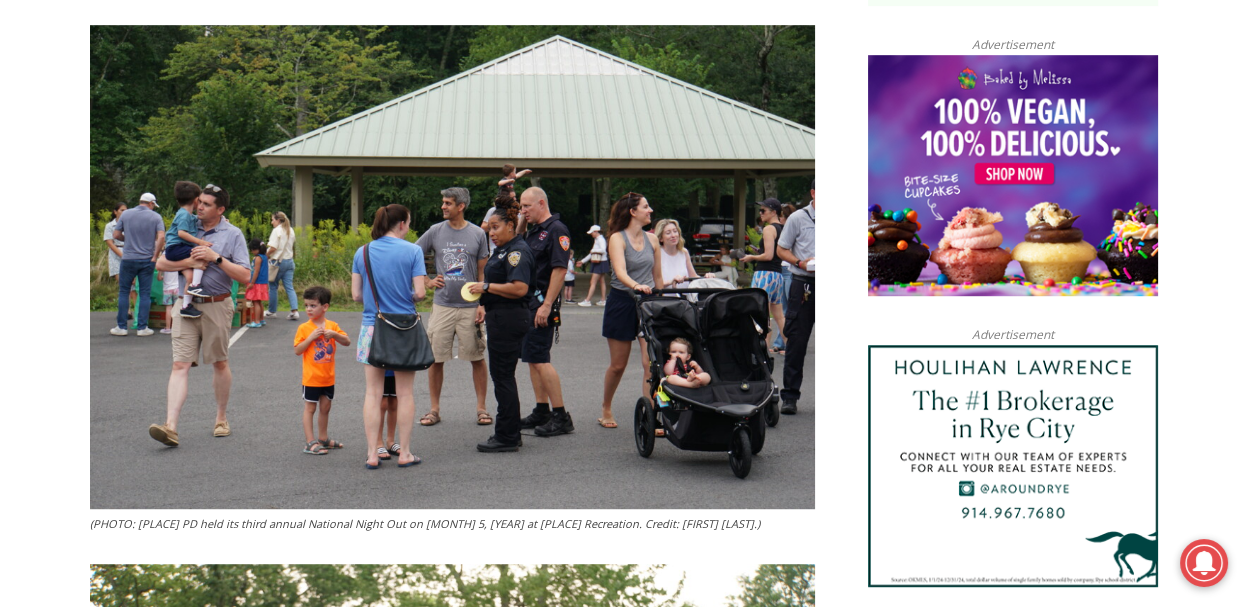 click on "Home   >   Police & Fire   >   Rye Police Department   >   PHOTOS: Community Comes Together for Rye PD’s National Night Out
Rye Police Department   Police & Fire
PHOTOS: Community Comes Together for Rye PD’s National Night Out
By Jay Sears, Publisher of MyRye.com
August 5, 2025
(PHOTO: Rye PD held its third annual National Night Out on August 5, 2025 at Rye Recreation. Public Safety Commissioner Mike Kopy and PO William Plimpton greet future police recruits. Credit: Eli Chopra.)
Rye PD held its third annual National Night Out on Tuesday, August 5, 2025 at Rye Recreation. Public safety staff, local officials and residents came out for food, ice cream and games. It was a great mild summer evening – a nice boomerang from last year when rain cancelled the event.
Many in the department were sending props to  Police Officer (and Rye native) Latoya Anderson" at bounding box center [624, 3896] 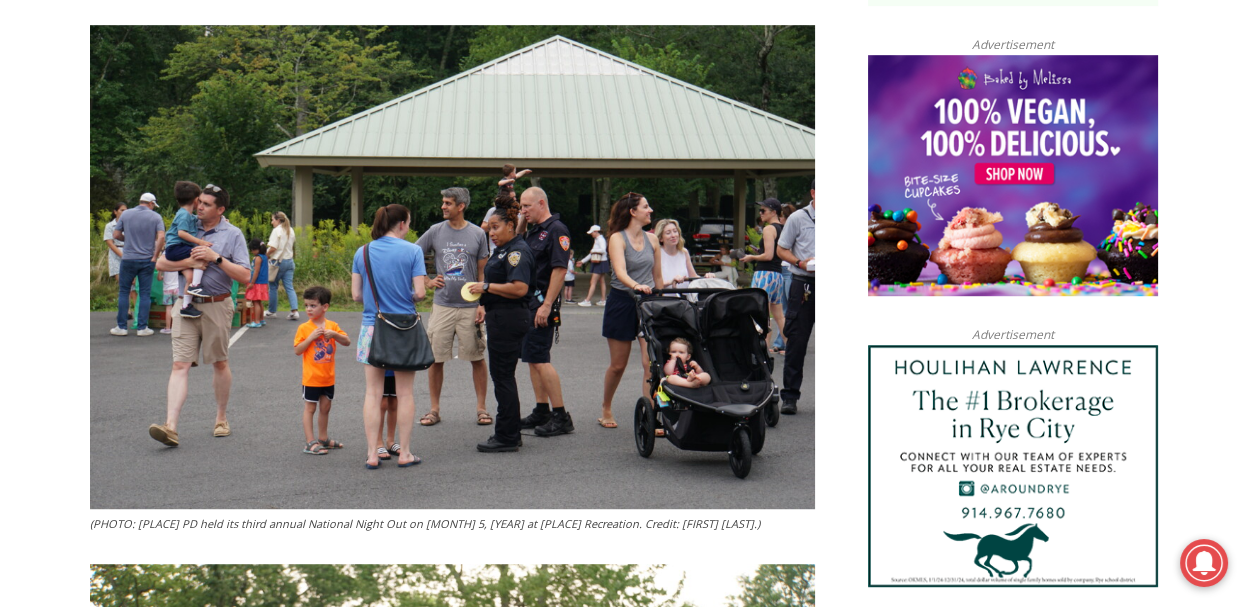 click on "Home   >   Police & Fire   >   Rye Police Department   >   PHOTOS: Community Comes Together for Rye PD’s National Night Out
Rye Police Department   Police & Fire
PHOTOS: Community Comes Together for Rye PD’s National Night Out
By Jay Sears, Publisher of MyRye.com
August 5, 2025
(PHOTO: Rye PD held its third annual National Night Out on August 5, 2025 at Rye Recreation. Public Safety Commissioner Mike Kopy and PO William Plimpton greet future police recruits. Credit: Eli Chopra.)
Rye PD held its third annual National Night Out on Tuesday, August 5, 2025 at Rye Recreation. Public safety staff, local officials and residents came out for food, ice cream and games. It was a great mild summer evening – a nice boomerang from last year when rain cancelled the event.
Many in the department were sending props to  Police Officer (and Rye native) Latoya Anderson" at bounding box center [624, 3896] 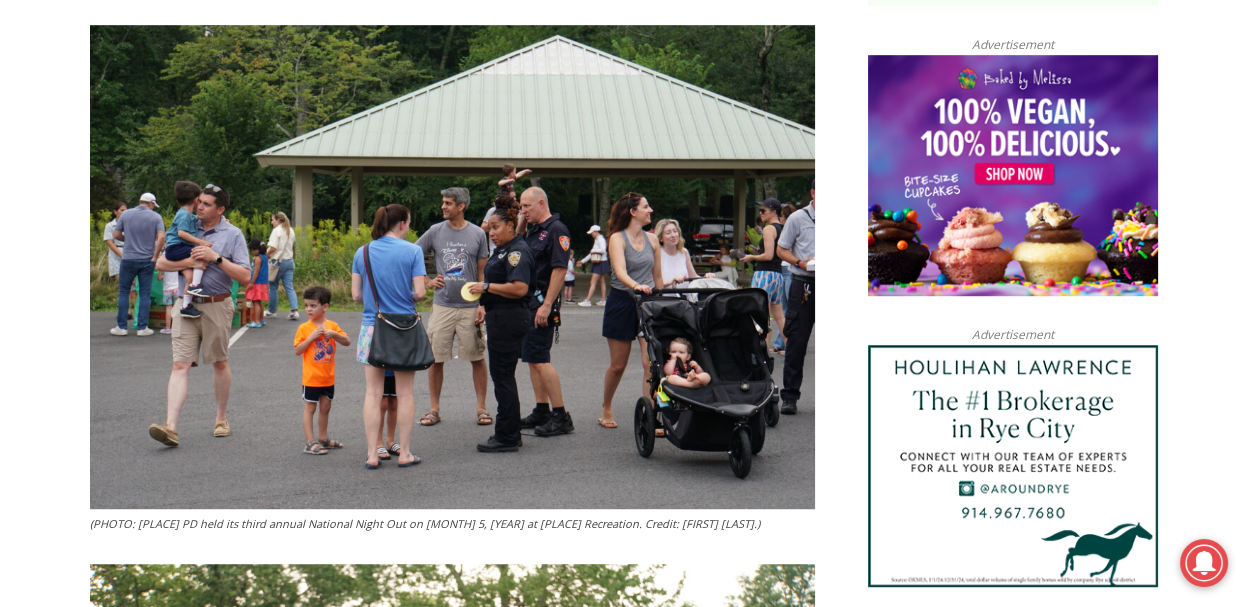 click on "Home   >   Police & Fire   >   Rye Police Department   >   PHOTOS: Community Comes Together for Rye PD’s National Night Out
Rye Police Department   Police & Fire
PHOTOS: Community Comes Together for Rye PD’s National Night Out
By Jay Sears, Publisher of MyRye.com
August 5, 2025
(PHOTO: Rye PD held its third annual National Night Out on August 5, 2025 at Rye Recreation. Public Safety Commissioner Mike Kopy and PO William Plimpton greet future police recruits. Credit: Eli Chopra.)
Rye PD held its third annual National Night Out on Tuesday, August 5, 2025 at Rye Recreation. Public safety staff, local officials and residents came out for food, ice cream and games. It was a great mild summer evening – a nice boomerang from last year when rain cancelled the event.
Many in the department were sending props to  Police Officer (and Rye native) Latoya Anderson" at bounding box center (624, 3896) 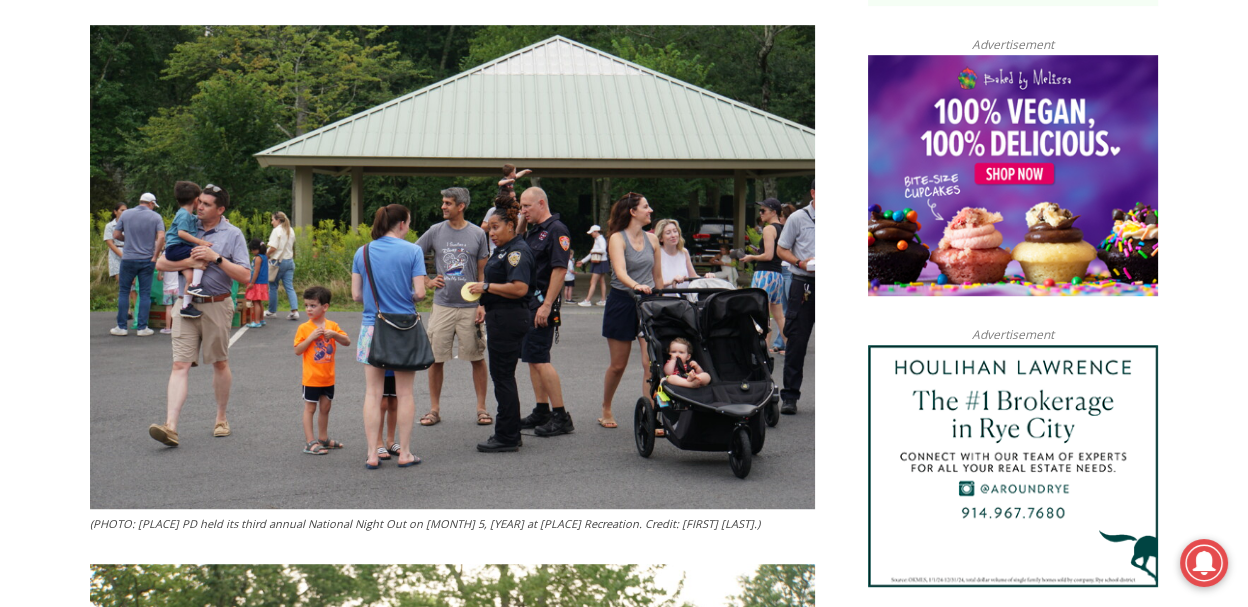 click on "Home   >   Police & Fire   >   Rye Police Department   >   PHOTOS: Community Comes Together for Rye PD’s National Night Out
Rye Police Department   Police & Fire
PHOTOS: Community Comes Together for Rye PD’s National Night Out
By Jay Sears, Publisher of MyRye.com
August 5, 2025
(PHOTO: Rye PD held its third annual National Night Out on August 5, 2025 at Rye Recreation. Public Safety Commissioner Mike Kopy and PO William Plimpton greet future police recruits. Credit: Eli Chopra.)
Rye PD held its third annual National Night Out on Tuesday, August 5, 2025 at Rye Recreation. Public safety staff, local officials and residents came out for food, ice cream and games. It was a great mild summer evening – a nice boomerang from last year when rain cancelled the event.
Many in the department were sending props to  Police Officer (and Rye native) Latoya Anderson" at bounding box center (624, 3896) 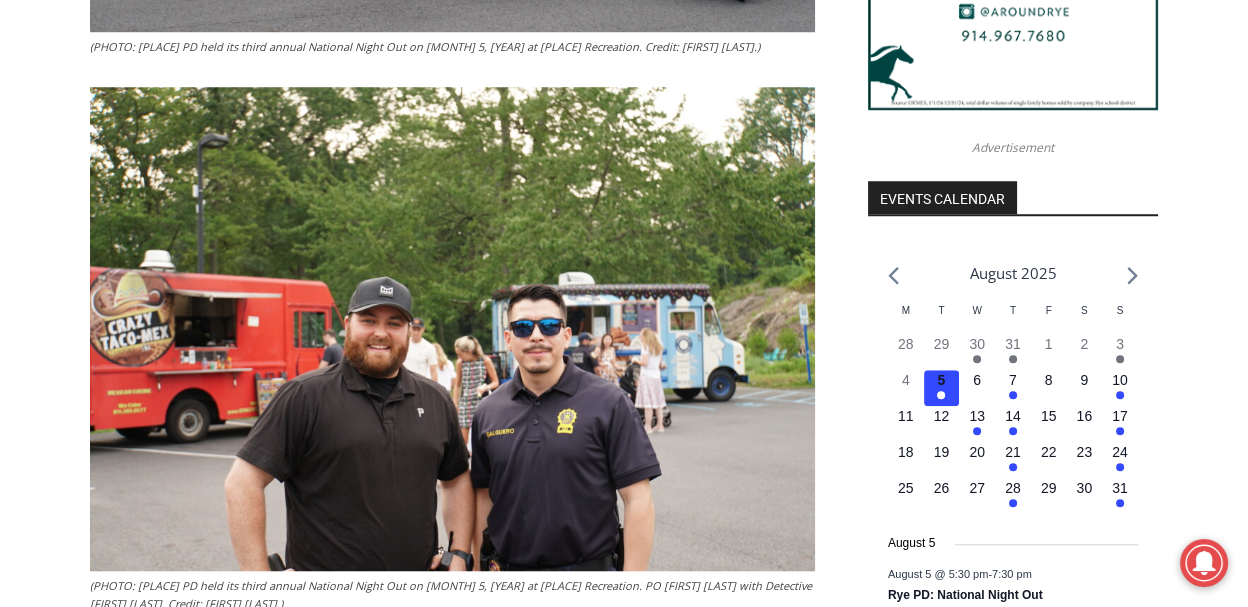 scroll, scrollTop: 2079, scrollLeft: 0, axis: vertical 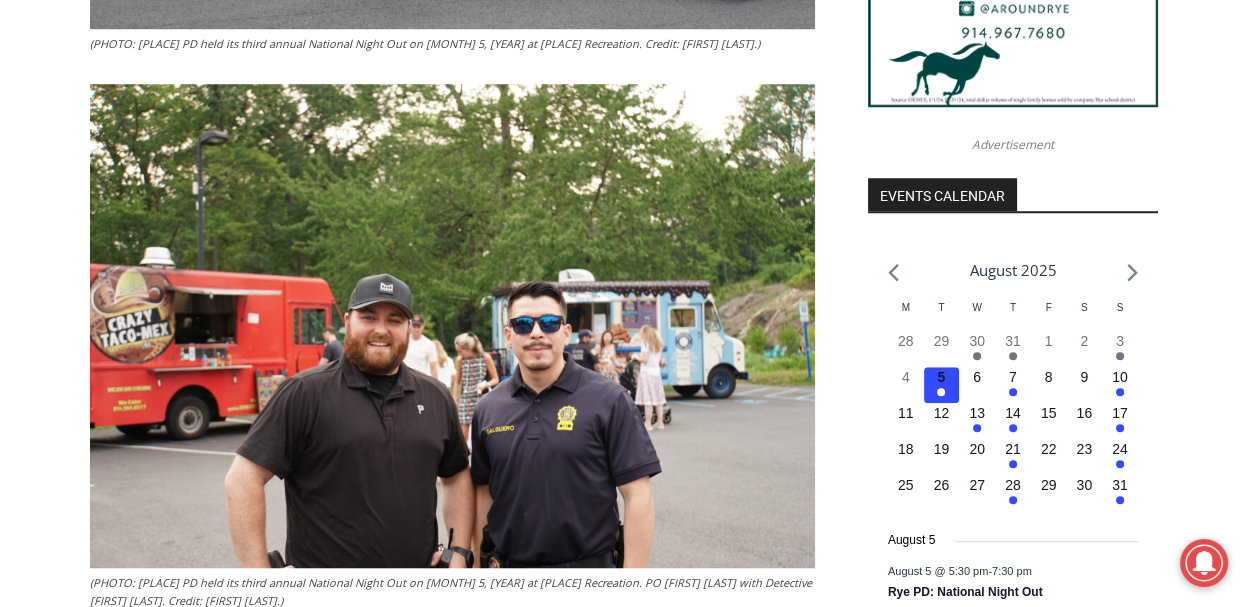 click on "Home   >   Police & Fire   >   Rye Police Department   >   PHOTOS: Community Comes Together for Rye PD’s National Night Out
Rye Police Department   Police & Fire
PHOTOS: Community Comes Together for Rye PD’s National Night Out
By Jay Sears, Publisher of MyRye.com
August 5, 2025
(PHOTO: Rye PD held its third annual National Night Out on August 5, 2025 at Rye Recreation. Public Safety Commissioner Mike Kopy and PO William Plimpton greet future police recruits. Credit: Eli Chopra.)
Rye PD held its third annual National Night Out on Tuesday, August 5, 2025 at Rye Recreation. Public safety staff, local officials and residents came out for food, ice cream and games. It was a great mild summer evening – a nice boomerang from last year when rain cancelled the event.
Many in the department were sending props to  Police Officer (and Rye native) Latoya Anderson" at bounding box center (624, 3416) 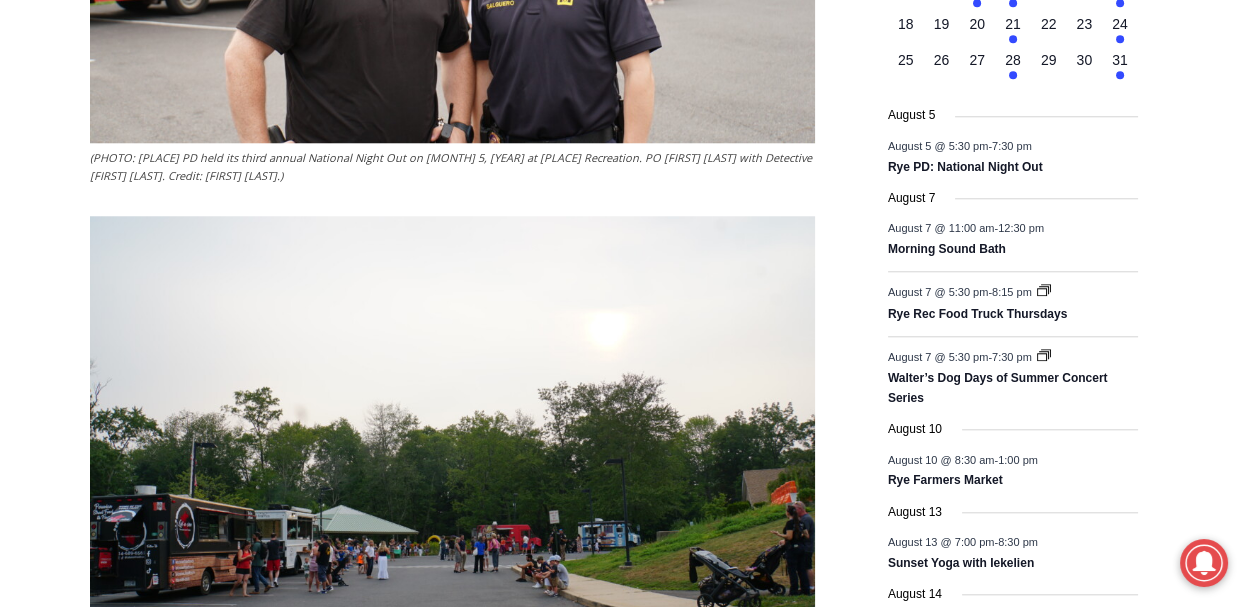 scroll, scrollTop: 2319, scrollLeft: 0, axis: vertical 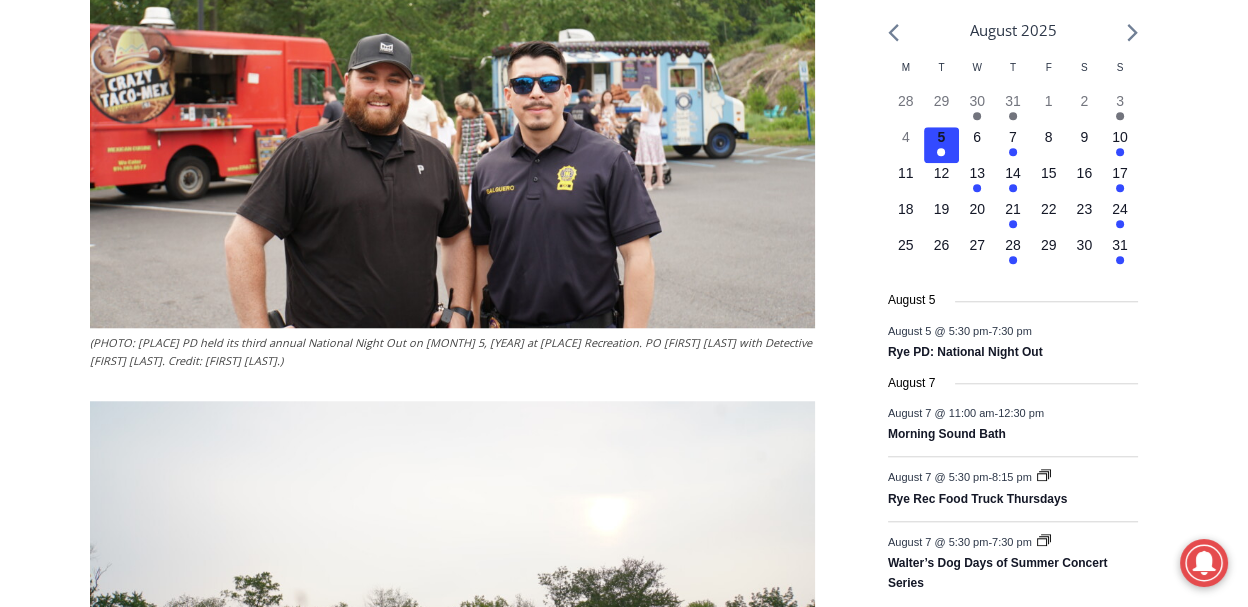 click on "Home   >   Police & Fire   >   Rye Police Department   >   PHOTOS: Community Comes Together for Rye PD’s National Night Out
Rye Police Department   Police & Fire
PHOTOS: Community Comes Together for Rye PD’s National Night Out
By Jay Sears, Publisher of MyRye.com
August 5, 2025
(PHOTO: Rye PD held its third annual National Night Out on August 5, 2025 at Rye Recreation. Public Safety Commissioner Mike Kopy and PO William Plimpton greet future police recruits. Credit: Eli Chopra.)
Rye PD held its third annual National Night Out on Tuesday, August 5, 2025 at Rye Recreation. Public safety staff, local officials and residents came out for food, ice cream and games. It was a great mild summer evening – a nice boomerang from last year when rain cancelled the event.
Many in the department were sending props to  Police Officer (and Rye native) Latoya Anderson" at bounding box center (624, 3176) 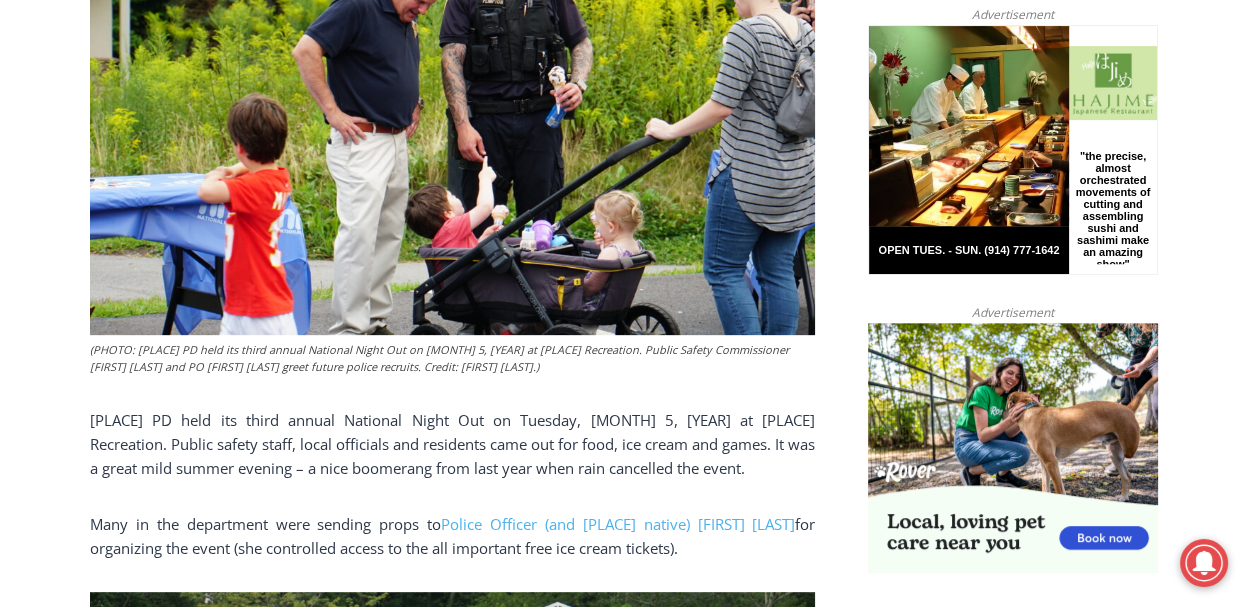 scroll, scrollTop: 879, scrollLeft: 0, axis: vertical 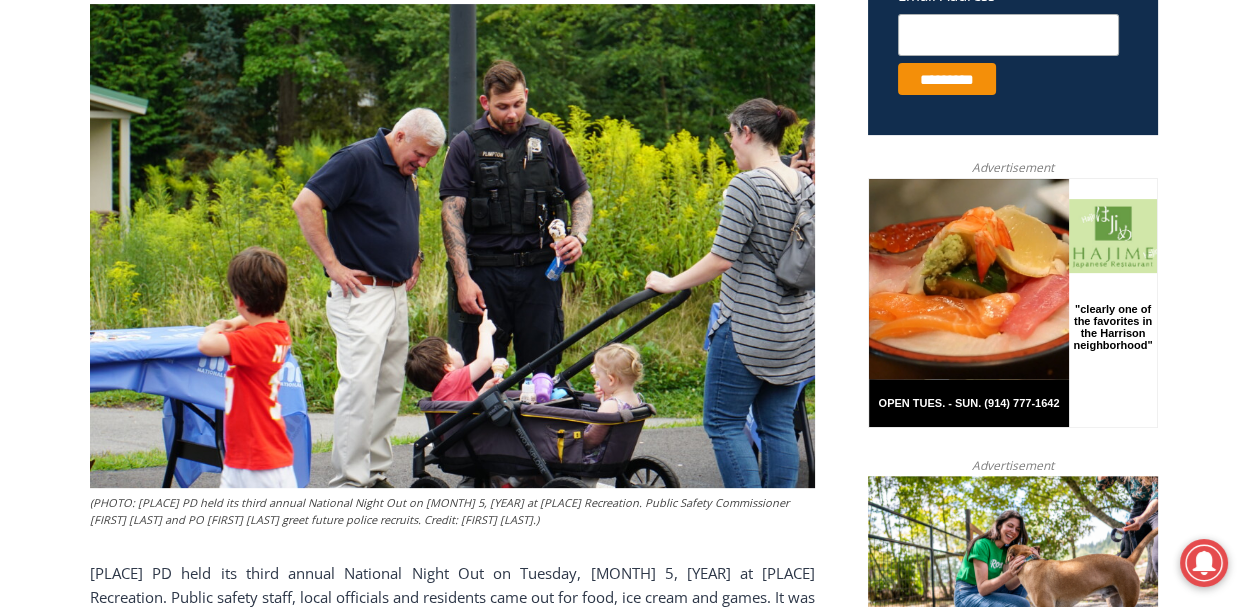 click on "Home   >   Police & Fire   >   Rye Police Department   >   PHOTOS: Community Comes Together for Rye PD’s National Night Out
Rye Police Department   Police & Fire
PHOTOS: Community Comes Together for Rye PD’s National Night Out
By Jay Sears, Publisher of MyRye.com
August 5, 2025
(PHOTO: Rye PD held its third annual National Night Out on August 5, 2025 at Rye Recreation. Public Safety Commissioner Mike Kopy and PO William Plimpton greet future police recruits. Credit: Eli Chopra.)
Rye PD held its third annual National Night Out on Tuesday, August 5, 2025 at Rye Recreation. Public safety staff, local officials and residents came out for food, ice cream and games. It was a great mild summer evening – a nice boomerang from last year when rain cancelled the event.
Many in the department were sending props to  Police Officer (and Rye native) Latoya Anderson" at bounding box center [624, 4616] 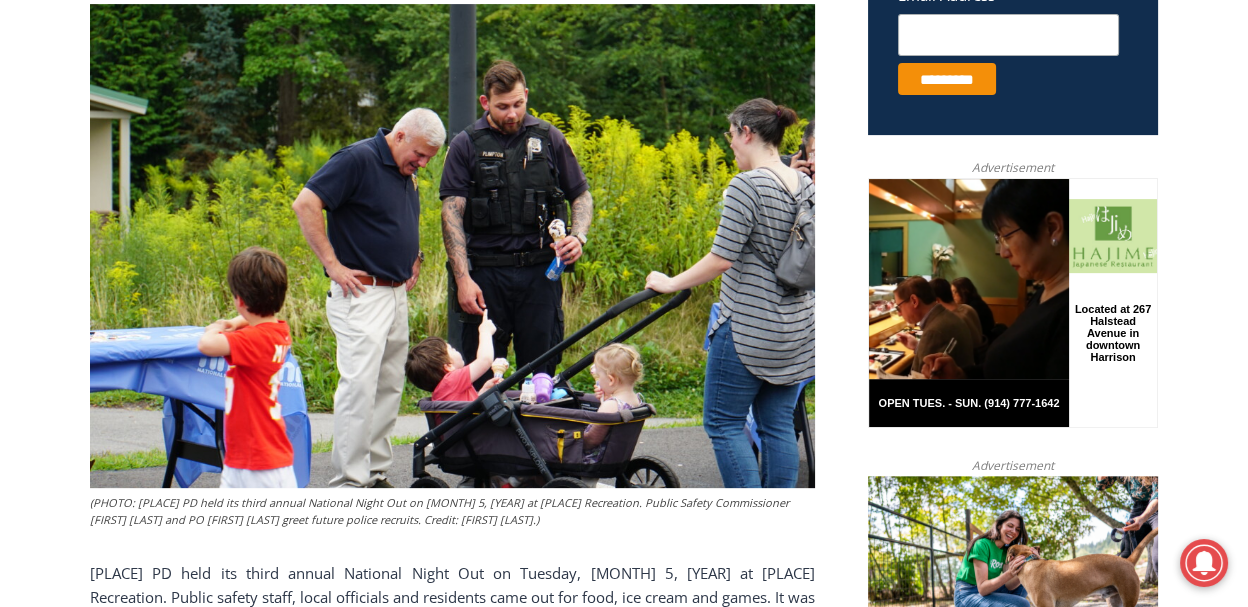 click on "Home   >   Police & Fire   >   Rye Police Department   >   PHOTOS: Community Comes Together for Rye PD’s National Night Out
Rye Police Department   Police & Fire
PHOTOS: Community Comes Together for Rye PD’s National Night Out
By Jay Sears, Publisher of MyRye.com
August 5, 2025
(PHOTO: Rye PD held its third annual National Night Out on August 5, 2025 at Rye Recreation. Public Safety Commissioner Mike Kopy and PO William Plimpton greet future police recruits. Credit: Eli Chopra.)
Rye PD held its third annual National Night Out on Tuesday, August 5, 2025 at Rye Recreation. Public safety staff, local officials and residents came out for food, ice cream and games. It was a great mild summer evening – a nice boomerang from last year when rain cancelled the event.
Many in the department were sending props to  Police Officer (and Rye native) Latoya Anderson" at bounding box center (624, 4616) 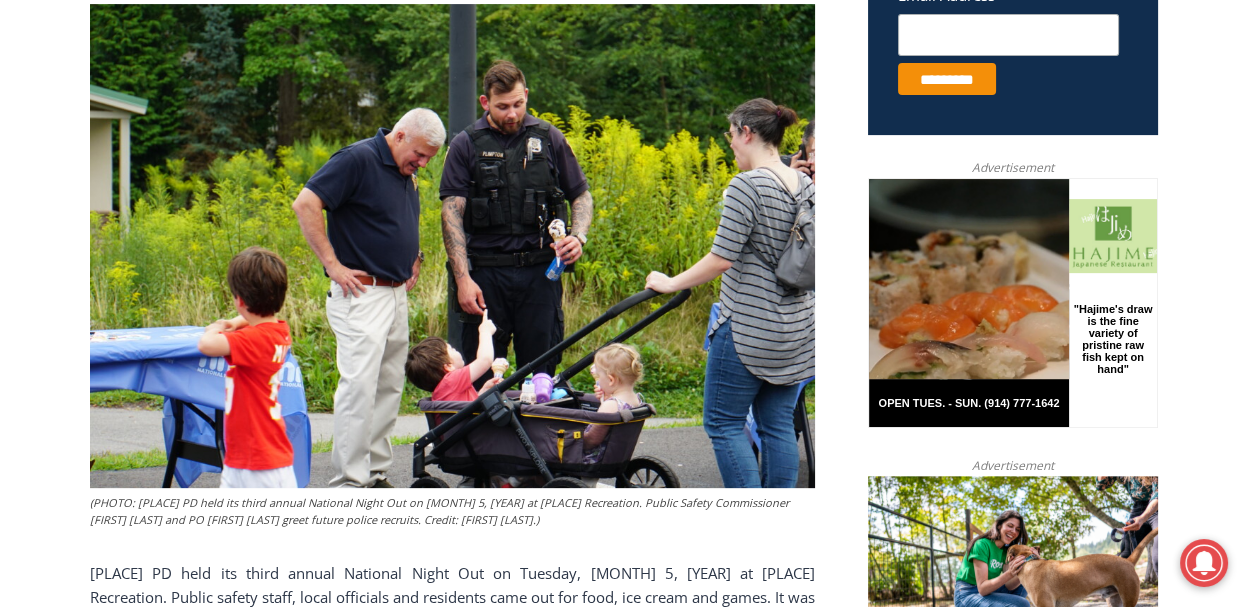 click on "Home   >   Police & Fire   >   Rye Police Department   >   PHOTOS: Community Comes Together for Rye PD’s National Night Out
Rye Police Department   Police & Fire
PHOTOS: Community Comes Together for Rye PD’s National Night Out
By Jay Sears, Publisher of MyRye.com
August 5, 2025
(PHOTO: Rye PD held its third annual National Night Out on August 5, 2025 at Rye Recreation. Public Safety Commissioner Mike Kopy and PO William Plimpton greet future police recruits. Credit: Eli Chopra.)
Rye PD held its third annual National Night Out on Tuesday, August 5, 2025 at Rye Recreation. Public safety staff, local officials and residents came out for food, ice cream and games. It was a great mild summer evening – a nice boomerang from last year when rain cancelled the event.
Many in the department were sending props to  Police Officer (and Rye native) Latoya Anderson" at bounding box center (624, 4616) 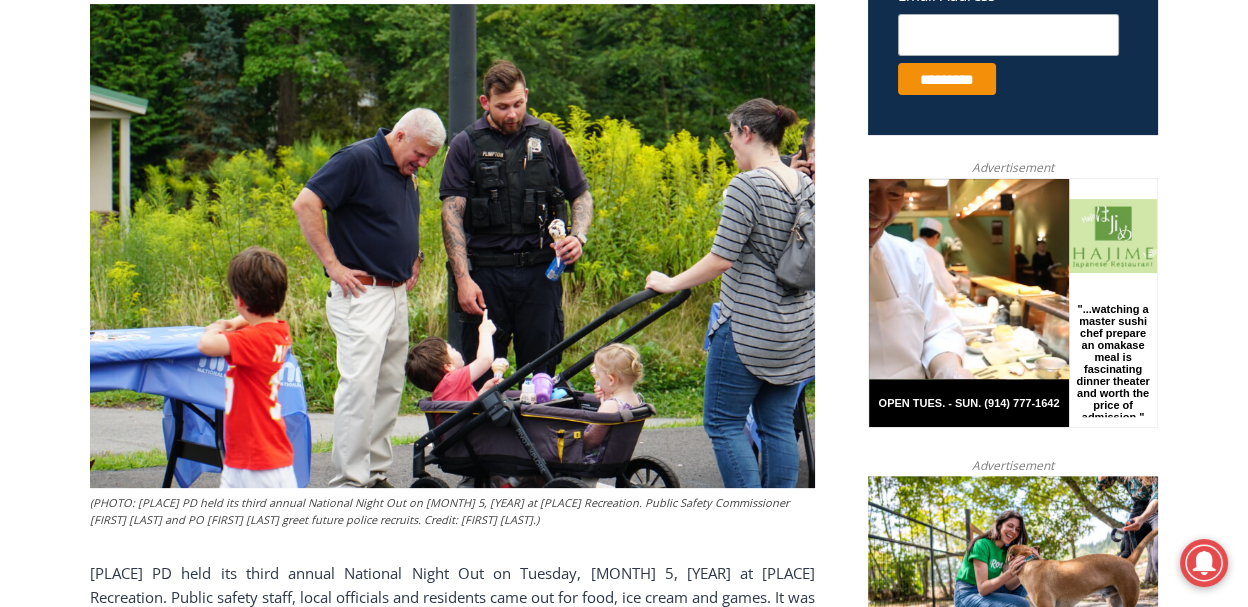 click on "Home   >   Police & Fire   >   Rye Police Department   >   PHOTOS: Community Comes Together for Rye PD’s National Night Out
Rye Police Department   Police & Fire
PHOTOS: Community Comes Together for Rye PD’s National Night Out
By Jay Sears, Publisher of MyRye.com
August 5, 2025
(PHOTO: Rye PD held its third annual National Night Out on August 5, 2025 at Rye Recreation. Public Safety Commissioner Mike Kopy and PO William Plimpton greet future police recruits. Credit: Eli Chopra.)
Rye PD held its third annual National Night Out on Tuesday, August 5, 2025 at Rye Recreation. Public safety staff, local officials and residents came out for food, ice cream and games. It was a great mild summer evening – a nice boomerang from last year when rain cancelled the event.
Many in the department were sending props to  Police Officer (and Rye native) Latoya Anderson" at bounding box center [624, 4616] 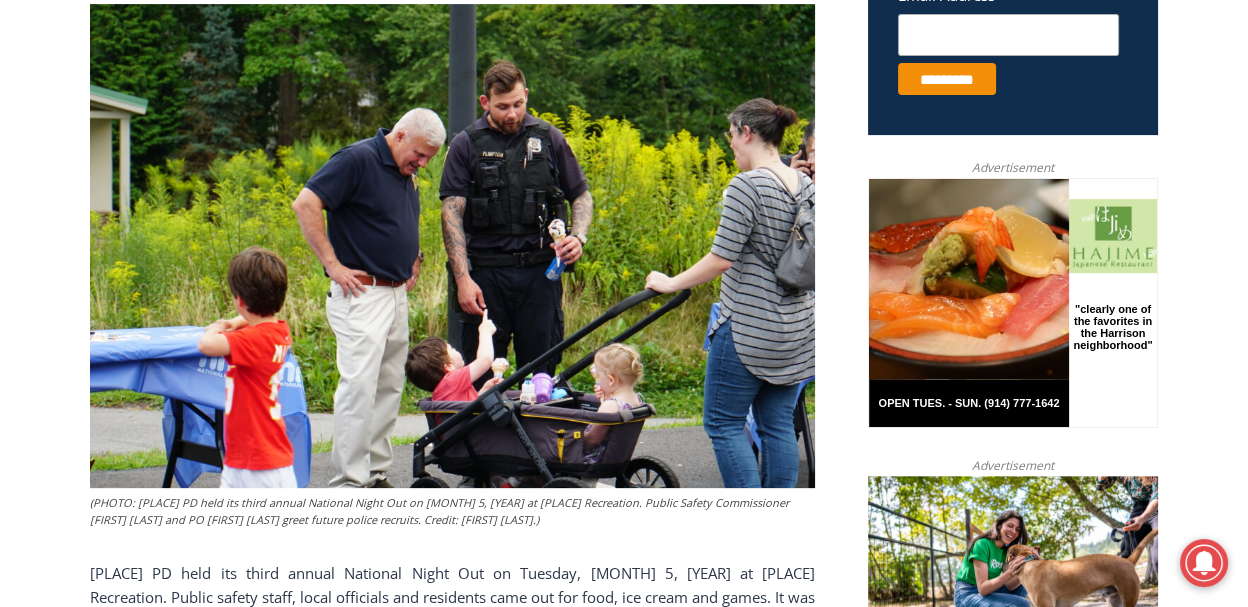 drag, startPoint x: 844, startPoint y: 229, endPoint x: 816, endPoint y: 232, distance: 28.160255 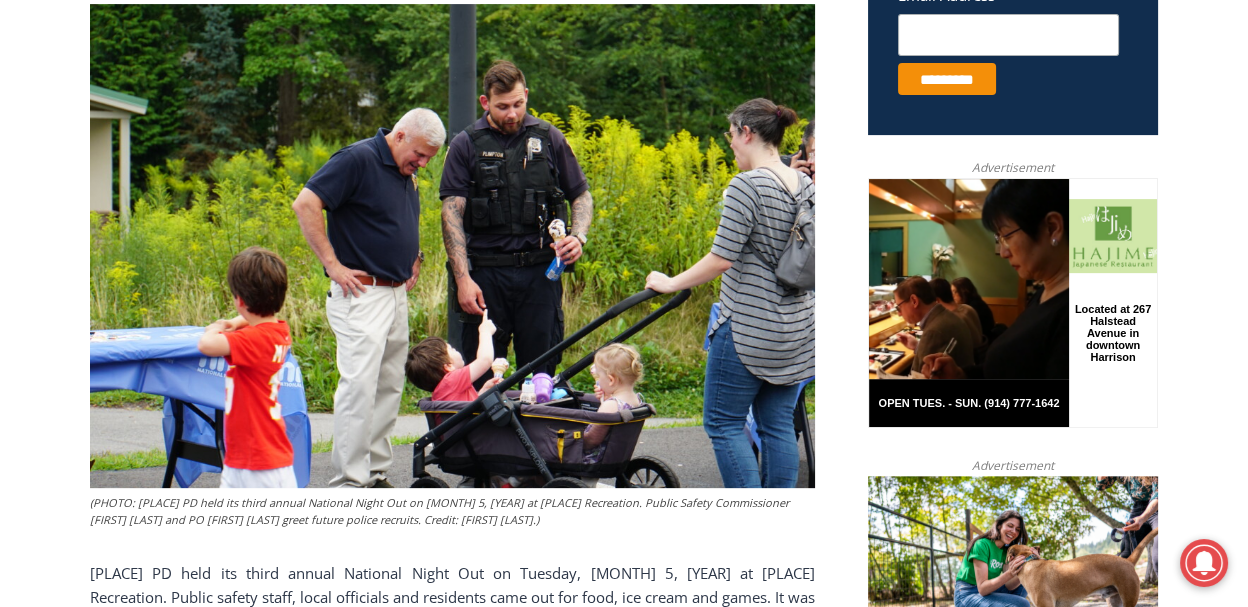 click on "Home   >   Police & Fire   >   Rye Police Department   >   PHOTOS: Community Comes Together for Rye PD’s National Night Out
Rye Police Department   Police & Fire
PHOTOS: Community Comes Together for Rye PD’s National Night Out
By Jay Sears, Publisher of MyRye.com
August 5, 2025
(PHOTO: Rye PD held its third annual National Night Out on August 5, 2025 at Rye Recreation. Public Safety Commissioner Mike Kopy and PO William Plimpton greet future police recruits. Credit: Eli Chopra.)
Rye PD held its third annual National Night Out on Tuesday, August 5, 2025 at Rye Recreation. Public safety staff, local officials and residents came out for food, ice cream and games. It was a great mild summer evening – a nice boomerang from last year when rain cancelled the event.
Many in the department were sending props to  Police Officer (and Rye native) Latoya Anderson" at bounding box center (624, 4616) 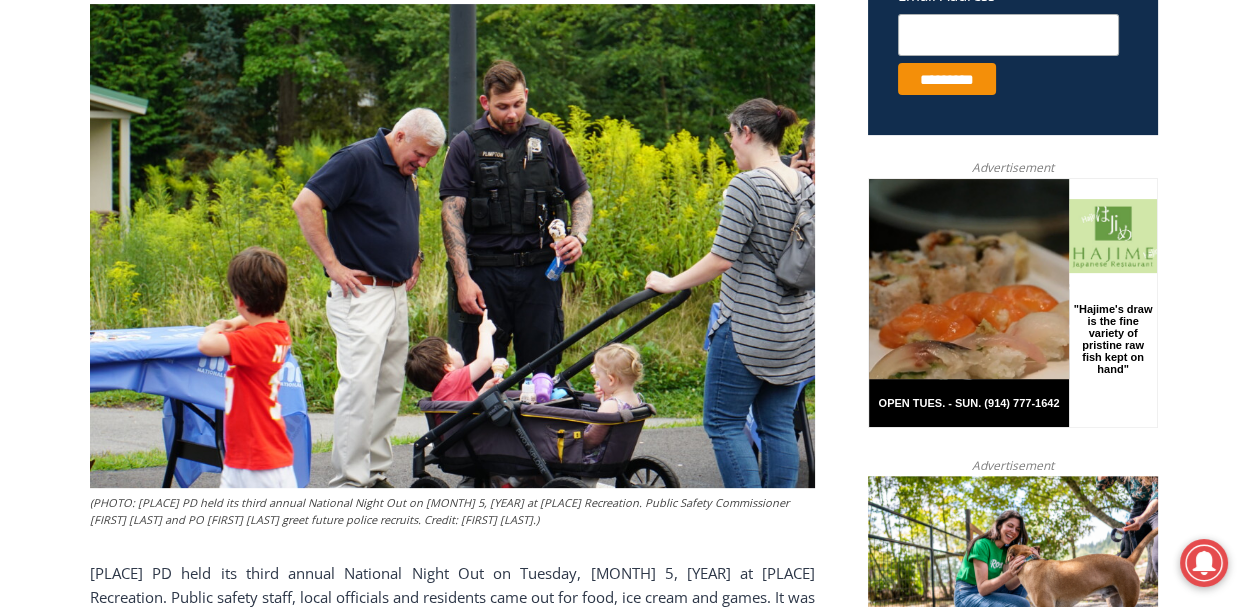 click on "Home   >   Police & Fire   >   Rye Police Department   >   PHOTOS: Community Comes Together for Rye PD’s National Night Out
Rye Police Department   Police & Fire
PHOTOS: Community Comes Together for Rye PD’s National Night Out
By Jay Sears, Publisher of MyRye.com
August 5, 2025
(PHOTO: Rye PD held its third annual National Night Out on August 5, 2025 at Rye Recreation. Public Safety Commissioner Mike Kopy and PO William Plimpton greet future police recruits. Credit: Eli Chopra.)
Rye PD held its third annual National Night Out on Tuesday, August 5, 2025 at Rye Recreation. Public safety staff, local officials and residents came out for food, ice cream and games. It was a great mild summer evening – a nice boomerang from last year when rain cancelled the event.
Many in the department were sending props to  Police Officer (and Rye native) Latoya Anderson" at bounding box center (624, 4616) 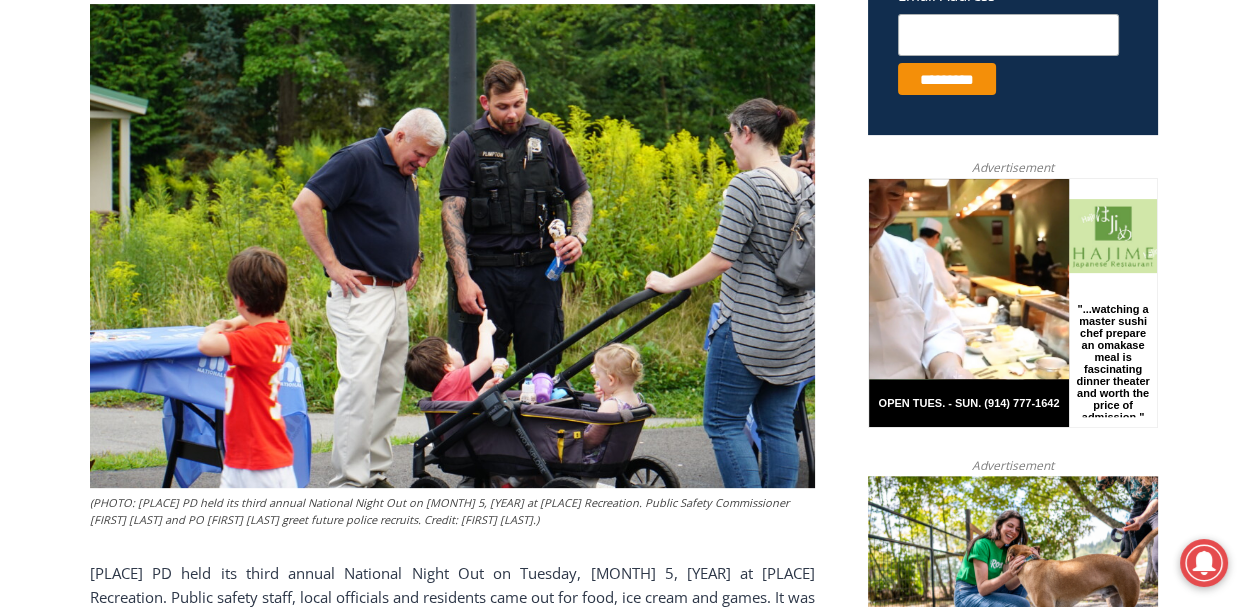 click on "Home   >   Police & Fire   >   Rye Police Department   >   PHOTOS: Community Comes Together for Rye PD’s National Night Out
Rye Police Department   Police & Fire
PHOTOS: Community Comes Together for Rye PD’s National Night Out
By Jay Sears, Publisher of MyRye.com
August 5, 2025
(PHOTO: Rye PD held its third annual National Night Out on August 5, 2025 at Rye Recreation. Public Safety Commissioner Mike Kopy and PO William Plimpton greet future police recruits. Credit: Eli Chopra.)
Rye PD held its third annual National Night Out on Tuesday, August 5, 2025 at Rye Recreation. Public safety staff, local officials and residents came out for food, ice cream and games. It was a great mild summer evening – a nice boomerang from last year when rain cancelled the event.
Many in the department were sending props to  Police Officer (and Rye native) Latoya Anderson" at bounding box center [624, 4616] 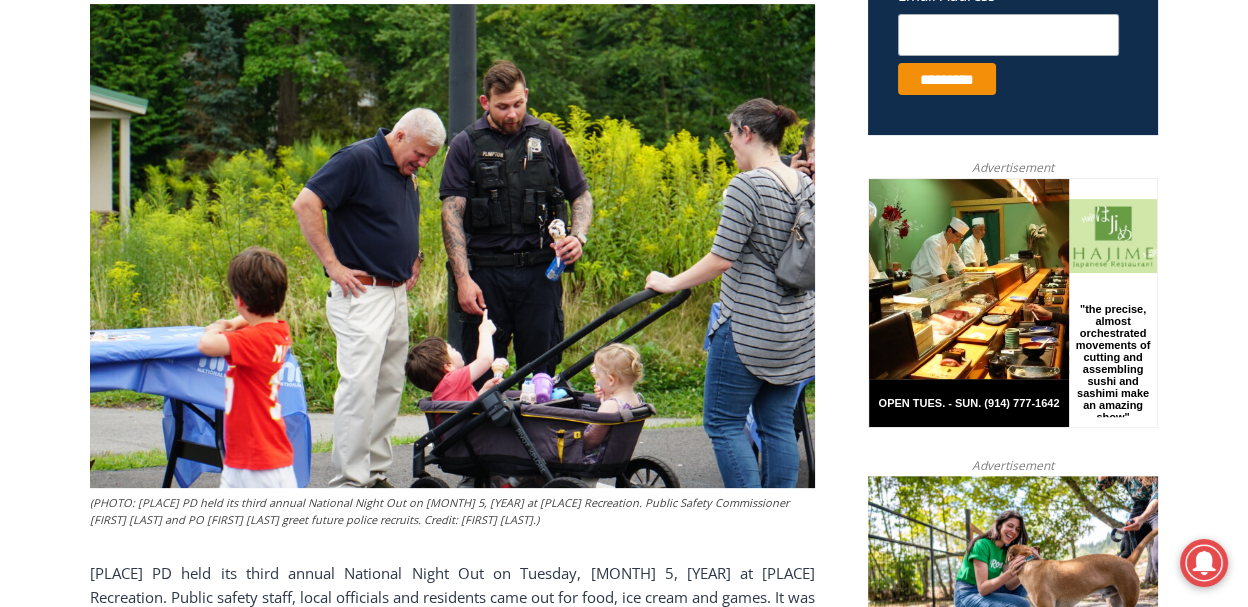 click on "Home   >   Police & Fire   >   Rye Police Department   >   PHOTOS: Community Comes Together for Rye PD’s National Night Out
Rye Police Department   Police & Fire
PHOTOS: Community Comes Together for Rye PD’s National Night Out
By Jay Sears, Publisher of MyRye.com
August 5, 2025
(PHOTO: Rye PD held its third annual National Night Out on August 5, 2025 at Rye Recreation. Public Safety Commissioner Mike Kopy and PO William Plimpton greet future police recruits. Credit: Eli Chopra.)
Rye PD held its third annual National Night Out on Tuesday, August 5, 2025 at Rye Recreation. Public safety staff, local officials and residents came out for food, ice cream and games. It was a great mild summer evening – a nice boomerang from last year when rain cancelled the event.
Many in the department were sending props to  Police Officer (and Rye native) Latoya Anderson" at bounding box center [624, 4616] 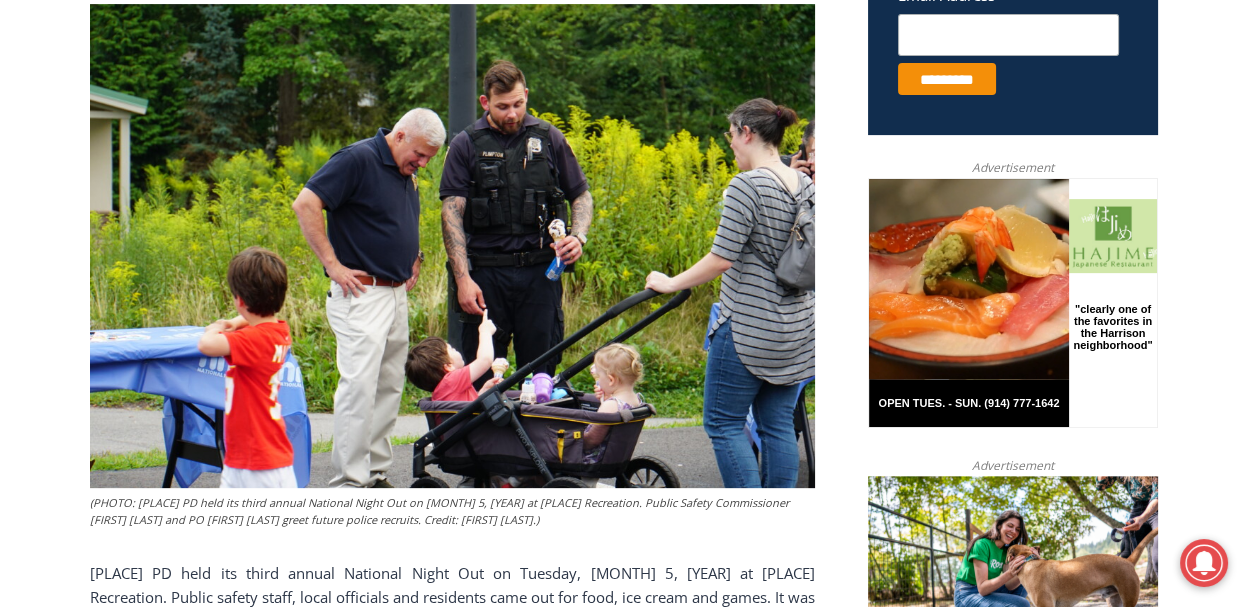 click on "Home   >   Police & Fire   >   Rye Police Department   >   PHOTOS: Community Comes Together for Rye PD’s National Night Out
Rye Police Department   Police & Fire
PHOTOS: Community Comes Together for Rye PD’s National Night Out
By Jay Sears, Publisher of MyRye.com
August 5, 2025
(PHOTO: Rye PD held its third annual National Night Out on August 5, 2025 at Rye Recreation. Public Safety Commissioner Mike Kopy and PO William Plimpton greet future police recruits. Credit: Eli Chopra.)
Rye PD held its third annual National Night Out on Tuesday, August 5, 2025 at Rye Recreation. Public safety staff, local officials and residents came out for food, ice cream and games. It was a great mild summer evening – a nice boomerang from last year when rain cancelled the event.
Many in the department were sending props to  Police Officer (and Rye native) Latoya Anderson" at bounding box center (624, 4616) 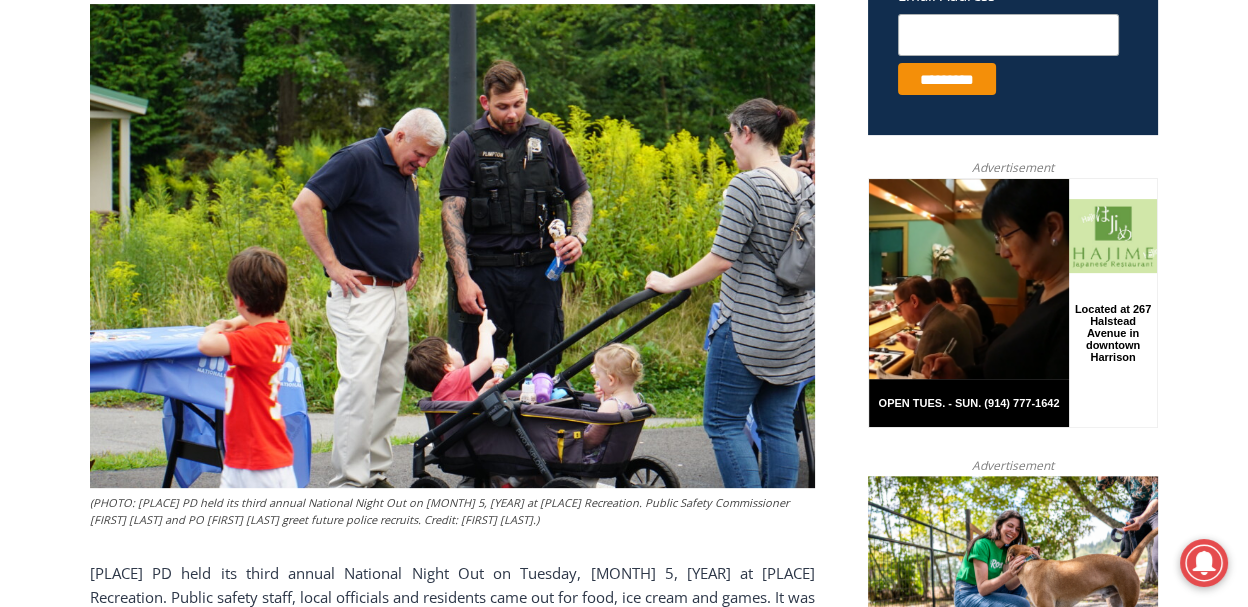 click on "Home   >   Police & Fire   >   Rye Police Department   >   PHOTOS: Community Comes Together for Rye PD’s National Night Out
Rye Police Department   Police & Fire
PHOTOS: Community Comes Together for Rye PD’s National Night Out
By Jay Sears, Publisher of MyRye.com
August 5, 2025
(PHOTO: Rye PD held its third annual National Night Out on August 5, 2025 at Rye Recreation. Public Safety Commissioner Mike Kopy and PO William Plimpton greet future police recruits. Credit: Eli Chopra.)
Rye PD held its third annual National Night Out on Tuesday, August 5, 2025 at Rye Recreation. Public safety staff, local officials and residents came out for food, ice cream and games. It was a great mild summer evening – a nice boomerang from last year when rain cancelled the event.
Many in the department were sending props to  Police Officer (and Rye native) Latoya Anderson" at bounding box center (624, 4616) 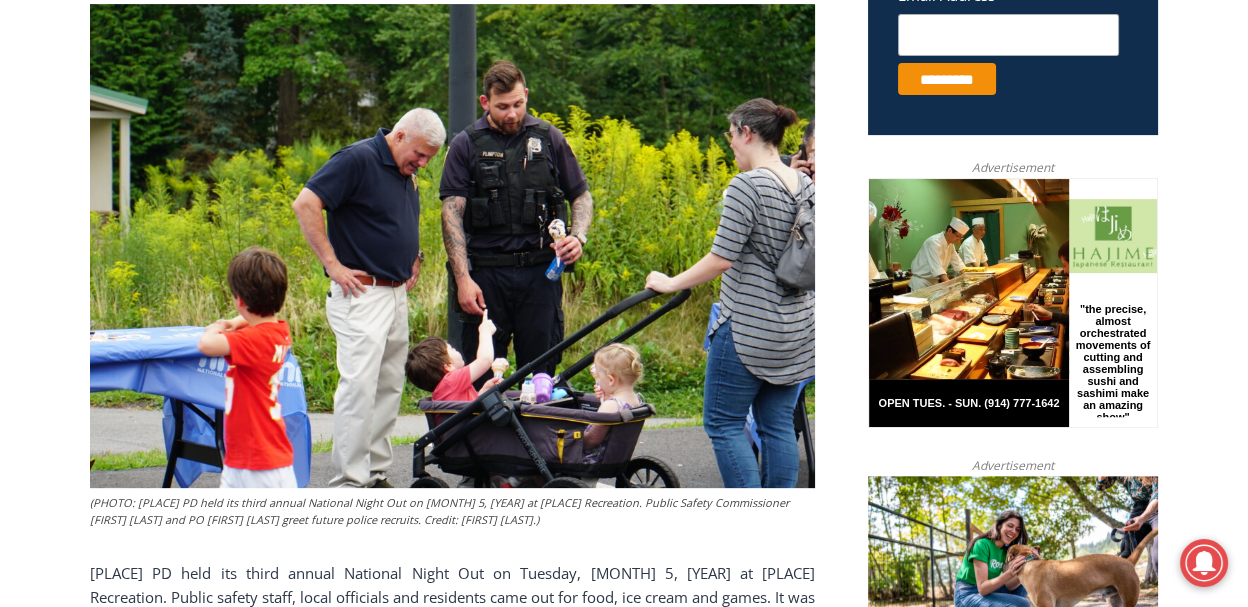 click on "Home   >   Police & Fire   >   Rye Police Department   >   PHOTOS: Community Comes Together for Rye PD’s National Night Out
Rye Police Department   Police & Fire
PHOTOS: Community Comes Together for Rye PD’s National Night Out
By Jay Sears, Publisher of MyRye.com
August 5, 2025
(PHOTO: Rye PD held its third annual National Night Out on August 5, 2025 at Rye Recreation. Public Safety Commissioner Mike Kopy and PO William Plimpton greet future police recruits. Credit: Eli Chopra.)
Rye PD held its third annual National Night Out on Tuesday, August 5, 2025 at Rye Recreation. Public safety staff, local officials and residents came out for food, ice cream and games. It was a great mild summer evening – a nice boomerang from last year when rain cancelled the event.
Many in the department were sending props to  Police Officer (and Rye native) Latoya Anderson" at bounding box center (624, 4616) 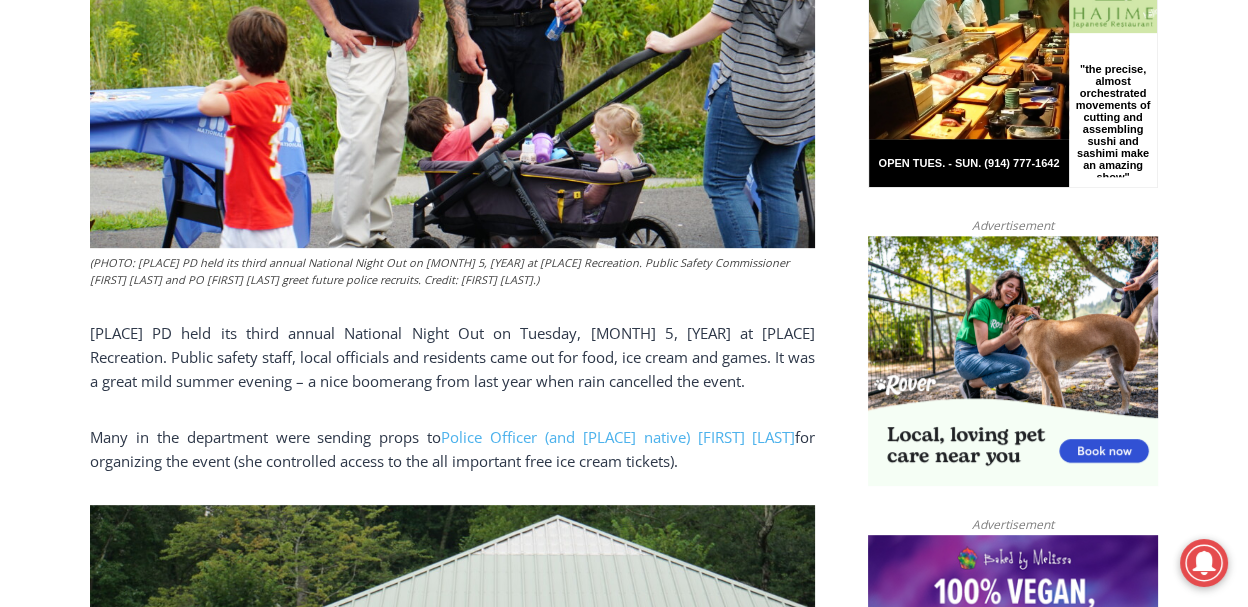 scroll, scrollTop: 1279, scrollLeft: 0, axis: vertical 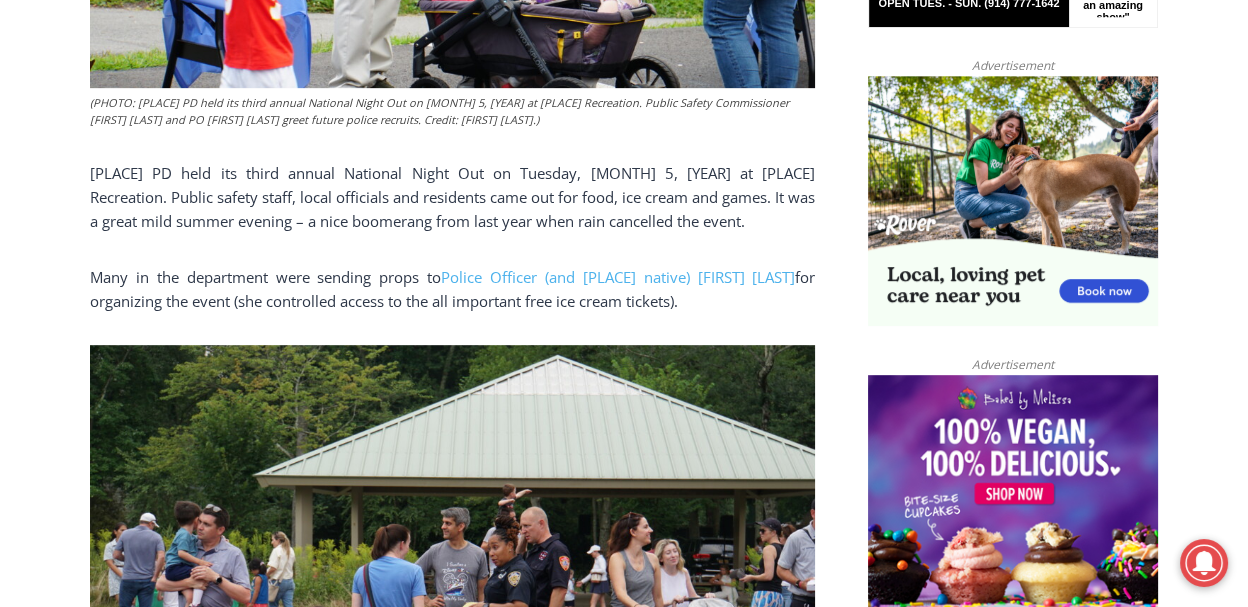 click on "Home   >   Police & Fire   >   Rye Police Department   >   PHOTOS: Community Comes Together for Rye PD’s National Night Out
Rye Police Department   Police & Fire
PHOTOS: Community Comes Together for Rye PD’s National Night Out
By Jay Sears, Publisher of MyRye.com
August 5, 2025
(PHOTO: Rye PD held its third annual National Night Out on August 5, 2025 at Rye Recreation. Public Safety Commissioner Mike Kopy and PO William Plimpton greet future police recruits. Credit: Eli Chopra.)
Rye PD held its third annual National Night Out on Tuesday, August 5, 2025 at Rye Recreation. Public safety staff, local officials and residents came out for food, ice cream and games. It was a great mild summer evening – a nice boomerang from last year when rain cancelled the event.
Many in the department were sending props to  Police Officer (and Rye native) Latoya Anderson" at bounding box center [624, 4216] 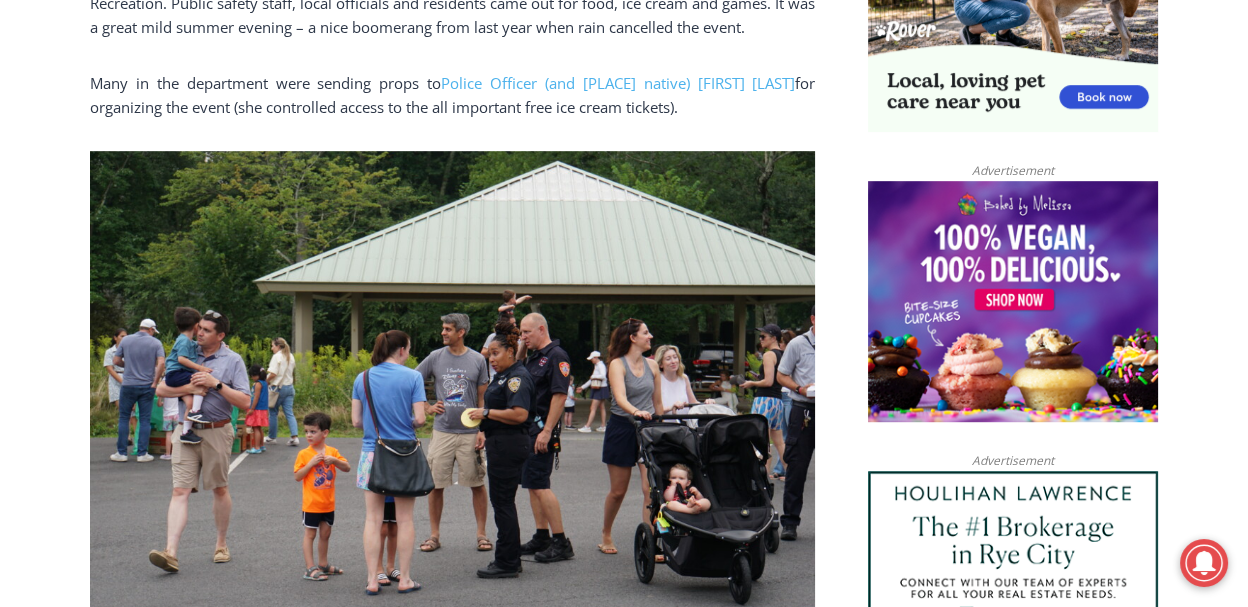 scroll, scrollTop: 1599, scrollLeft: 0, axis: vertical 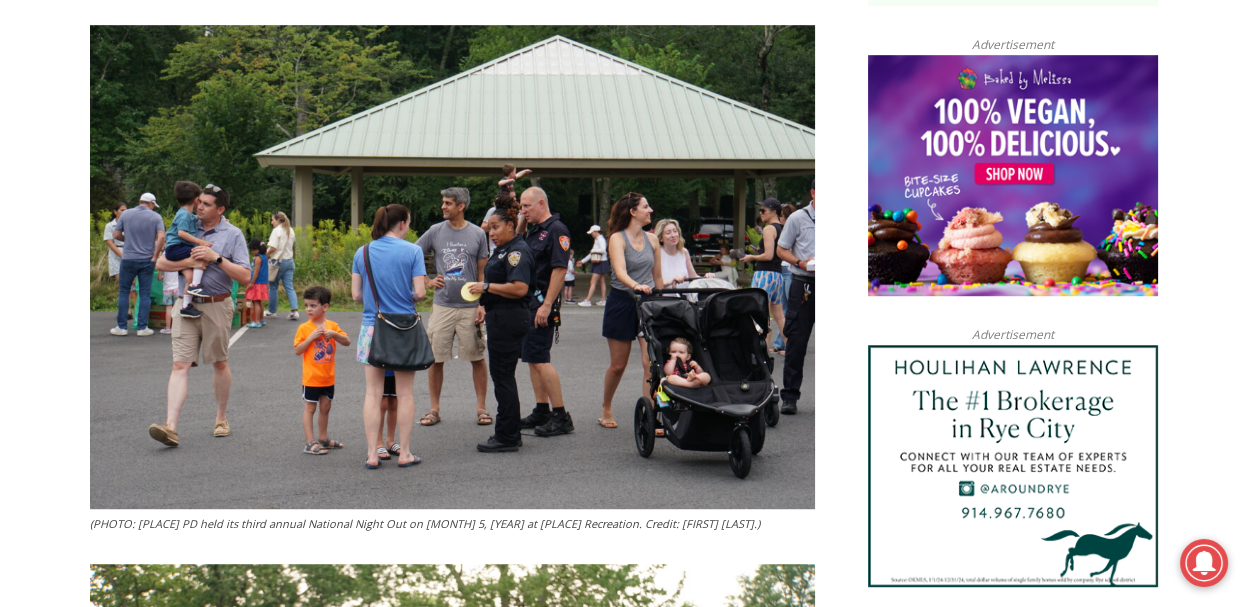 click on "Home   >   Police & Fire   >   Rye Police Department   >   PHOTOS: Community Comes Together for Rye PD’s National Night Out
Rye Police Department   Police & Fire
PHOTOS: Community Comes Together for Rye PD’s National Night Out
By Jay Sears, Publisher of MyRye.com
August 5, 2025
(PHOTO: Rye PD held its third annual National Night Out on August 5, 2025 at Rye Recreation. Public Safety Commissioner Mike Kopy and PO William Plimpton greet future police recruits. Credit: Eli Chopra.)
Rye PD held its third annual National Night Out on Tuesday, August 5, 2025 at Rye Recreation. Public safety staff, local officials and residents came out for food, ice cream and games. It was a great mild summer evening – a nice boomerang from last year when rain cancelled the event.
Many in the department were sending props to  Police Officer (and Rye native) Latoya Anderson" at bounding box center [624, 3896] 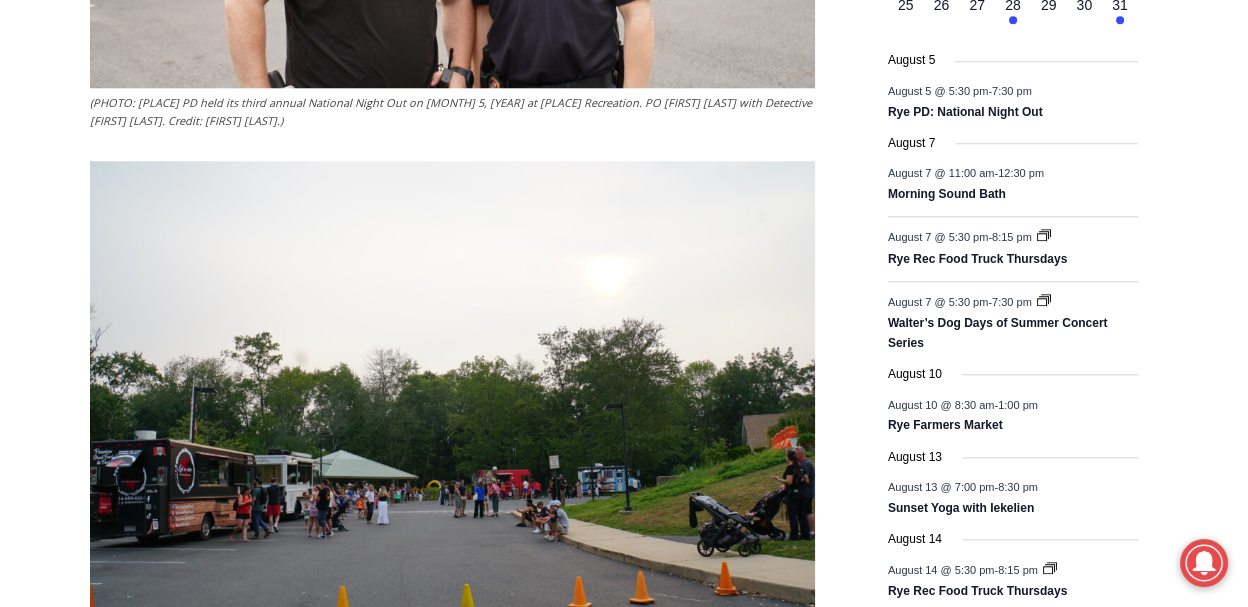 scroll, scrollTop: 2639, scrollLeft: 0, axis: vertical 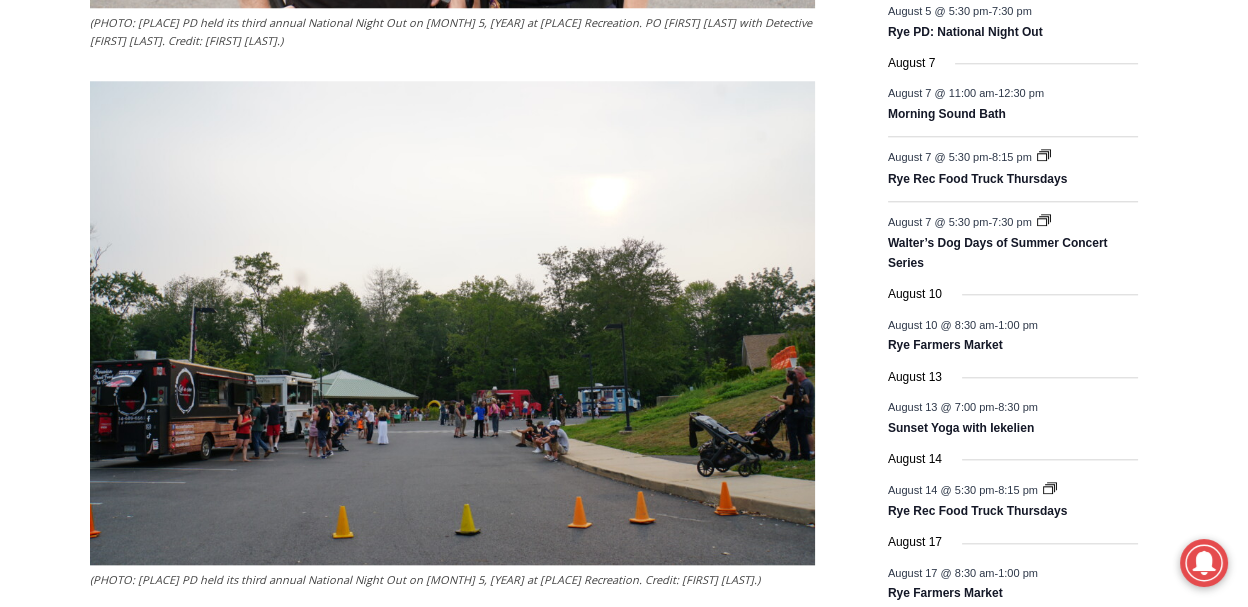 click on "Home   >   Police & Fire   >   Rye Police Department   >   PHOTOS: Community Comes Together for Rye PD’s National Night Out
Rye Police Department   Police & Fire
PHOTOS: Community Comes Together for Rye PD’s National Night Out
By Jay Sears, Publisher of MyRye.com
August 5, 2025
(PHOTO: Rye PD held its third annual National Night Out on August 5, 2025 at Rye Recreation. Public Safety Commissioner Mike Kopy and PO William Plimpton greet future police recruits. Credit: Eli Chopra.)
Rye PD held its third annual National Night Out on Tuesday, August 5, 2025 at Rye Recreation. Public safety staff, local officials and residents came out for food, ice cream and games. It was a great mild summer evening – a nice boomerang from last year when rain cancelled the event.
Many in the department were sending props to  Police Officer (and Rye native) Latoya Anderson" at bounding box center (624, 2856) 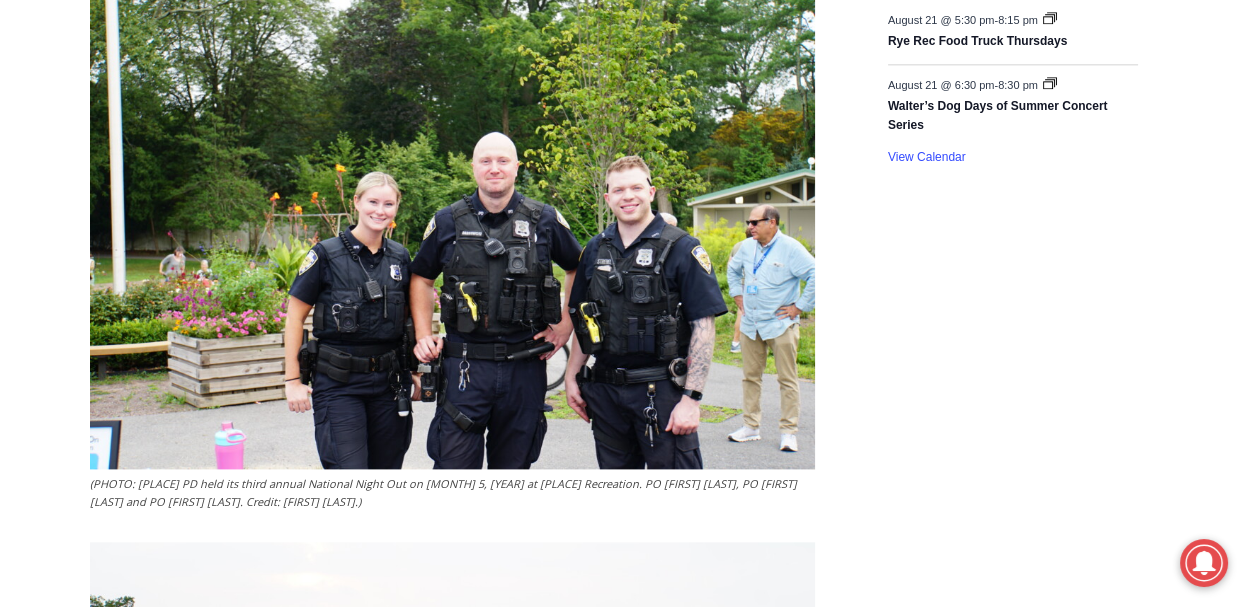 scroll, scrollTop: 3279, scrollLeft: 0, axis: vertical 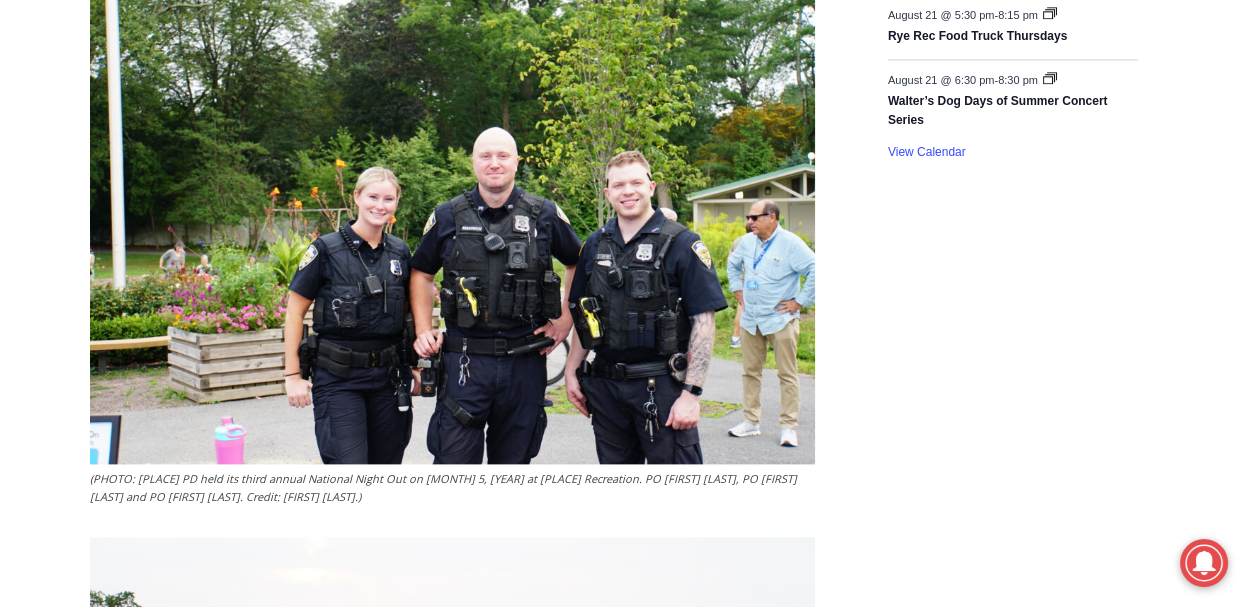 click on "Home   >   Police & Fire   >   Rye Police Department   >   PHOTOS: Community Comes Together for Rye PD’s National Night Out
Rye Police Department   Police & Fire
PHOTOS: Community Comes Together for Rye PD’s National Night Out
By Jay Sears, Publisher of MyRye.com
August 5, 2025
(PHOTO: Rye PD held its third annual National Night Out on August 5, 2025 at Rye Recreation. Public Safety Commissioner Mike Kopy and PO William Plimpton greet future police recruits. Credit: Eli Chopra.)
Rye PD held its third annual National Night Out on Tuesday, August 5, 2025 at Rye Recreation. Public safety staff, local officials and residents came out for food, ice cream and games. It was a great mild summer evening – a nice boomerang from last year when rain cancelled the event.
Many in the department were sending props to  Police Officer (and Rye native) Latoya Anderson" at bounding box center (624, 2216) 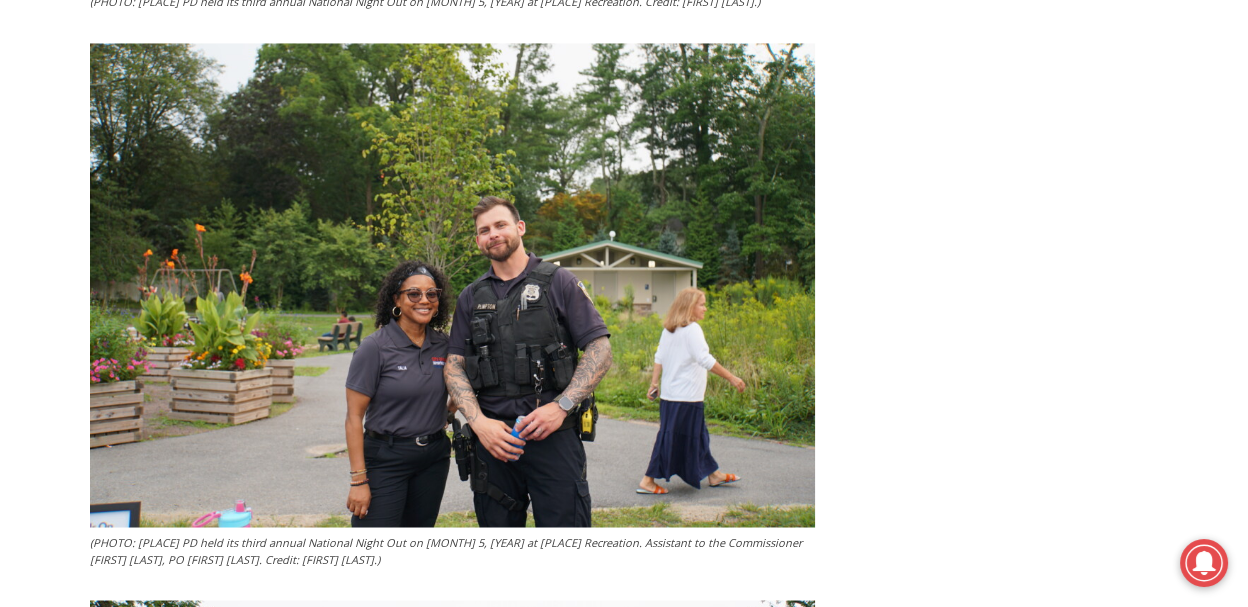 scroll, scrollTop: 4319, scrollLeft: 0, axis: vertical 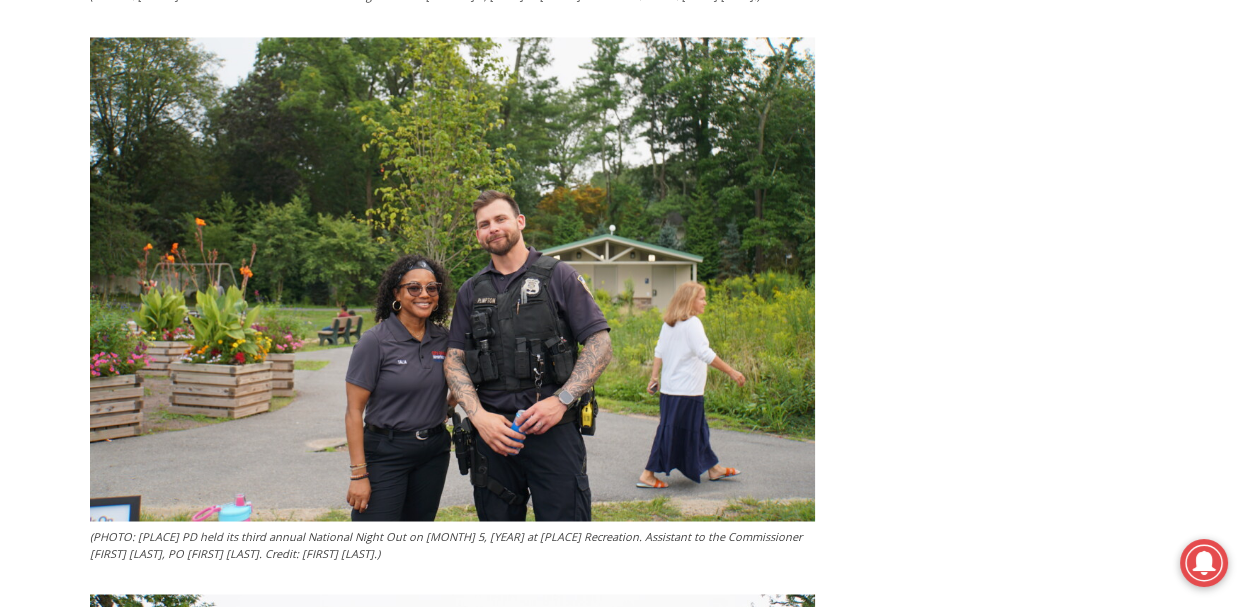 click on "Home   >   Police & Fire   >   Rye Police Department   >   PHOTOS: Community Comes Together for Rye PD’s National Night Out
Rye Police Department   Police & Fire
PHOTOS: Community Comes Together for Rye PD’s National Night Out
By Jay Sears, Publisher of MyRye.com
August 5, 2025
(PHOTO: Rye PD held its third annual National Night Out on August 5, 2025 at Rye Recreation. Public Safety Commissioner Mike Kopy and PO William Plimpton greet future police recruits. Credit: Eli Chopra.)
Rye PD held its third annual National Night Out on Tuesday, August 5, 2025 at Rye Recreation. Public safety staff, local officials and residents came out for food, ice cream and games. It was a great mild summer evening – a nice boomerang from last year when rain cancelled the event.
Many in the department were sending props to  Police Officer (and Rye native) Latoya Anderson" at bounding box center [624, 1176] 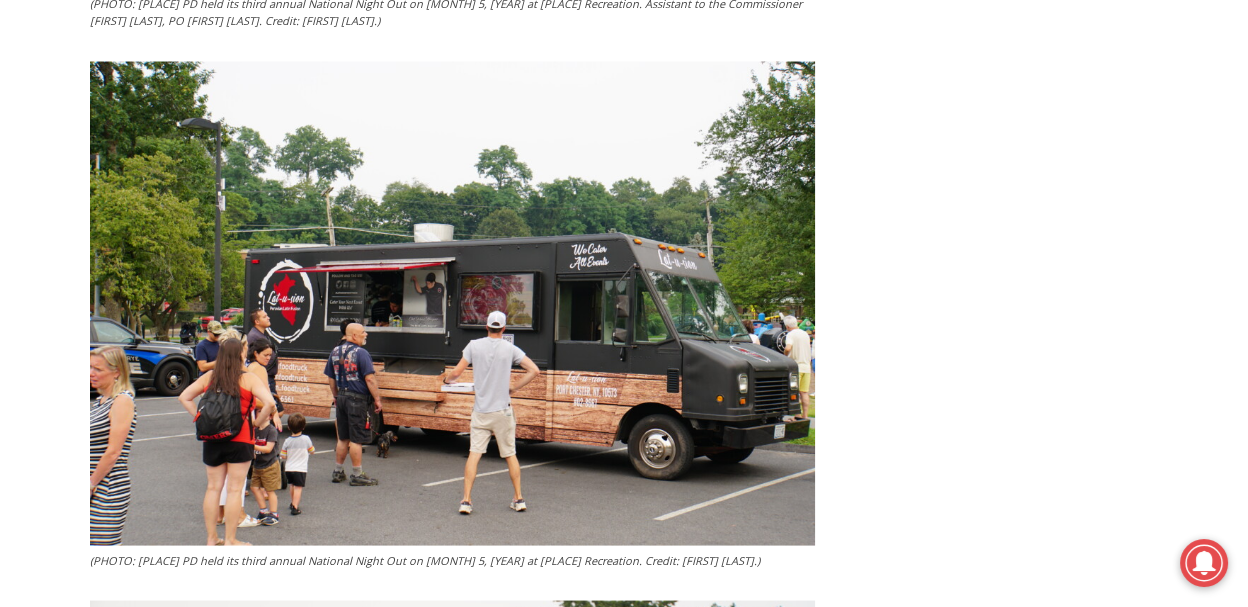 scroll, scrollTop: 4879, scrollLeft: 0, axis: vertical 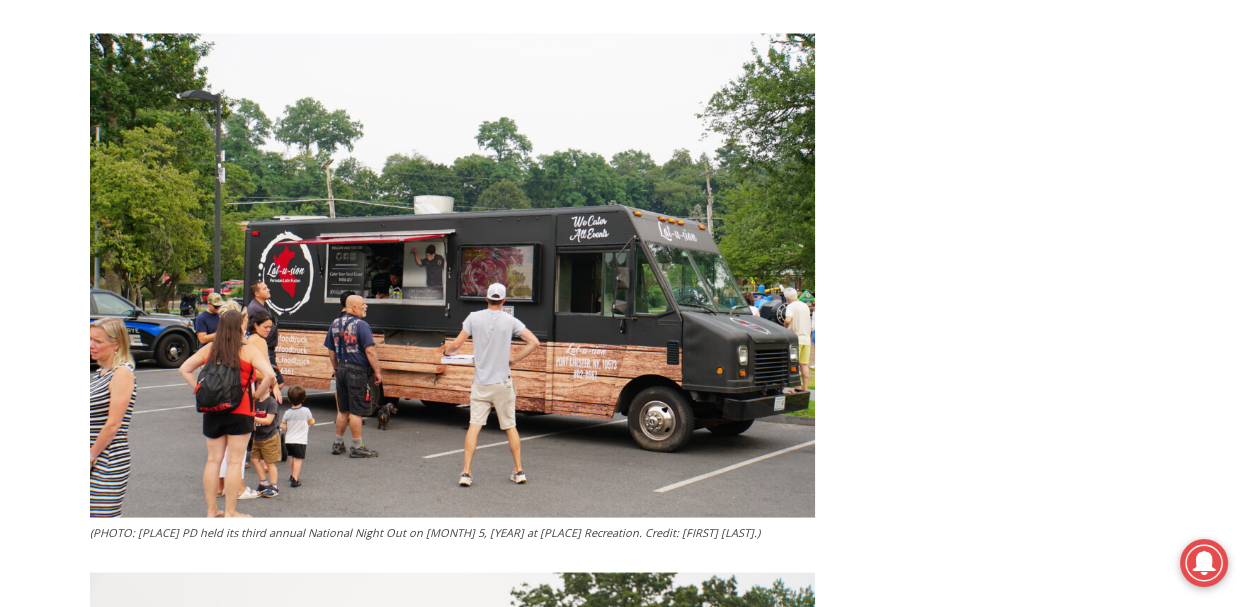 click on "TRANSLATE
Arabic  Chichewa  Chinese (Simplified)  Croatian  Dutch  English  French  German  Hebrew  Hindi  Indonesian  Italian  Japanese  Korean  Nepali  Portuguese  Russian  Spanish  Swahili  Yiddish  English
Don't miss a single story! Stay informed. Stay inspired. Sign up now for our daily newsletter.
Email Address  *
*********
Advertisement Advertisement Advertisement Advertisement Advertisement
Events Calendar
Loading view.
August 2025
Calendar of Events
M
Mon
T
Tue
W
Wed
T" at bounding box center [1013, 616] 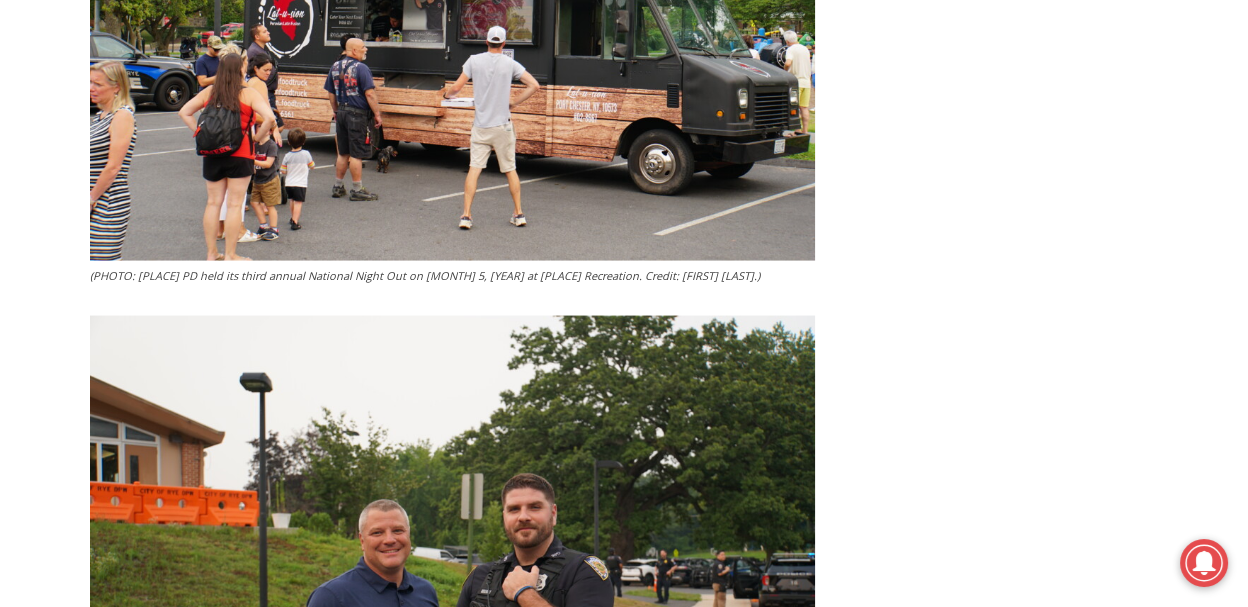 scroll, scrollTop: 5439, scrollLeft: 0, axis: vertical 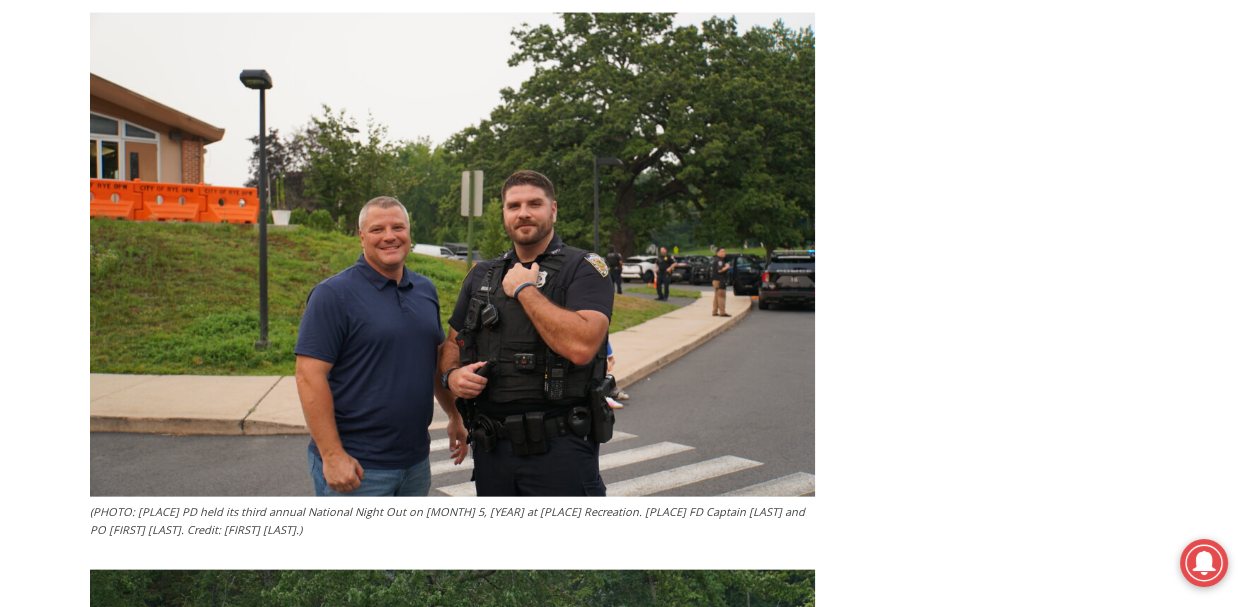 click on "TRANSLATE
Arabic  Chichewa  Chinese (Simplified)  Croatian  Dutch  English  French  German  Hebrew  Hindi  Indonesian  Italian  Japanese  Korean  Nepali  Portuguese  Russian  Spanish  Swahili  Yiddish  English
Don't miss a single story! Stay informed. Stay inspired. Sign up now for our daily newsletter.
Email Address  *
*********
Advertisement Advertisement Advertisement Advertisement Advertisement
Events Calendar
Loading view.
August 2025
Calendar of Events
M
Mon
T
Tue
W
Wed
T" at bounding box center [1013, 56] 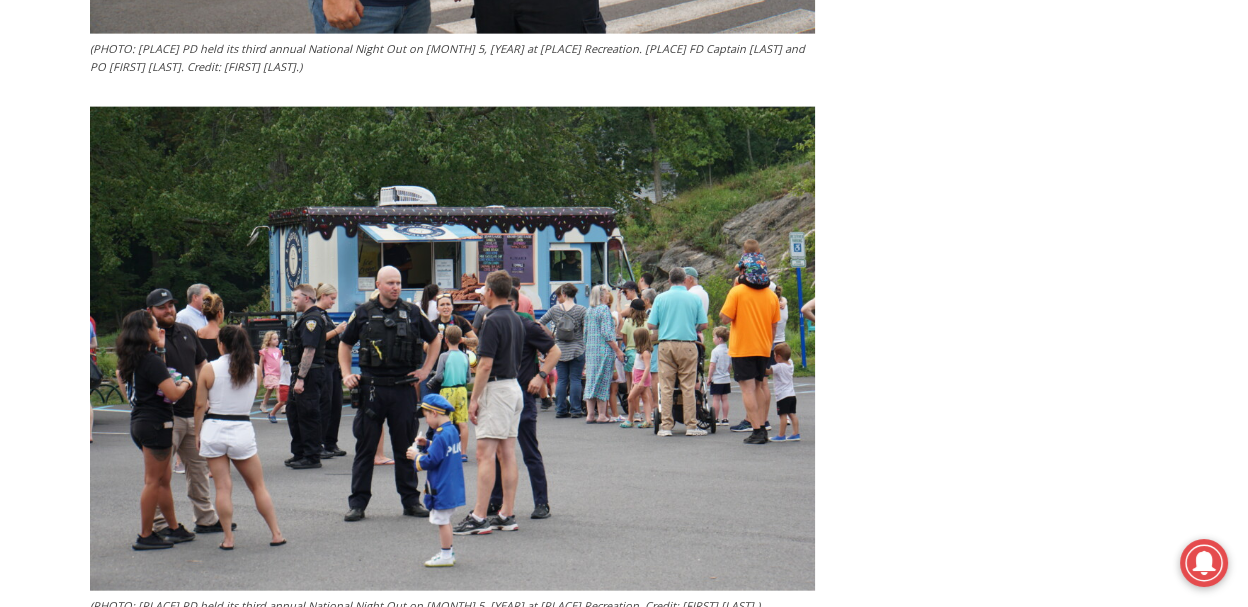 scroll, scrollTop: 5919, scrollLeft: 0, axis: vertical 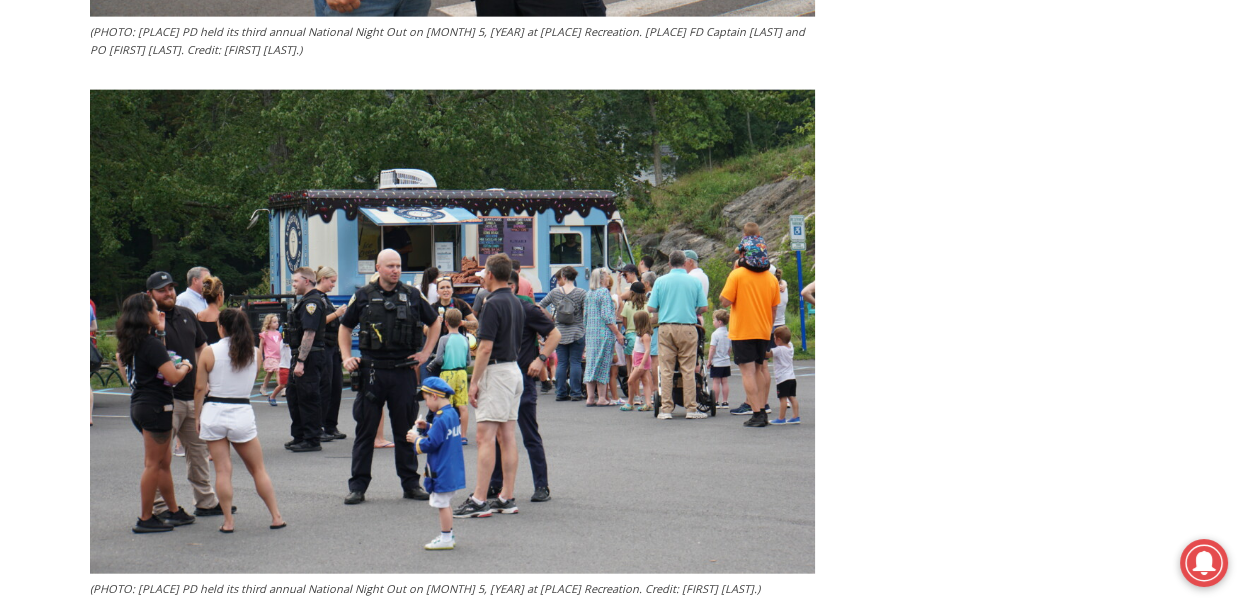 click on "Home   >   Police & Fire   >   Rye Police Department   >   PHOTOS: Community Comes Together for Rye PD’s National Night Out
Rye Police Department   Police & Fire
PHOTOS: Community Comes Together for Rye PD’s National Night Out
By Jay Sears, Publisher of MyRye.com
August 5, 2025
(PHOTO: Rye PD held its third annual National Night Out on August 5, 2025 at Rye Recreation. Public Safety Commissioner Mike Kopy and PO William Plimpton greet future police recruits. Credit: Eli Chopra.)
Rye PD held its third annual National Night Out on Tuesday, August 5, 2025 at Rye Recreation. Public safety staff, local officials and residents came out for food, ice cream and games. It was a great mild summer evening – a nice boomerang from last year when rain cancelled the event.
Many in the department were sending props to  Police Officer (and Rye native) Latoya Anderson" at bounding box center [624, -424] 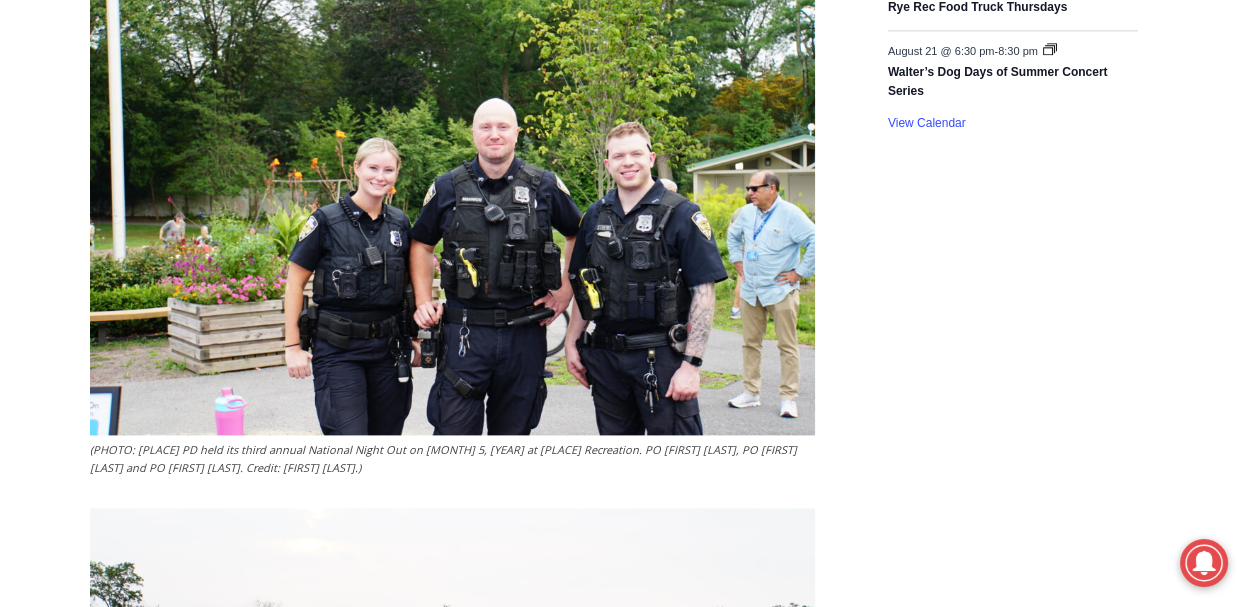 scroll, scrollTop: 3279, scrollLeft: 0, axis: vertical 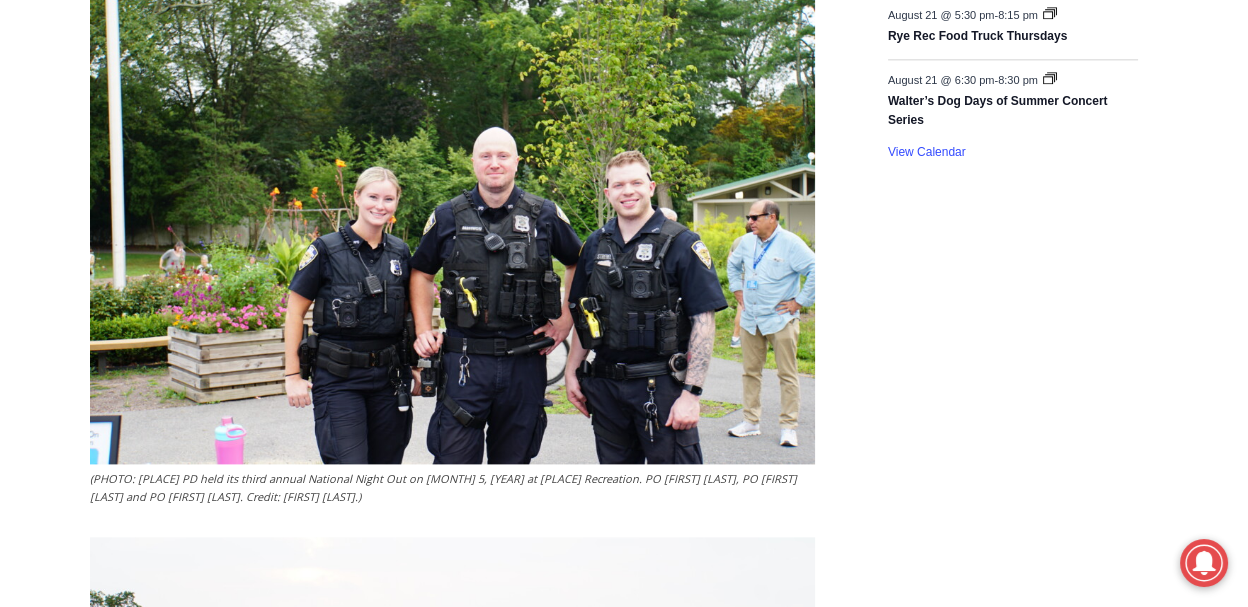 click on "Home   >   Police & Fire   >   Rye Police Department   >   PHOTOS: Community Comes Together for Rye PD’s National Night Out
Rye Police Department   Police & Fire
PHOTOS: Community Comes Together for Rye PD’s National Night Out
By Jay Sears, Publisher of MyRye.com
August 5, 2025
(PHOTO: Rye PD held its third annual National Night Out on August 5, 2025 at Rye Recreation. Public Safety Commissioner Mike Kopy and PO William Plimpton greet future police recruits. Credit: Eli Chopra.)
Rye PD held its third annual National Night Out on Tuesday, August 5, 2025 at Rye Recreation. Public safety staff, local officials and residents came out for food, ice cream and games. It was a great mild summer evening – a nice boomerang from last year when rain cancelled the event.
Many in the department were sending props to  Police Officer (and Rye native) Latoya Anderson" at bounding box center [624, 2216] 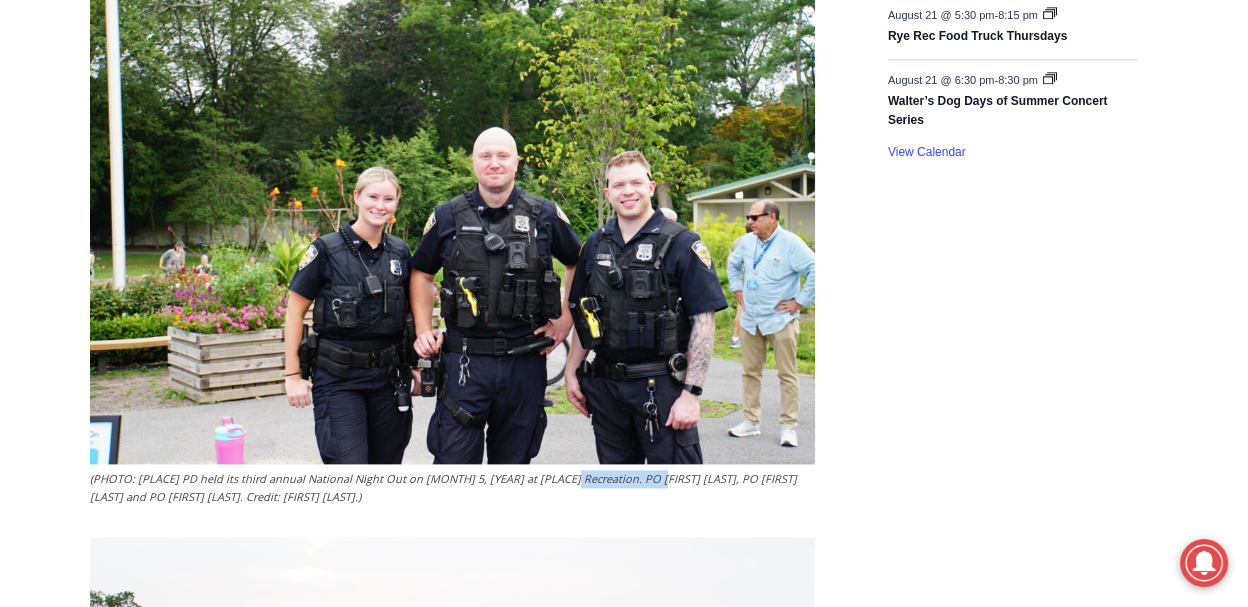 drag, startPoint x: 565, startPoint y: 479, endPoint x: 654, endPoint y: 474, distance: 89.140335 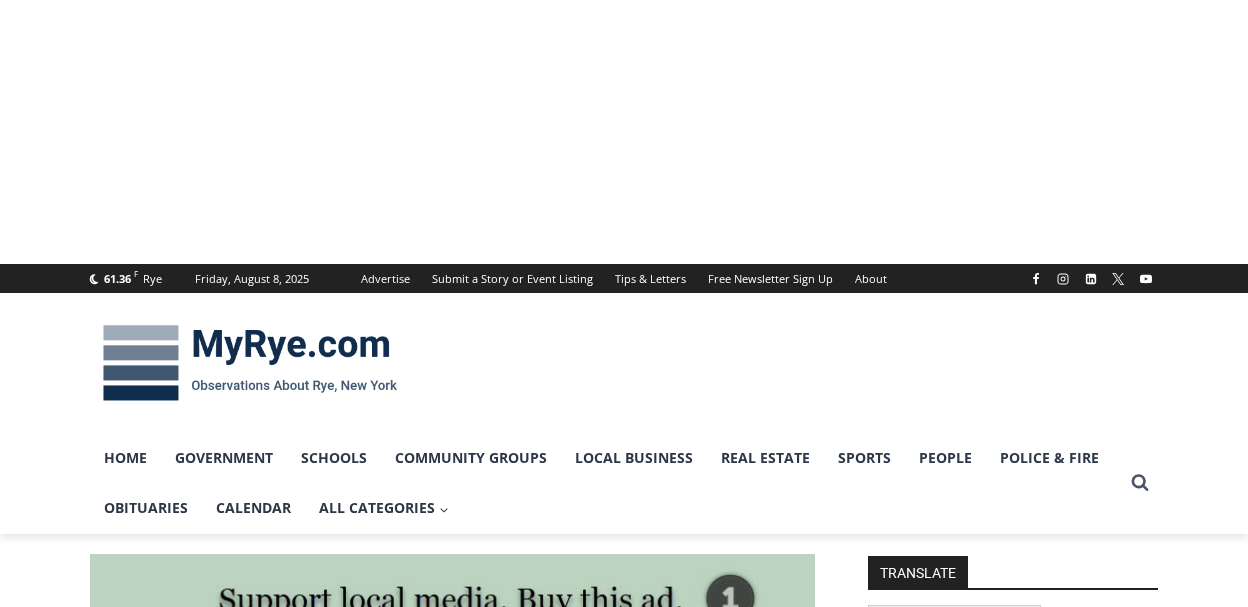 scroll, scrollTop: 0, scrollLeft: 0, axis: both 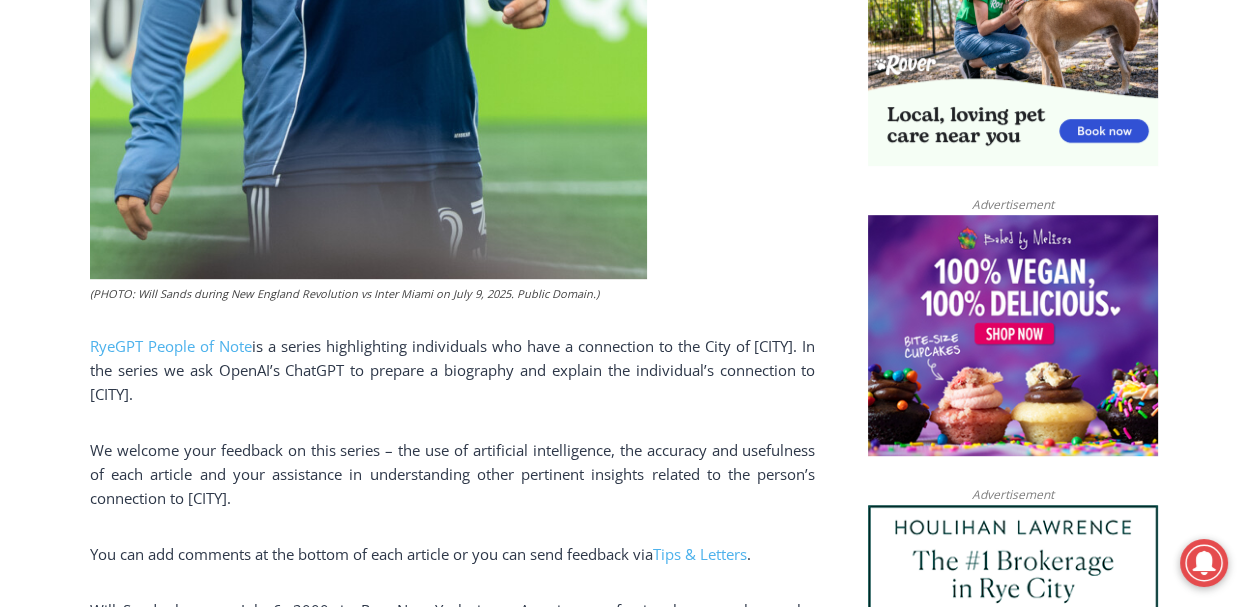 click on "Home   >   People   >   [CITY]GPT People of Note   >   [CITY]GPT People of Note: From [CITY] to MLS: The Rise of Soccer Star [FIRST] [LAST]
[CITY]GPT People of Note   People
[CITY]GPT People of Note: From [CITY] to MLS: The Rise of Soccer Star [FIRST] [LAST]
By [FIRST] [LAST], Staff Writer
[MONTH] [DAY], [YEAR] [MONTH] [DAY], [YEAR]
(PHOTO: [FIRST] [LAST] during New England Revolution vs Inter Miami on [MONTH] [DAY], [YEAR]. Public Domain.)
[CITY]GPT People of Note  is a series highlighting individuals who have a connection to the City of [CITY]. In the series we ask OpenAI’s ChatGPT to prepare a biography and explain the individual’s connection to [CITY].
We welcome your feedback on this series – the use of artificial intelligence, the accuracy and usefulness of each article and your assistance in understanding other pertinent insights related to the person’s connection to [CITY].
You can add comments at the bottom of each article or you can send feedback via  ." at bounding box center [624, 1550] 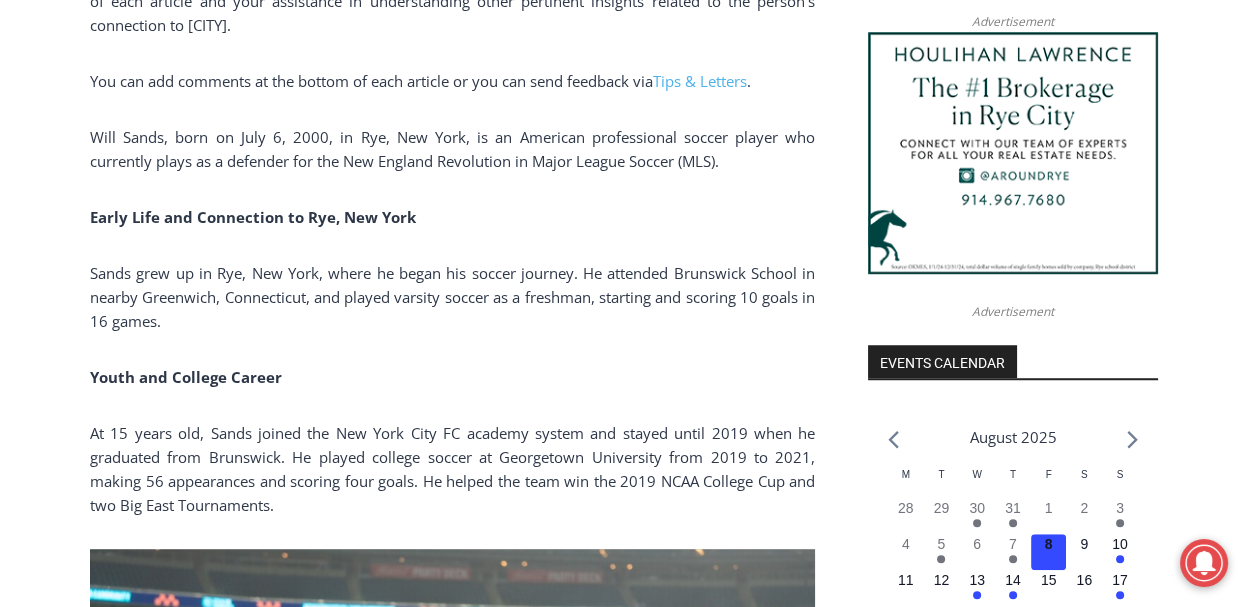 scroll, scrollTop: 1919, scrollLeft: 0, axis: vertical 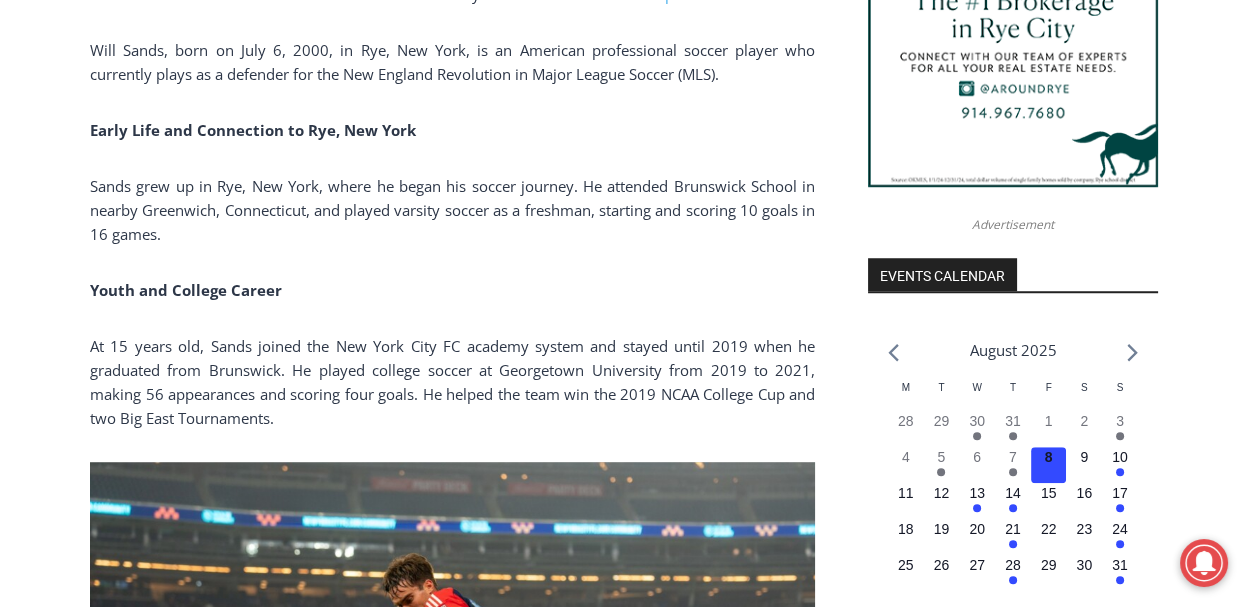 click on "Home   >   People   >   [CITY]GPT People of Note   >   [CITY]GPT People of Note: From [CITY] to MLS: The Rise of Soccer Star [FIRST] [LAST]
[CITY]GPT People of Note   People
[CITY]GPT People of Note: From [CITY] to MLS: The Rise of Soccer Star [FIRST] [LAST]
By [FIRST] [LAST], Staff Writer
[MONTH] [DAY], [YEAR] [MONTH] [DAY], [YEAR]
(PHOTO: [FIRST] [LAST] during New England Revolution vs Inter Miami on [MONTH] [DAY], [YEAR]. Public Domain.)
[CITY]GPT People of Note  is a series highlighting individuals who have a connection to the City of [CITY]. In the series we ask OpenAI’s ChatGPT to prepare a biography and explain the individual’s connection to [CITY].
We welcome your feedback on this series – the use of artificial intelligence, the accuracy and usefulness of each article and your assistance in understanding other pertinent insights related to the person’s connection to [CITY].
You can add comments at the bottom of each article or you can send feedback via  ." at bounding box center [624, 990] 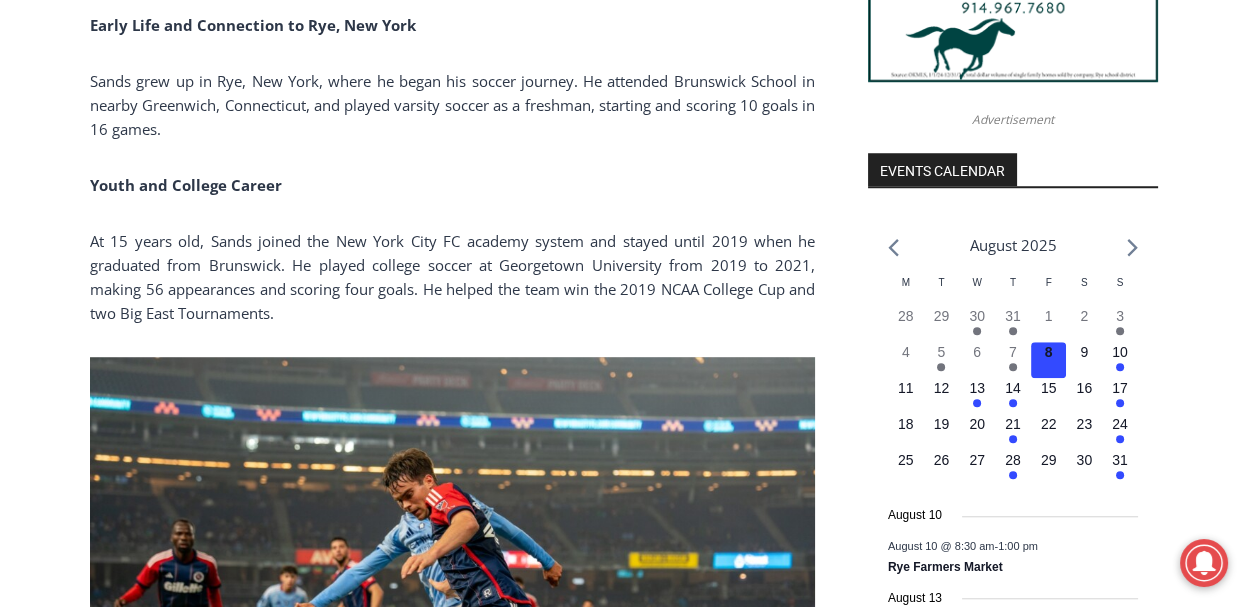 scroll, scrollTop: 1919, scrollLeft: 0, axis: vertical 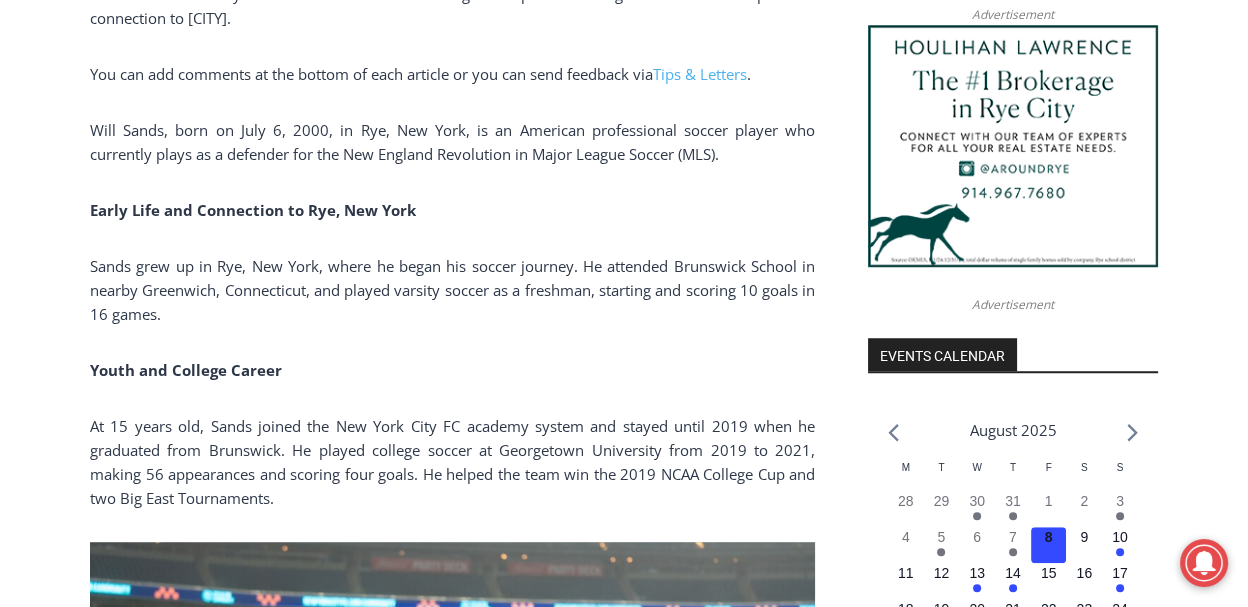 click on "Home   >   People   >   [CITY]GPT People of Note   >   [CITY]GPT People of Note: From [CITY] to MLS: The Rise of Soccer Star [FIRST] [LAST]
[CITY]GPT People of Note   People
[CITY]GPT People of Note: From [CITY] to MLS: The Rise of Soccer Star [FIRST] [LAST]
By [FIRST] [LAST], Staff Writer
[MONTH] [DAY], [YEAR] [MONTH] [DAY], [YEAR]
(PHOTO: [FIRST] [LAST] during New England Revolution vs Inter Miami on [MONTH] [DAY], [YEAR]. Public Domain.)
[CITY]GPT People of Note  is a series highlighting individuals who have a connection to the City of [CITY]. In the series we ask OpenAI’s ChatGPT to prepare a biography and explain the individual’s connection to [CITY].
We welcome your feedback on this series – the use of artificial intelligence, the accuracy and usefulness of each article and your assistance in understanding other pertinent insights related to the person’s connection to [CITY].
You can add comments at the bottom of each article or you can send feedback via  ." at bounding box center (624, 1070) 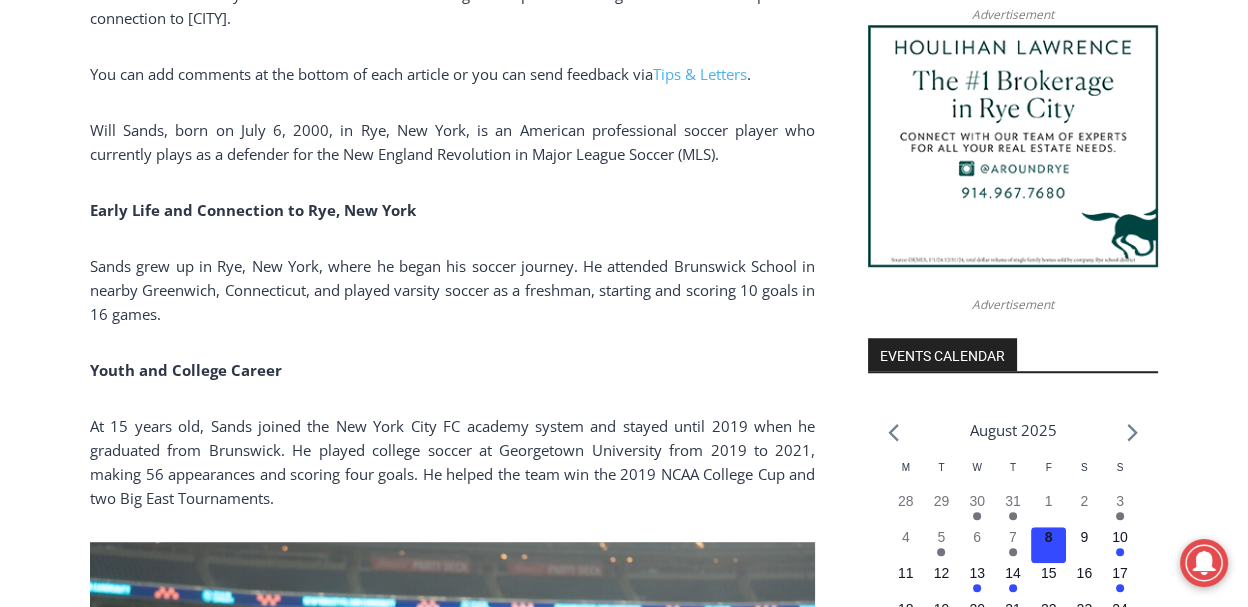 click on "Home   >   People   >   [CITY]GPT People of Note   >   [CITY]GPT People of Note: From [CITY] to MLS: The Rise of Soccer Star [FIRST] [LAST]
[CITY]GPT People of Note   People
[CITY]GPT People of Note: From [CITY] to MLS: The Rise of Soccer Star [FIRST] [LAST]
By [FIRST] [LAST], Staff Writer
[MONTH] [DAY], [YEAR] [MONTH] [DAY], [YEAR]
(PHOTO: [FIRST] [LAST] during New England Revolution vs Inter Miami on [MONTH] [DAY], [YEAR]. Public Domain.)
[CITY]GPT People of Note  is a series highlighting individuals who have a connection to the City of [CITY]. In the series we ask OpenAI’s ChatGPT to prepare a biography and explain the individual’s connection to [CITY].
We welcome your feedback on this series – the use of artificial intelligence, the accuracy and usefulness of each article and your assistance in understanding other pertinent insights related to the person’s connection to [CITY].
You can add comments at the bottom of each article or you can send feedback via  ." at bounding box center (624, 1070) 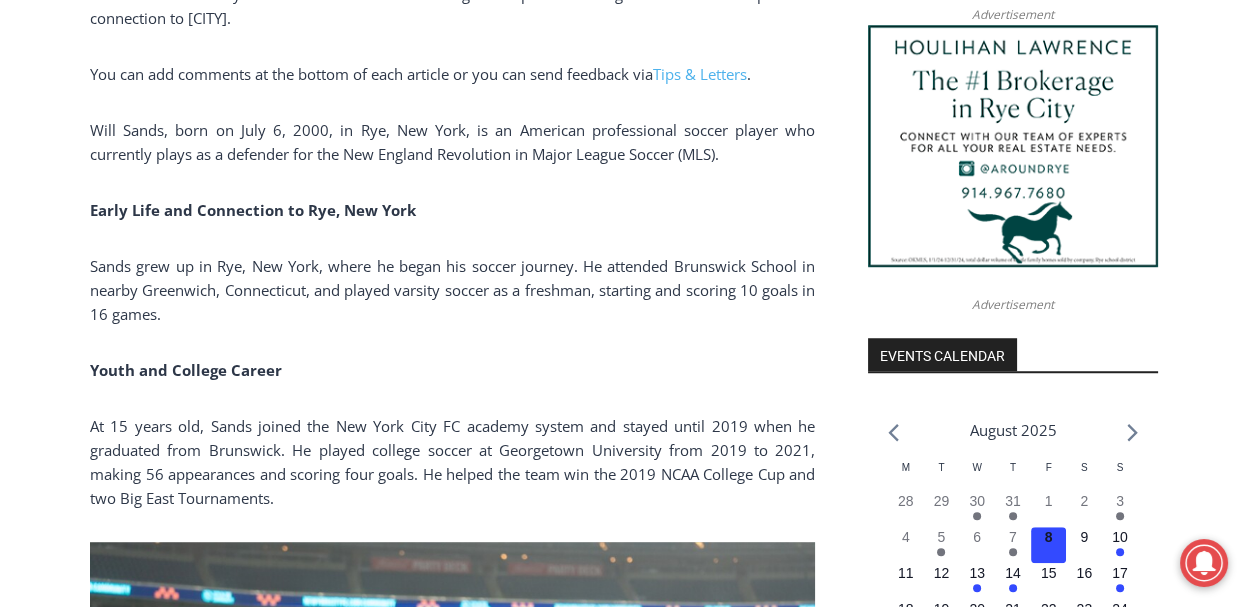 click on "Home   >   People   >   [CITY]GPT People of Note   >   [CITY]GPT People of Note: From [CITY] to MLS: The Rise of Soccer Star [FIRST] [LAST]
[CITY]GPT People of Note   People
[CITY]GPT People of Note: From [CITY] to MLS: The Rise of Soccer Star [FIRST] [LAST]
By [FIRST] [LAST], Staff Writer
[MONTH] [DAY], [YEAR] [MONTH] [DAY], [YEAR]
(PHOTO: [FIRST] [LAST] during New England Revolution vs Inter Miami on [MONTH] [DAY], [YEAR]. Public Domain.)
[CITY]GPT People of Note  is a series highlighting individuals who have a connection to the City of [CITY]. In the series we ask OpenAI’s ChatGPT to prepare a biography and explain the individual’s connection to [CITY].
We welcome your feedback on this series – the use of artificial intelligence, the accuracy and usefulness of each article and your assistance in understanding other pertinent insights related to the person’s connection to [CITY].
You can add comments at the bottom of each article or you can send feedback via  ." at bounding box center (624, 1070) 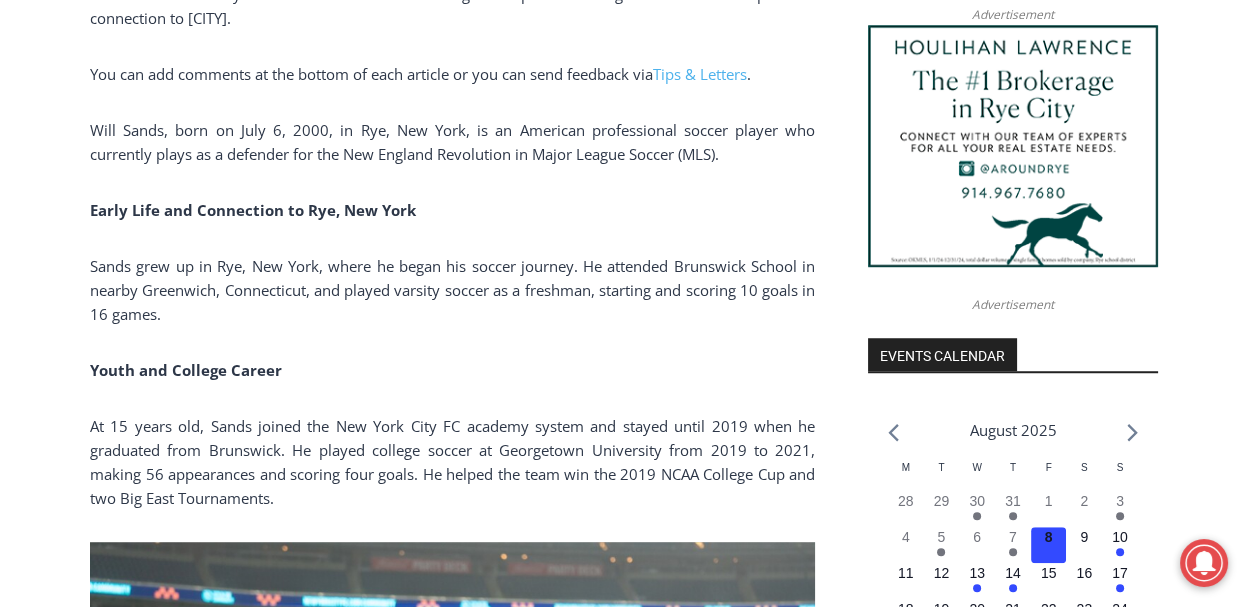 click on "Home   >   People   >   [CITY]GPT People of Note   >   [CITY]GPT People of Note: From [CITY] to MLS: The Rise of Soccer Star [FIRST] [LAST]
[CITY]GPT People of Note   People
[CITY]GPT People of Note: From [CITY] to MLS: The Rise of Soccer Star [FIRST] [LAST]
By [FIRST] [LAST], Staff Writer
[MONTH] [DAY], [YEAR] [MONTH] [DAY], [YEAR]
(PHOTO: [FIRST] [LAST] during New England Revolution vs Inter Miami on [MONTH] [DAY], [YEAR]. Public Domain.)
[CITY]GPT People of Note  is a series highlighting individuals who have a connection to the City of [CITY]. In the series we ask OpenAI’s ChatGPT to prepare a biography and explain the individual’s connection to [CITY].
We welcome your feedback on this series – the use of artificial intelligence, the accuracy and usefulness of each article and your assistance in understanding other pertinent insights related to the person’s connection to [CITY].
You can add comments at the bottom of each article or you can send feedback via  ." at bounding box center (624, 1070) 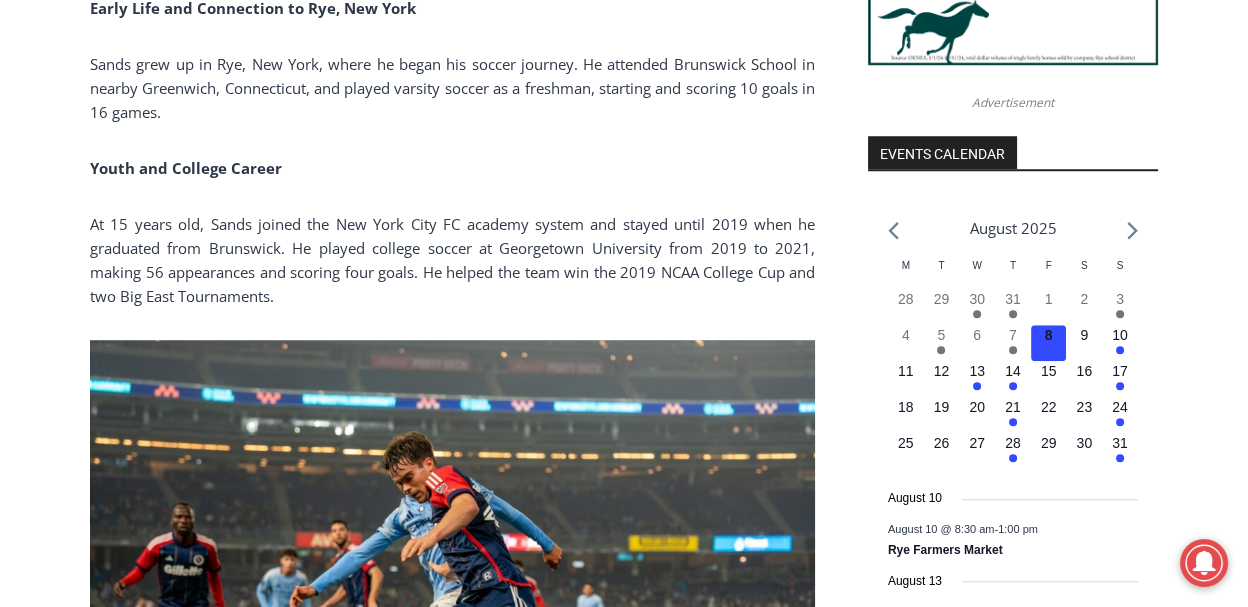 scroll, scrollTop: 2159, scrollLeft: 0, axis: vertical 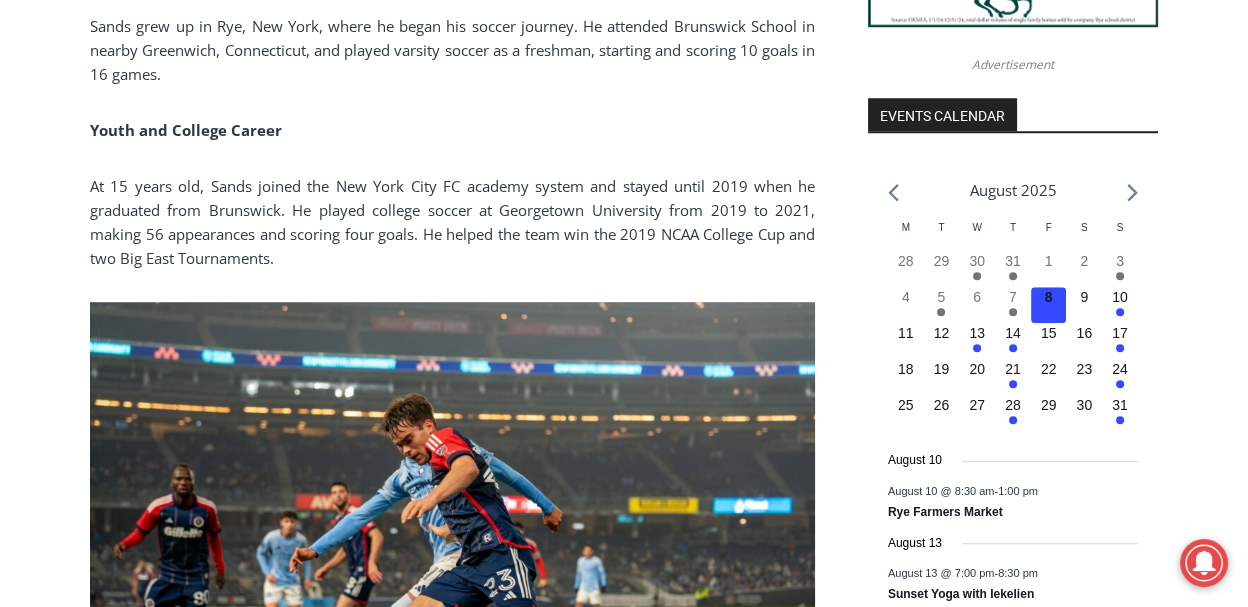 click on "Home   >   People   >   [CITY]GPT People of Note   >   [CITY]GPT People of Note: From [CITY] to MLS: The Rise of Soccer Star [FIRST] [LAST]
[CITY]GPT People of Note   People
[CITY]GPT People of Note: From [CITY] to MLS: The Rise of Soccer Star [FIRST] [LAST]
By [FIRST] [LAST], Staff Writer
[MONTH] [DAY], [YEAR] [MONTH] [DAY], [YEAR]
(PHOTO: [FIRST] [LAST] during New England Revolution vs Inter Miami on [MONTH] [DAY], [YEAR]. Public Domain.)
[CITY]GPT People of Note  is a series highlighting individuals who have a connection to the City of [CITY]. In the series we ask OpenAI’s ChatGPT to prepare a biography and explain the individual’s connection to [CITY].
We welcome your feedback on this series – the use of artificial intelligence, the accuracy and usefulness of each article and your assistance in understanding other pertinent insights related to the person’s connection to [CITY].
You can add comments at the bottom of each article or you can send feedback via  ." at bounding box center [624, 830] 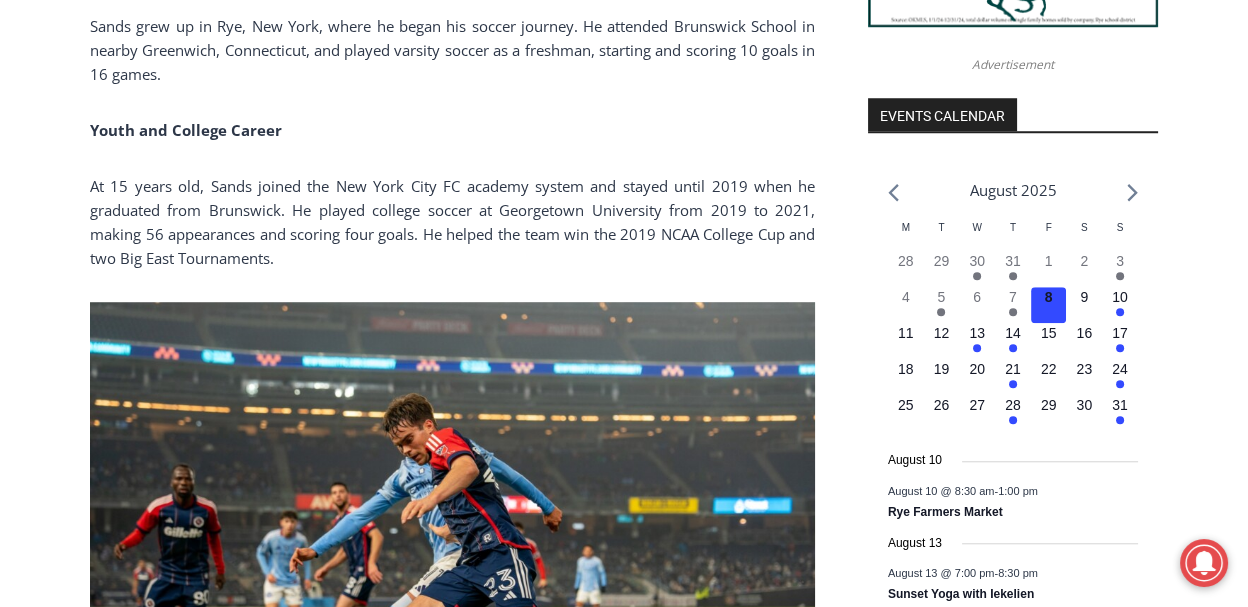 click on "Home   >   People   >   [CITY]GPT People of Note   >   [CITY]GPT People of Note: From [CITY] to MLS: The Rise of Soccer Star [FIRST] [LAST]
[CITY]GPT People of Note   People
[CITY]GPT People of Note: From [CITY] to MLS: The Rise of Soccer Star [FIRST] [LAST]
By [FIRST] [LAST], Staff Writer
[MONTH] [DAY], [YEAR] [MONTH] [DAY], [YEAR]
(PHOTO: [FIRST] [LAST] during New England Revolution vs Inter Miami on [MONTH] [DAY], [YEAR]. Public Domain.)
[CITY]GPT People of Note  is a series highlighting individuals who have a connection to the City of [CITY]. In the series we ask OpenAI’s ChatGPT to prepare a biography and explain the individual’s connection to [CITY].
We welcome your feedback on this series – the use of artificial intelligence, the accuracy and usefulness of each article and your assistance in understanding other pertinent insights related to the person’s connection to [CITY].
You can add comments at the bottom of each article or you can send feedback via  ." at bounding box center (624, 830) 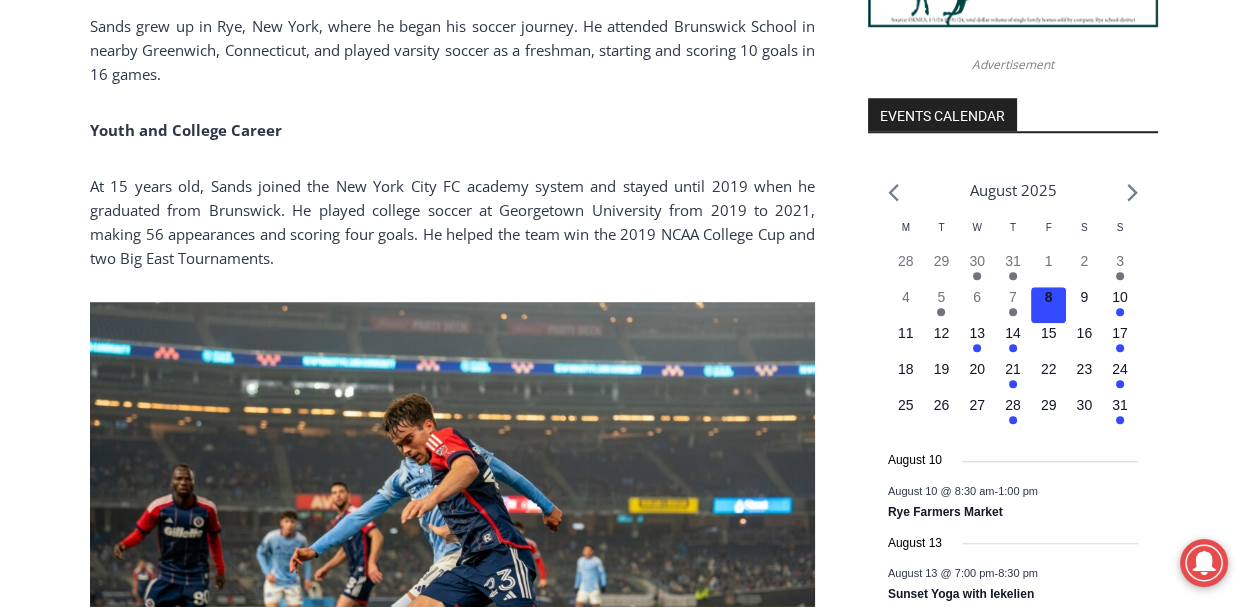 click on "Home   >   People   >   [CITY]GPT People of Note   >   [CITY]GPT People of Note: From [CITY] to MLS: The Rise of Soccer Star [FIRST] [LAST]
[CITY]GPT People of Note   People
[CITY]GPT People of Note: From [CITY] to MLS: The Rise of Soccer Star [FIRST] [LAST]
By [FIRST] [LAST], Staff Writer
[MONTH] [DAY], [YEAR] [MONTH] [DAY], [YEAR]
(PHOTO: [FIRST] [LAST] during New England Revolution vs Inter Miami on [MONTH] [DAY], [YEAR]. Public Domain.)
[CITY]GPT People of Note  is a series highlighting individuals who have a connection to the City of [CITY]. In the series we ask OpenAI’s ChatGPT to prepare a biography and explain the individual’s connection to [CITY].
We welcome your feedback on this series – the use of artificial intelligence, the accuracy and usefulness of each article and your assistance in understanding other pertinent insights related to the person’s connection to [CITY].
You can add comments at the bottom of each article or you can send feedback via  ." at bounding box center [624, 830] 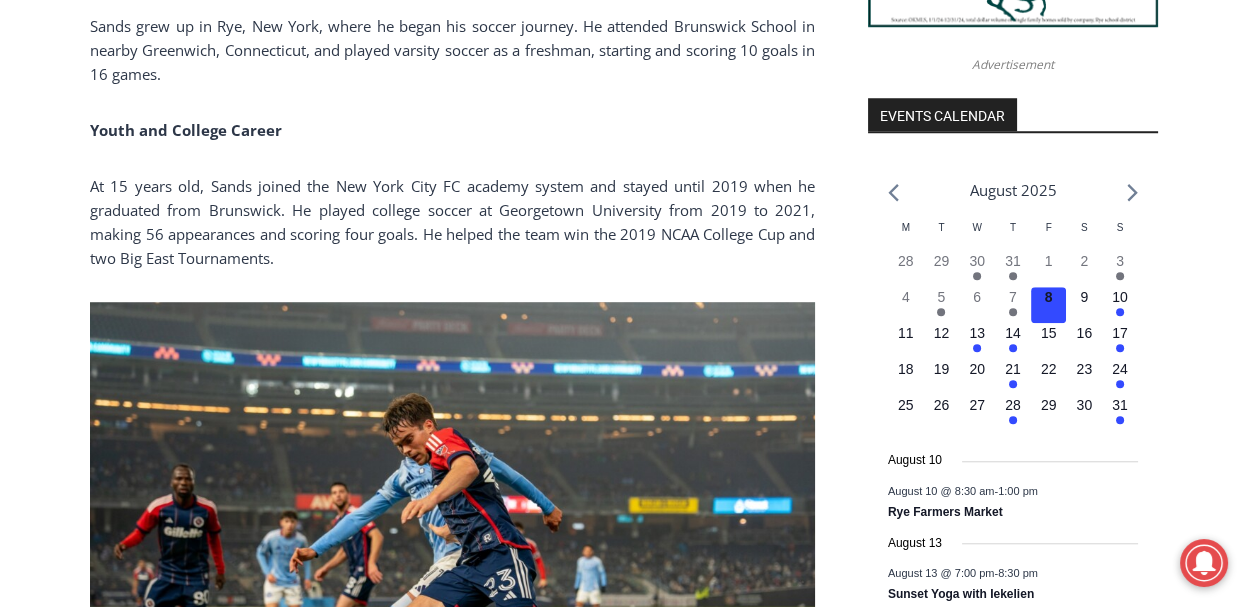 click on "Home   >   People   >   [CITY]GPT People of Note   >   [CITY]GPT People of Note: From [CITY] to MLS: The Rise of Soccer Star [FIRST] [LAST]
[CITY]GPT People of Note   People
[CITY]GPT People of Note: From [CITY] to MLS: The Rise of Soccer Star [FIRST] [LAST]
By [FIRST] [LAST], Staff Writer
[MONTH] [DAY], [YEAR] [MONTH] [DAY], [YEAR]
(PHOTO: [FIRST] [LAST] during New England Revolution vs Inter Miami on [MONTH] [DAY], [YEAR]. Public Domain.)
[CITY]GPT People of Note  is a series highlighting individuals who have a connection to the City of [CITY]. In the series we ask OpenAI’s ChatGPT to prepare a biography and explain the individual’s connection to [CITY].
We welcome your feedback on this series – the use of artificial intelligence, the accuracy and usefulness of each article and your assistance in understanding other pertinent insights related to the person’s connection to [CITY].
You can add comments at the bottom of each article or you can send feedback via  ." at bounding box center (624, 830) 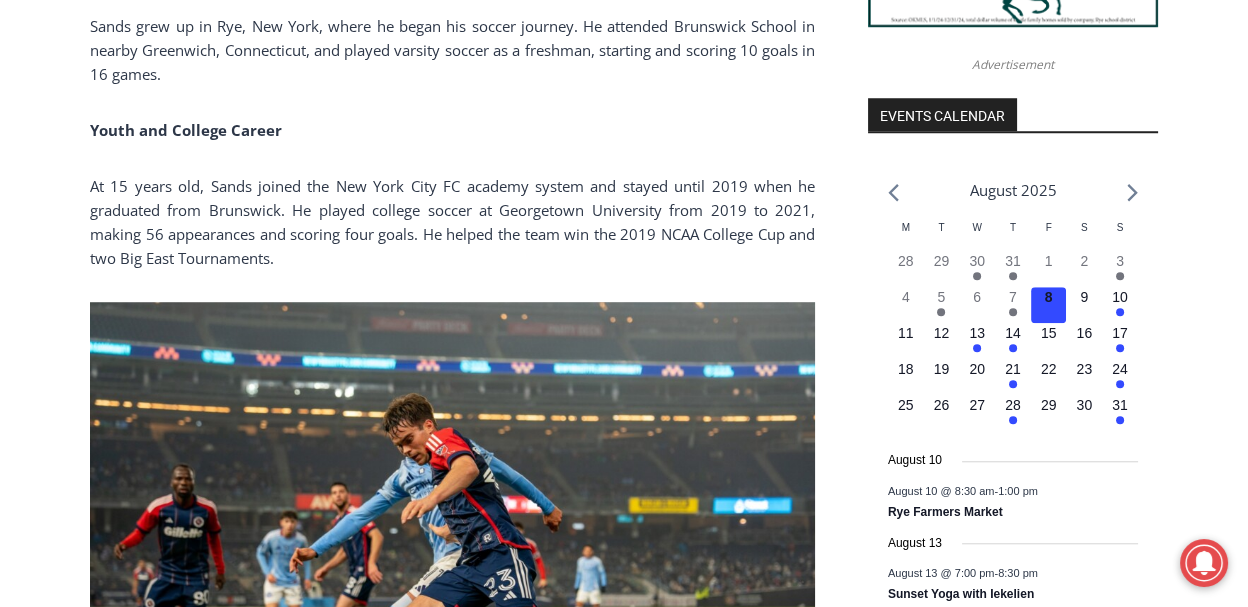 click on "Home   >   People   >   [CITY]GPT People of Note   >   [CITY]GPT People of Note: From [CITY] to MLS: The Rise of Soccer Star [FIRST] [LAST]
[CITY]GPT People of Note   People
[CITY]GPT People of Note: From [CITY] to MLS: The Rise of Soccer Star [FIRST] [LAST]
By [FIRST] [LAST], Staff Writer
[MONTH] [DAY], [YEAR] [MONTH] [DAY], [YEAR]
(PHOTO: [FIRST] [LAST] during New England Revolution vs Inter Miami on [MONTH] [DAY], [YEAR]. Public Domain.)
[CITY]GPT People of Note  is a series highlighting individuals who have a connection to the City of [CITY]. In the series we ask OpenAI’s ChatGPT to prepare a biography and explain the individual’s connection to [CITY].
We welcome your feedback on this series – the use of artificial intelligence, the accuracy and usefulness of each article and your assistance in understanding other pertinent insights related to the person’s connection to [CITY].
You can add comments at the bottom of each article or you can send feedback via  ." at bounding box center (624, 830) 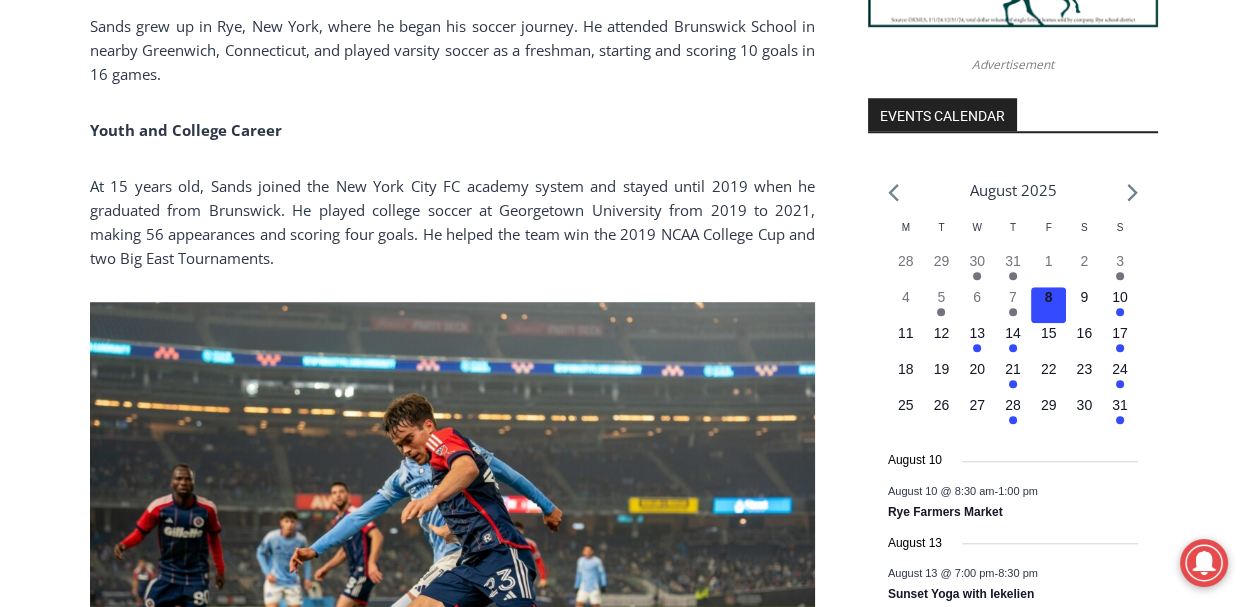 click on "Home   >   People   >   [CITY]GPT People of Note   >   [CITY]GPT People of Note: From [CITY] to MLS: The Rise of Soccer Star [FIRST] [LAST]
[CITY]GPT People of Note   People
[CITY]GPT People of Note: From [CITY] to MLS: The Rise of Soccer Star [FIRST] [LAST]
By [FIRST] [LAST], Staff Writer
[MONTH] [DAY], [YEAR] [MONTH] [DAY], [YEAR]
(PHOTO: [FIRST] [LAST] during New England Revolution vs Inter Miami on [MONTH] [DAY], [YEAR]. Public Domain.)
[CITY]GPT People of Note  is a series highlighting individuals who have a connection to the City of [CITY]. In the series we ask OpenAI’s ChatGPT to prepare a biography and explain the individual’s connection to [CITY].
We welcome your feedback on this series – the use of artificial intelligence, the accuracy and usefulness of each article and your assistance in understanding other pertinent insights related to the person’s connection to [CITY].
You can add comments at the bottom of each article or you can send feedback via  ." at bounding box center [624, 830] 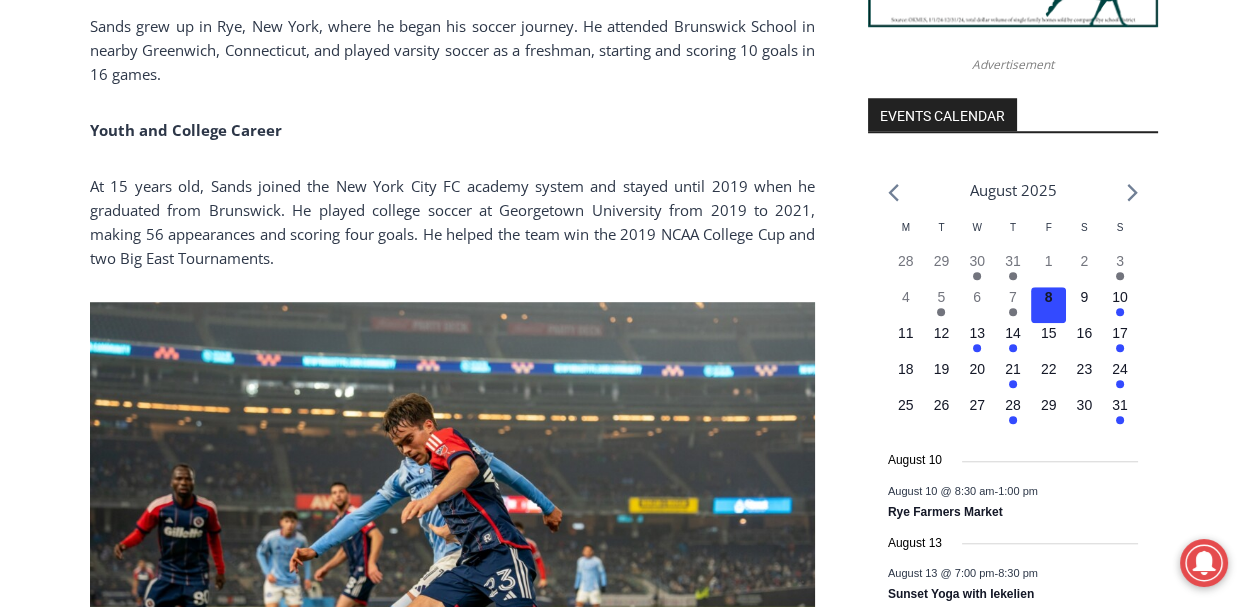 click on "Home   >   People   >   [CITY]GPT People of Note   >   [CITY]GPT People of Note: From [CITY] to MLS: The Rise of Soccer Star [FIRST] [LAST]
[CITY]GPT People of Note   People
[CITY]GPT People of Note: From [CITY] to MLS: The Rise of Soccer Star [FIRST] [LAST]
By [FIRST] [LAST], Staff Writer
[MONTH] [DAY], [YEAR] [MONTH] [DAY], [YEAR]
(PHOTO: [FIRST] [LAST] during New England Revolution vs Inter Miami on [MONTH] [DAY], [YEAR]. Public Domain.)
[CITY]GPT People of Note  is a series highlighting individuals who have a connection to the City of [CITY]. In the series we ask OpenAI’s ChatGPT to prepare a biography and explain the individual’s connection to [CITY].
We welcome your feedback on this series – the use of artificial intelligence, the accuracy and usefulness of each article and your assistance in understanding other pertinent insights related to the person’s connection to [CITY].
You can add comments at the bottom of each article or you can send feedback via  ." at bounding box center [624, 830] 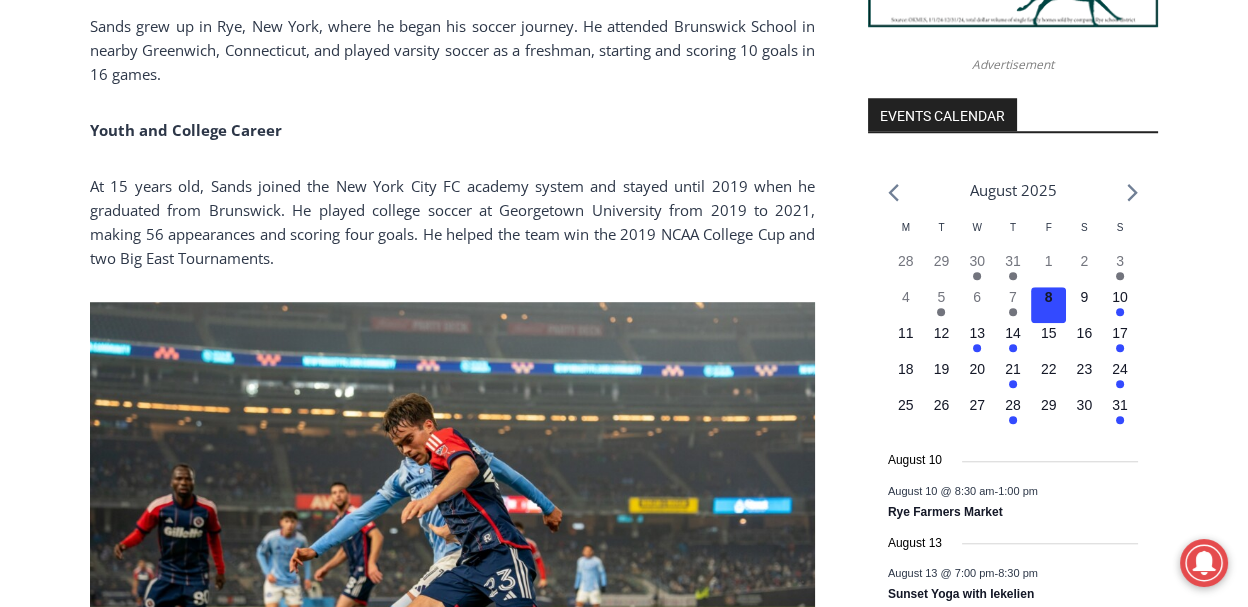 click on "Home   >   People   >   [CITY]GPT People of Note   >   [CITY]GPT People of Note: From [CITY] to MLS: The Rise of Soccer Star [FIRST] [LAST]
[CITY]GPT People of Note   People
[CITY]GPT People of Note: From [CITY] to MLS: The Rise of Soccer Star [FIRST] [LAST]
By [FIRST] [LAST], Staff Writer
[MONTH] [DAY], [YEAR] [MONTH] [DAY], [YEAR]
(PHOTO: [FIRST] [LAST] during New England Revolution vs Inter Miami on [MONTH] [DAY], [YEAR]. Public Domain.)
[CITY]GPT People of Note  is a series highlighting individuals who have a connection to the City of [CITY]. In the series we ask OpenAI’s ChatGPT to prepare a biography and explain the individual’s connection to [CITY].
We welcome your feedback on this series – the use of artificial intelligence, the accuracy and usefulness of each article and your assistance in understanding other pertinent insights related to the person’s connection to [CITY].
You can add comments at the bottom of each article or you can send feedback via  ." at bounding box center (624, 830) 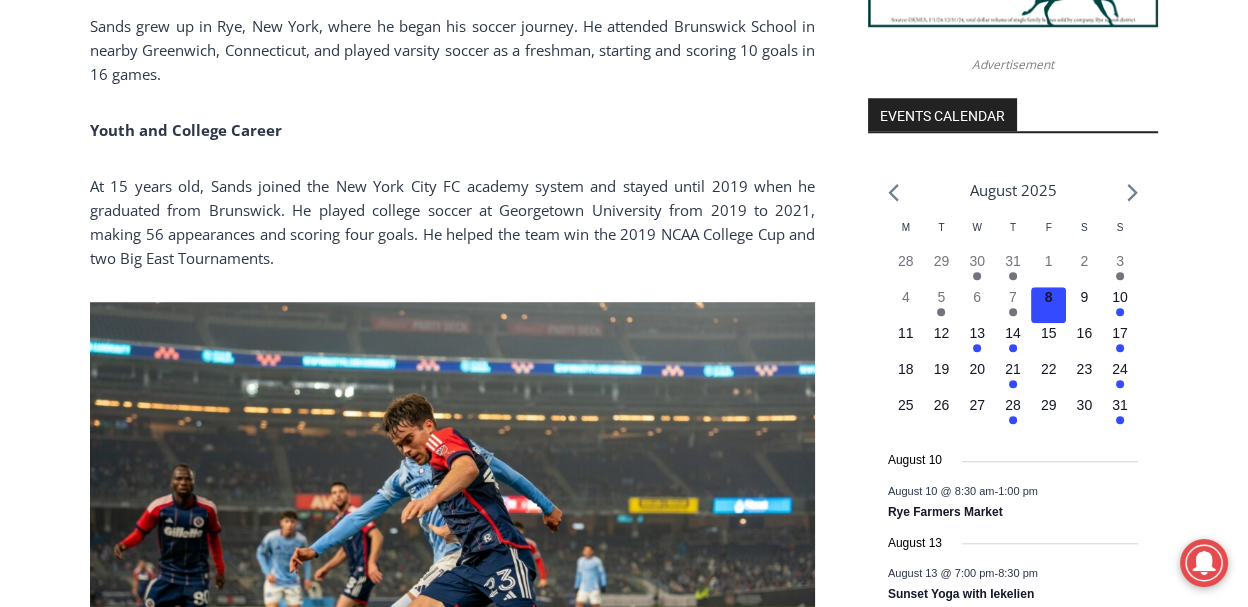 click on "Home   >   People   >   [CITY]GPT People of Note   >   [CITY]GPT People of Note: From [CITY] to MLS: The Rise of Soccer Star [FIRST] [LAST]
[CITY]GPT People of Note   People
[CITY]GPT People of Note: From [CITY] to MLS: The Rise of Soccer Star [FIRST] [LAST]
By [FIRST] [LAST], Staff Writer
[MONTH] [DAY], [YEAR] [MONTH] [DAY], [YEAR]
(PHOTO: [FIRST] [LAST] during New England Revolution vs Inter Miami on [MONTH] [DAY], [YEAR]. Public Domain.)
[CITY]GPT People of Note  is a series highlighting individuals who have a connection to the City of [CITY]. In the series we ask OpenAI’s ChatGPT to prepare a biography and explain the individual’s connection to [CITY].
We welcome your feedback on this series – the use of artificial intelligence, the accuracy and usefulness of each article and your assistance in understanding other pertinent insights related to the person’s connection to [CITY].
You can add comments at the bottom of each article or you can send feedback via  ." at bounding box center [624, 830] 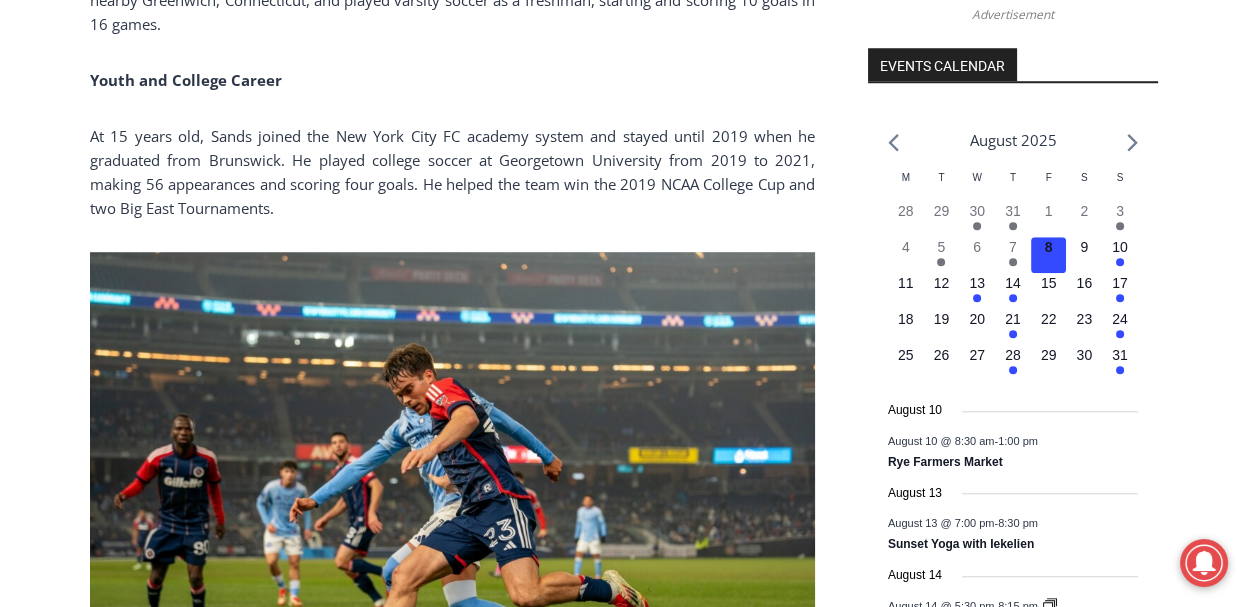 scroll, scrollTop: 2079, scrollLeft: 0, axis: vertical 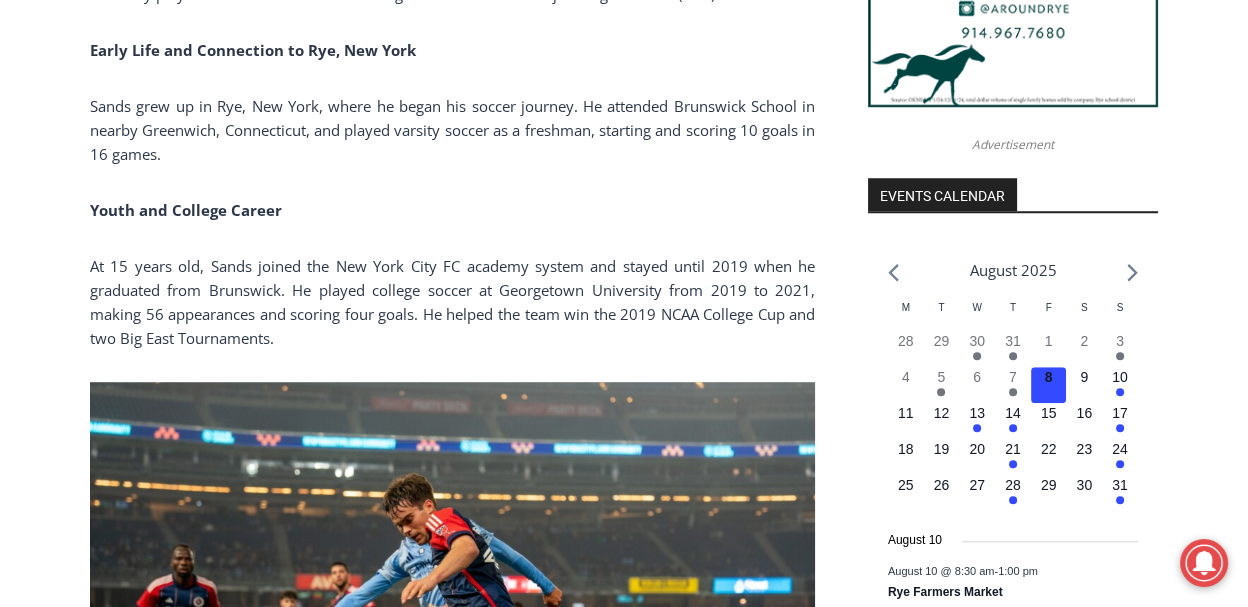 click on "Home   >   People   >   [CITY]GPT People of Note   >   [CITY]GPT People of Note: From [CITY] to MLS: The Rise of Soccer Star [FIRST] [LAST]
[CITY]GPT People of Note   People
[CITY]GPT People of Note: From [CITY] to MLS: The Rise of Soccer Star [FIRST] [LAST]
By [FIRST] [LAST], Staff Writer
[MONTH] [DAY], [YEAR] [MONTH] [DAY], [YEAR]
(PHOTO: [FIRST] [LAST] during New England Revolution vs Inter Miami on [MONTH] [DAY], [YEAR]. Public Domain.)
[CITY]GPT People of Note  is a series highlighting individuals who have a connection to the City of [CITY]. In the series we ask OpenAI’s ChatGPT to prepare a biography and explain the individual’s connection to [CITY].
We welcome your feedback on this series – the use of artificial intelligence, the accuracy and usefulness of each article and your assistance in understanding other pertinent insights related to the person’s connection to [CITY].
You can add comments at the bottom of each article or you can send feedback via  ." at bounding box center [624, 910] 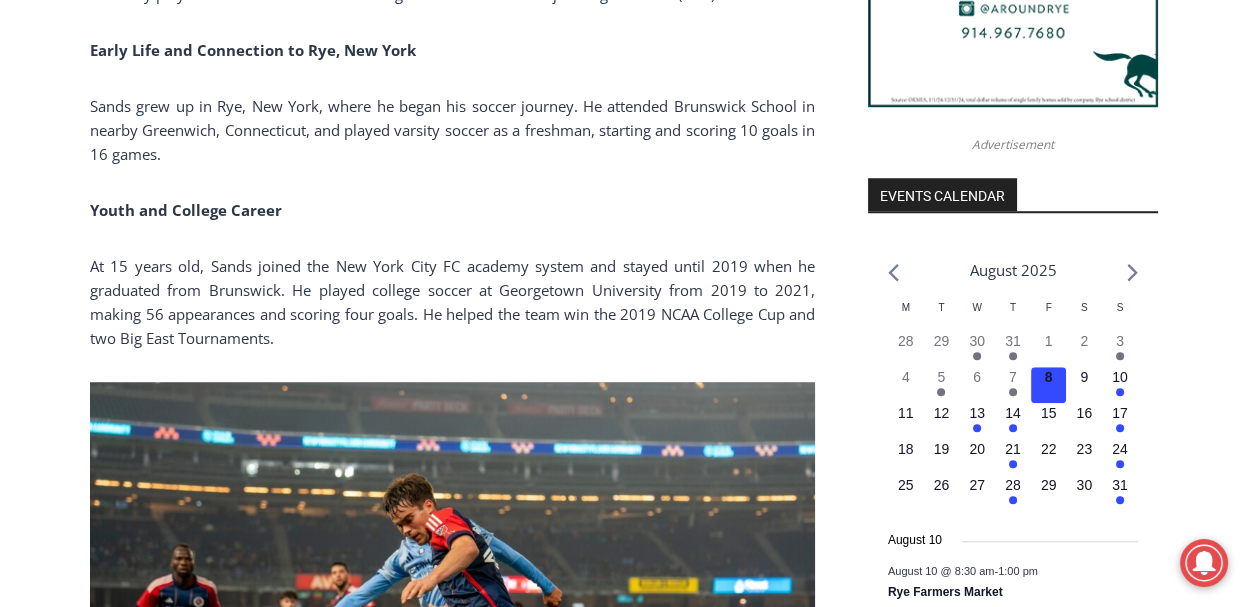 click on "Home   >   People   >   [CITY]GPT People of Note   >   [CITY]GPT People of Note: From [CITY] to MLS: The Rise of Soccer Star [FIRST] [LAST]
[CITY]GPT People of Note   People
[CITY]GPT People of Note: From [CITY] to MLS: The Rise of Soccer Star [FIRST] [LAST]
By [FIRST] [LAST], Staff Writer
[MONTH] [DAY], [YEAR] [MONTH] [DAY], [YEAR]
(PHOTO: [FIRST] [LAST] during New England Revolution vs Inter Miami on [MONTH] [DAY], [YEAR]. Public Domain.)
[CITY]GPT People of Note  is a series highlighting individuals who have a connection to the City of [CITY]. In the series we ask OpenAI’s ChatGPT to prepare a biography and explain the individual’s connection to [CITY].
We welcome your feedback on this series – the use of artificial intelligence, the accuracy and usefulness of each article and your assistance in understanding other pertinent insights related to the person’s connection to [CITY].
You can add comments at the bottom of each article or you can send feedback via  ." at bounding box center [624, 910] 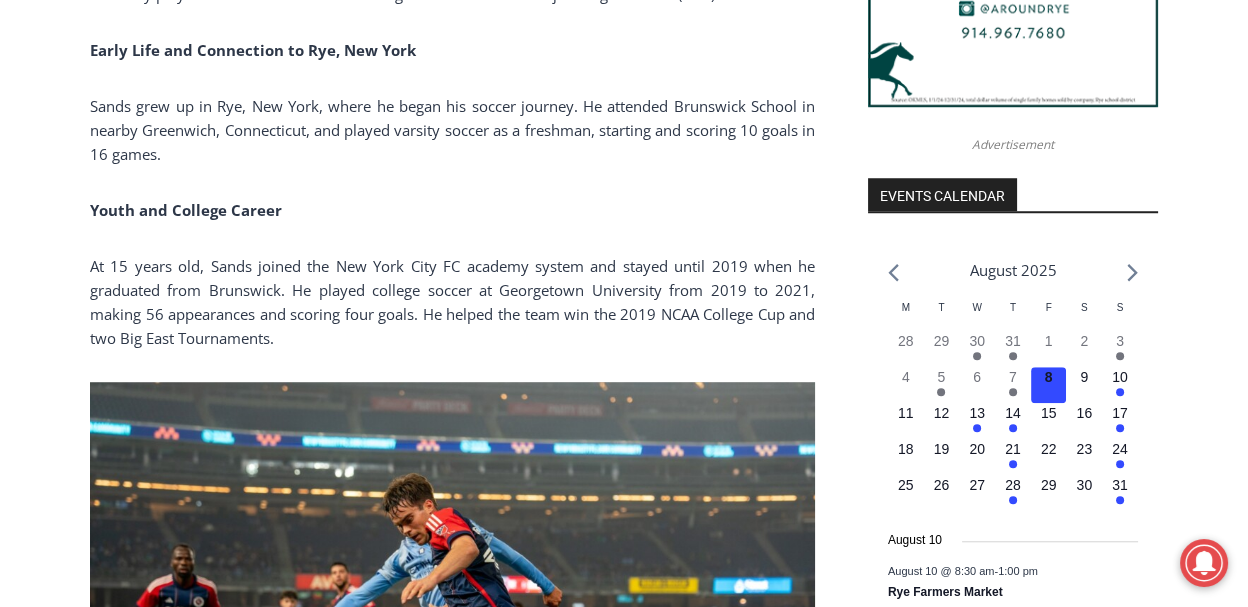 click on "Home   >   People   >   [CITY]GPT People of Note   >   [CITY]GPT People of Note: From [CITY] to MLS: The Rise of Soccer Star [FIRST] [LAST]
[CITY]GPT People of Note   People
[CITY]GPT People of Note: From [CITY] to MLS: The Rise of Soccer Star [FIRST] [LAST]
By [FIRST] [LAST], Staff Writer
[MONTH] [DAY], [YEAR] [MONTH] [DAY], [YEAR]
(PHOTO: [FIRST] [LAST] during New England Revolution vs Inter Miami on [MONTH] [DAY], [YEAR]. Public Domain.)
[CITY]GPT People of Note  is a series highlighting individuals who have a connection to the City of [CITY]. In the series we ask OpenAI’s ChatGPT to prepare a biography and explain the individual’s connection to [CITY].
We welcome your feedback on this series – the use of artificial intelligence, the accuracy and usefulness of each article and your assistance in understanding other pertinent insights related to the person’s connection to [CITY].
You can add comments at the bottom of each article or you can send feedback via  ." at bounding box center [624, 910] 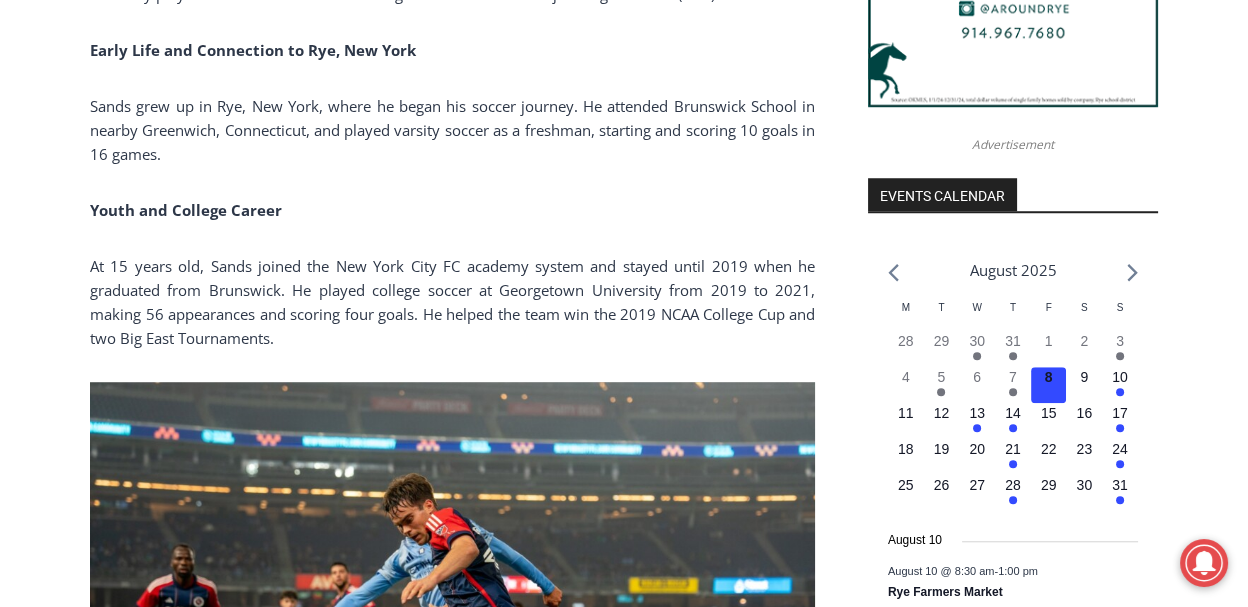 click on "Home   >   People   >   [CITY]GPT People of Note   >   [CITY]GPT People of Note: From [CITY] to MLS: The Rise of Soccer Star [FIRST] [LAST]
[CITY]GPT People of Note   People
[CITY]GPT People of Note: From [CITY] to MLS: The Rise of Soccer Star [FIRST] [LAST]
By [FIRST] [LAST], Staff Writer
[MONTH] [DAY], [YEAR] [MONTH] [DAY], [YEAR]
(PHOTO: [FIRST] [LAST] during New England Revolution vs Inter Miami on [MONTH] [DAY], [YEAR]. Public Domain.)
[CITY]GPT People of Note  is a series highlighting individuals who have a connection to the City of [CITY]. In the series we ask OpenAI’s ChatGPT to prepare a biography and explain the individual’s connection to [CITY].
We welcome your feedback on this series – the use of artificial intelligence, the accuracy and usefulness of each article and your assistance in understanding other pertinent insights related to the person’s connection to [CITY].
You can add comments at the bottom of each article or you can send feedback via  ." at bounding box center [624, 910] 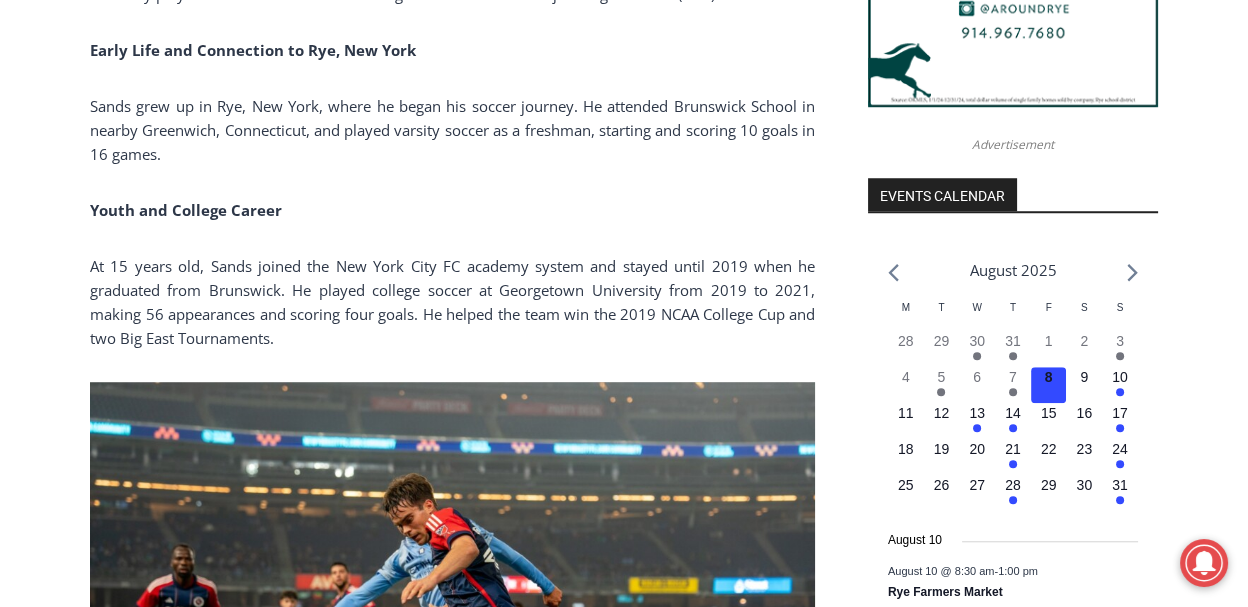 click on "Home   >   People   >   [CITY]GPT People of Note   >   [CITY]GPT People of Note: From [CITY] to MLS: The Rise of Soccer Star [FIRST] [LAST]
[CITY]GPT People of Note   People
[CITY]GPT People of Note: From [CITY] to MLS: The Rise of Soccer Star [FIRST] [LAST]
By [FIRST] [LAST], Staff Writer
[MONTH] [DAY], [YEAR] [MONTH] [DAY], [YEAR]
(PHOTO: [FIRST] [LAST] during New England Revolution vs Inter Miami on [MONTH] [DAY], [YEAR]. Public Domain.)
[CITY]GPT People of Note  is a series highlighting individuals who have a connection to the City of [CITY]. In the series we ask OpenAI’s ChatGPT to prepare a biography and explain the individual’s connection to [CITY].
We welcome your feedback on this series – the use of artificial intelligence, the accuracy and usefulness of each article and your assistance in understanding other pertinent insights related to the person’s connection to [CITY].
You can add comments at the bottom of each article or you can send feedback via  ." at bounding box center (624, 910) 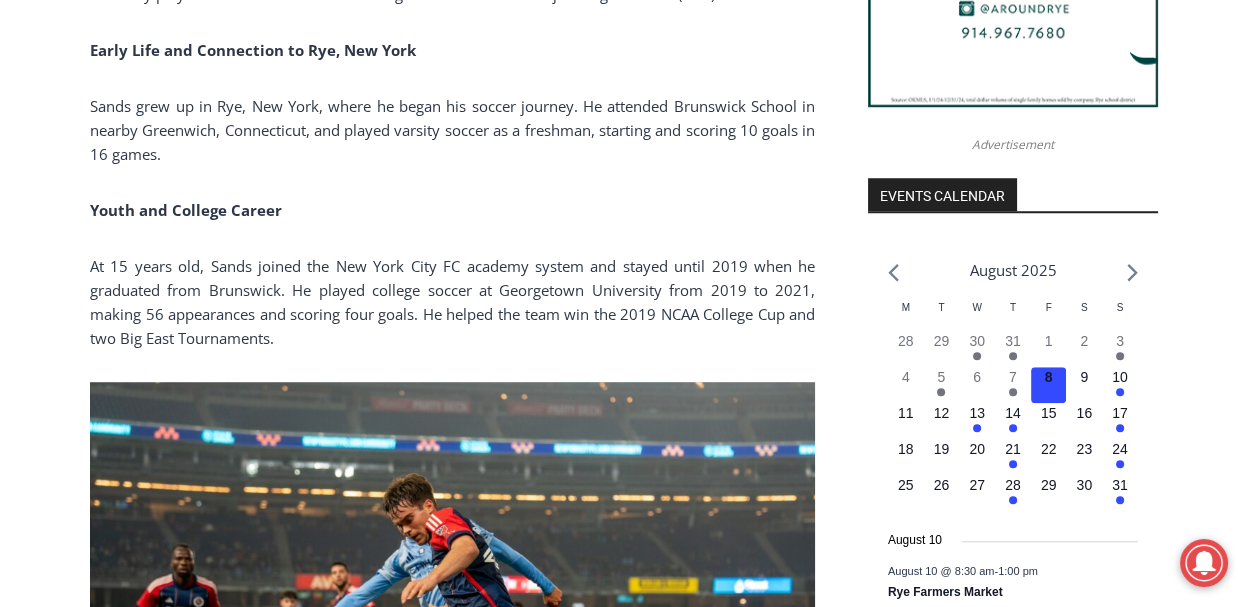 click on "Home   >   People   >   [CITY]GPT People of Note   >   [CITY]GPT People of Note: From [CITY] to MLS: The Rise of Soccer Star [FIRST] [LAST]
[CITY]GPT People of Note   People
[CITY]GPT People of Note: From [CITY] to MLS: The Rise of Soccer Star [FIRST] [LAST]
By [FIRST] [LAST], Staff Writer
[MONTH] [DAY], [YEAR] [MONTH] [DAY], [YEAR]
(PHOTO: [FIRST] [LAST] during New England Revolution vs Inter Miami on [MONTH] [DAY], [YEAR]. Public Domain.)
[CITY]GPT People of Note  is a series highlighting individuals who have a connection to the City of [CITY]. In the series we ask OpenAI’s ChatGPT to prepare a biography and explain the individual’s connection to [CITY].
We welcome your feedback on this series – the use of artificial intelligence, the accuracy and usefulness of each article and your assistance in understanding other pertinent insights related to the person’s connection to [CITY].
You can add comments at the bottom of each article or you can send feedback via  ." at bounding box center [624, 910] 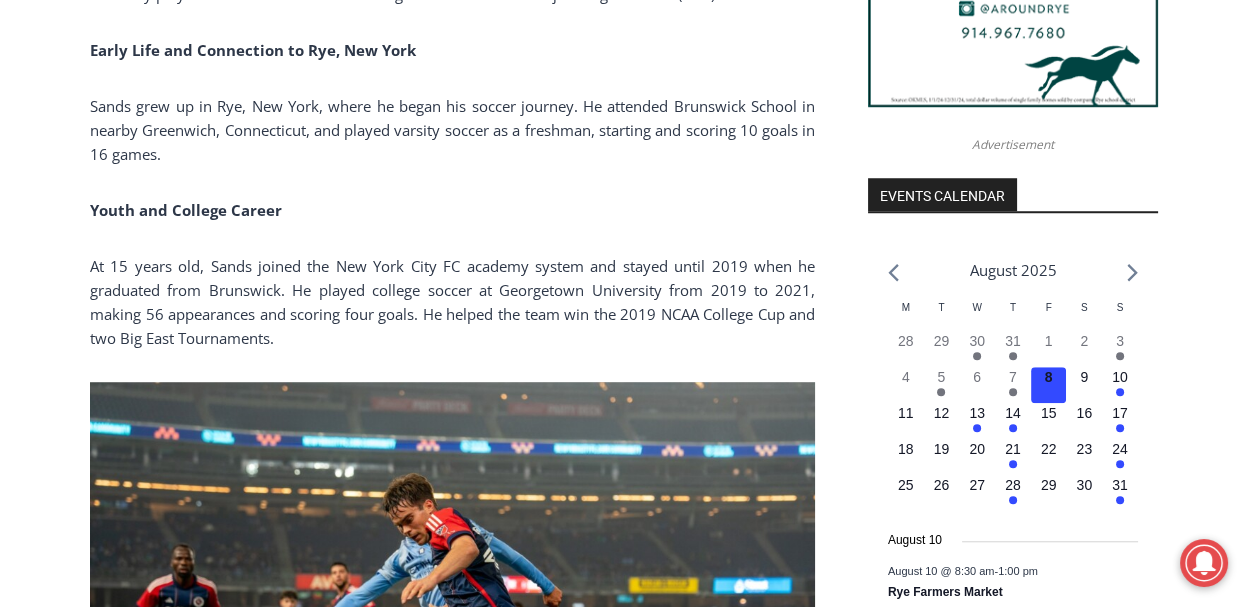 scroll, scrollTop: 2479, scrollLeft: 0, axis: vertical 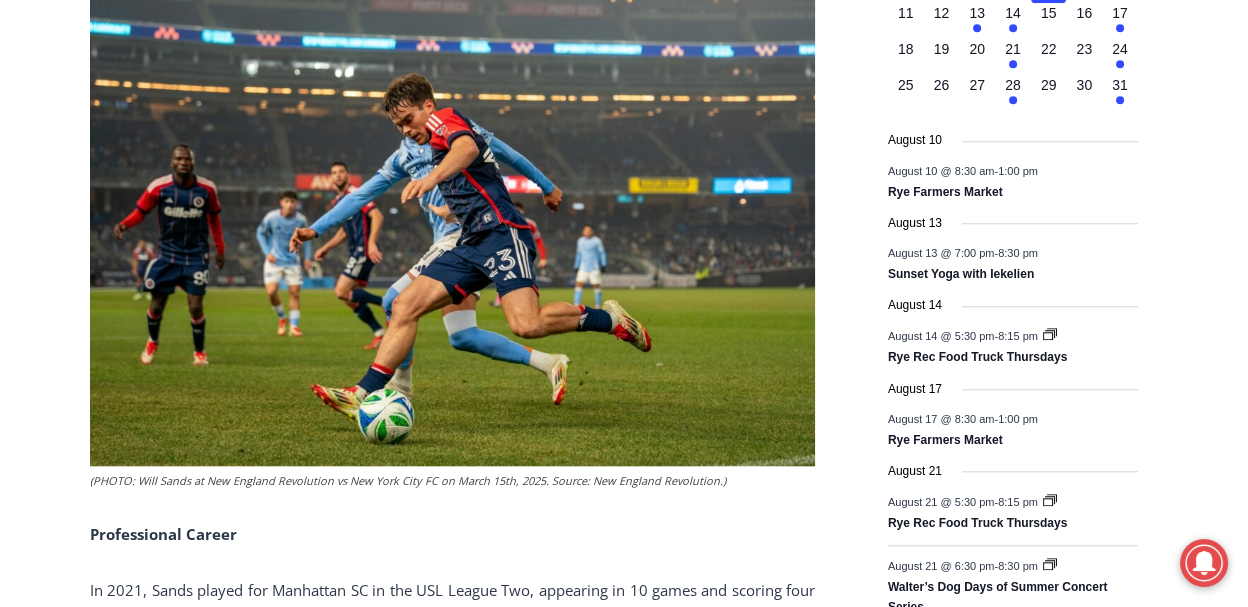 click on "Home   >   People   >   [CITY]GPT People of Note   >   [CITY]GPT People of Note: From [CITY] to MLS: The Rise of Soccer Star [FIRST] [LAST]
[CITY]GPT People of Note   People
[CITY]GPT People of Note: From [CITY] to MLS: The Rise of Soccer Star [FIRST] [LAST]
By [FIRST] [LAST], Staff Writer
[MONTH] [DAY], [YEAR] [MONTH] [DAY], [YEAR]
(PHOTO: [FIRST] [LAST] during New England Revolution vs Inter Miami on [MONTH] [DAY], [YEAR]. Public Domain.)
[CITY]GPT People of Note  is a series highlighting individuals who have a connection to the City of [CITY]. In the series we ask OpenAI’s ChatGPT to prepare a biography and explain the individual’s connection to [CITY].
We welcome your feedback on this series – the use of artificial intelligence, the accuracy and usefulness of each article and your assistance in understanding other pertinent insights related to the person’s connection to [CITY].
You can add comments at the bottom of each article or you can send feedback via  ." at bounding box center (624, 510) 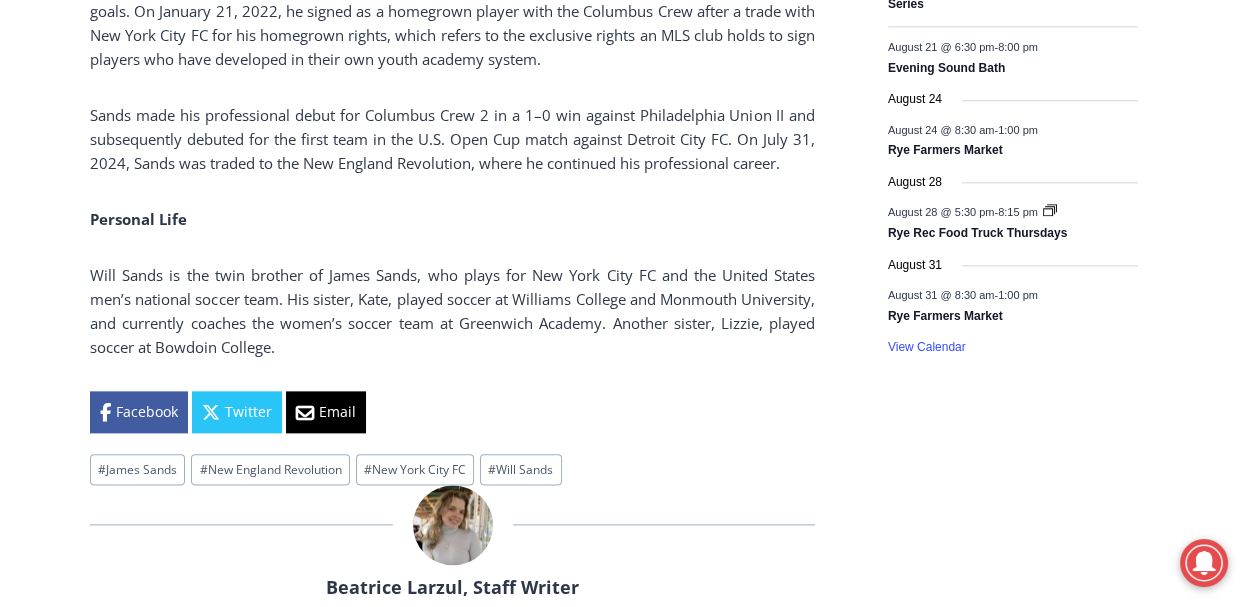 scroll, scrollTop: 2799, scrollLeft: 0, axis: vertical 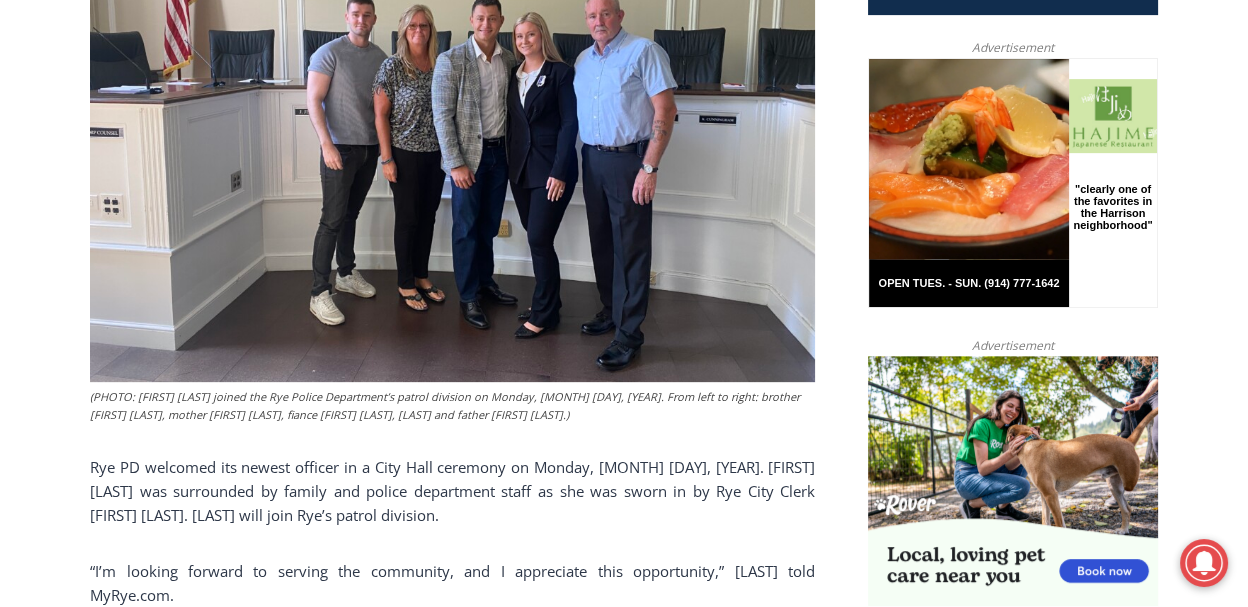 click on "Home   >   Police & Fire   >   Rye Police Department   >   Rye Welcomes Newest Police Officer
Rye Police Department   Police & Fire
Rye Welcomes Newest Police Officer
By [FIRST] [LAST], Publisher of MyRye.com
[MONTH] [DAY], [YEAR] [MONTH] [DAY], [YEAR]
(PHOTO: [FIRST] [LAST] joined the Rye Police Department’s patrol division on Monday, [MONTH] [DAY], [YEAR]. From left to right: brother [FIRST] [LAST], mother [FIRST] [LAST], fiance [FIRST] [LAST], [LAST] and father [FIRST] [LAST].)
Rye PD welcomed its newest officer in a City Hall ceremony on Monday, [MONTH] [DAY], [YEAR]. [FIRST] [LAST] was surrounded by family and police department staff as she was sworn in by Rye City Clerk [FIRST] [LAST]. [LAST] will join Rye’s patrol division.
“I’m looking forward to serving the community, and I appreciate this opportunity,” [LAST] told MyRye.com.
NOTE: See our recent reporting  .
Facebook" at bounding box center (624, 2513) 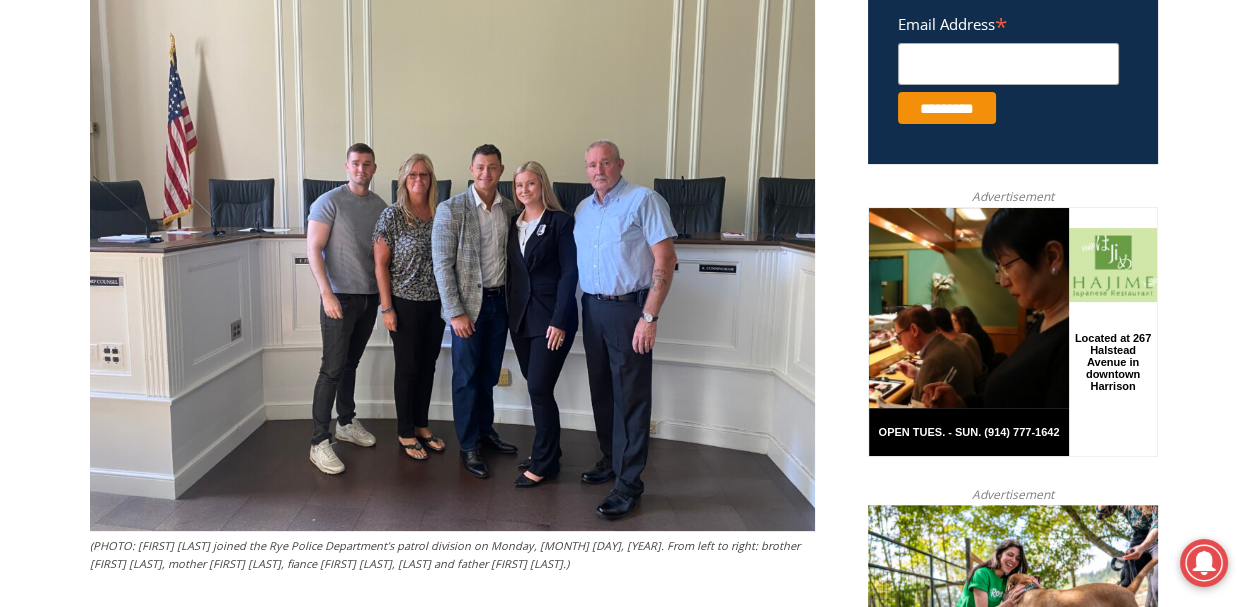 scroll, scrollTop: 839, scrollLeft: 0, axis: vertical 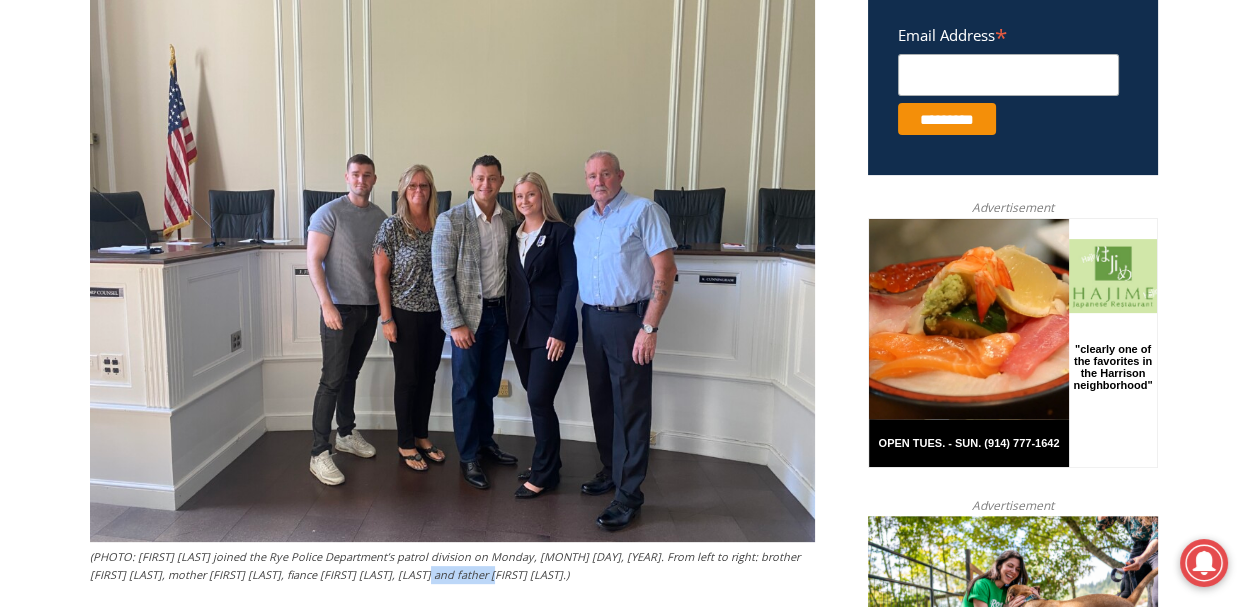 drag, startPoint x: 416, startPoint y: 576, endPoint x: 483, endPoint y: 572, distance: 67.11929 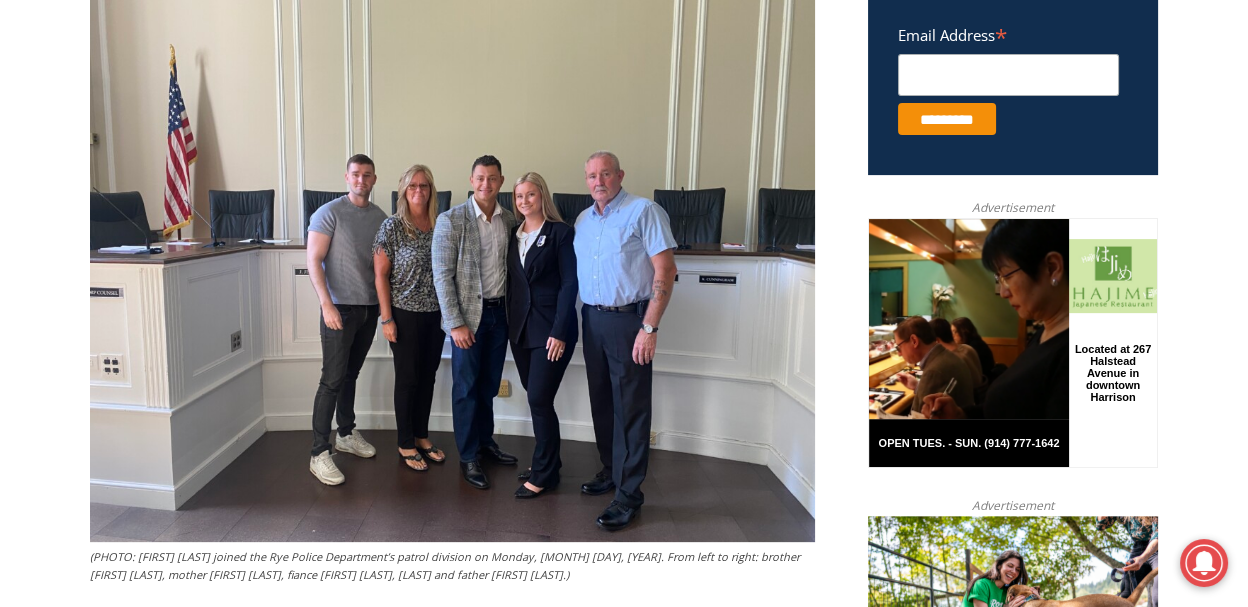 click on "Home   >   Police & Fire   >   Rye Police Department   >   Rye Welcomes Newest Police Officer
Rye Police Department   Police & Fire
Rye Welcomes Newest Police Officer
By [FIRST] [LAST], Publisher of MyRye.com
[MONTH] [DAY], [YEAR] [MONTH] [DAY], [YEAR]
(PHOTO: [FIRST] [LAST] joined the Rye Police Department’s patrol division on Monday, [MONTH] [DAY], [YEAR]. From left to right: brother [FIRST] [LAST], mother [FIRST] [LAST], fiance [FIRST] [LAST], [LAST] and father [FIRST] [LAST].)
Rye PD welcomed its newest officer in a City Hall ceremony on Monday, [MONTH] [DAY], [YEAR]. [FIRST] [LAST] was surrounded by family and police department staff as she was sworn in by Rye City Clerk [FIRST] [LAST]. [LAST] will join Rye’s patrol division.
“I’m looking forward to serving the community, and I appreciate this opportunity,” [LAST] told MyRye.com.
NOTE: See our recent reporting  .
Facebook" at bounding box center [624, 2673] 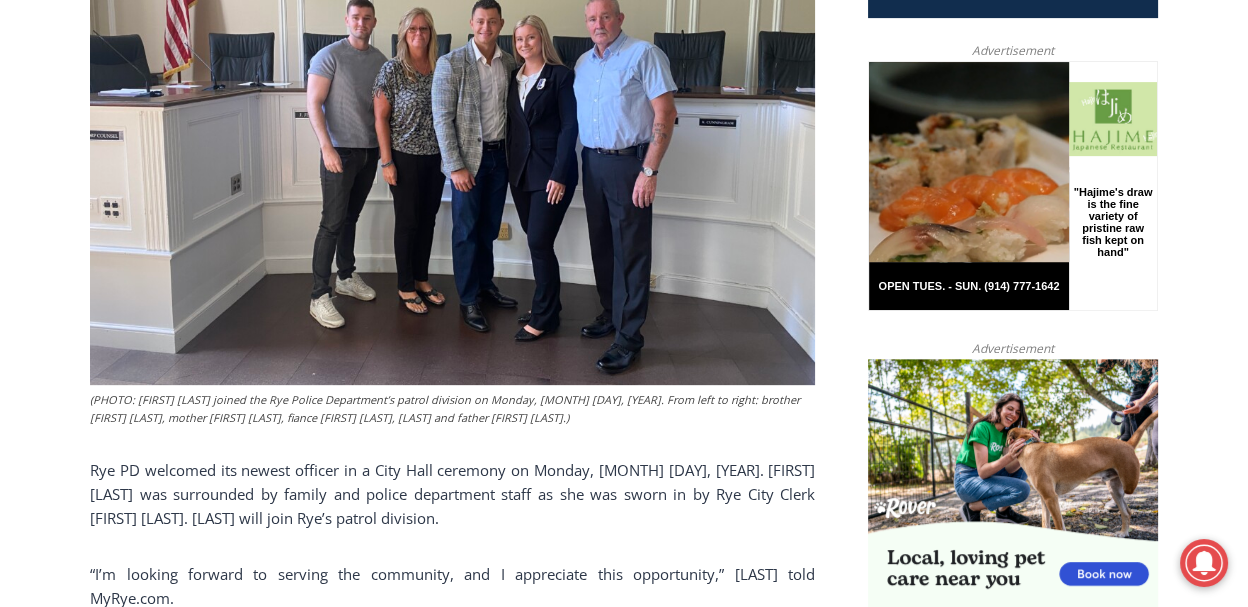 scroll, scrollTop: 999, scrollLeft: 0, axis: vertical 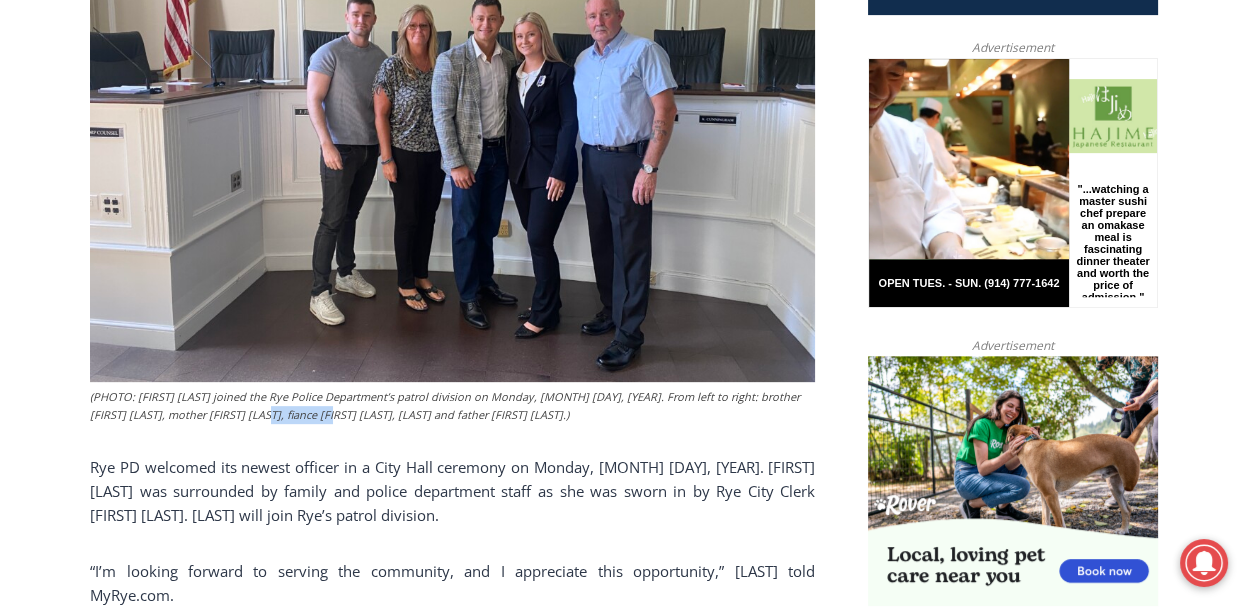 drag, startPoint x: 238, startPoint y: 414, endPoint x: 319, endPoint y: 409, distance: 81.154175 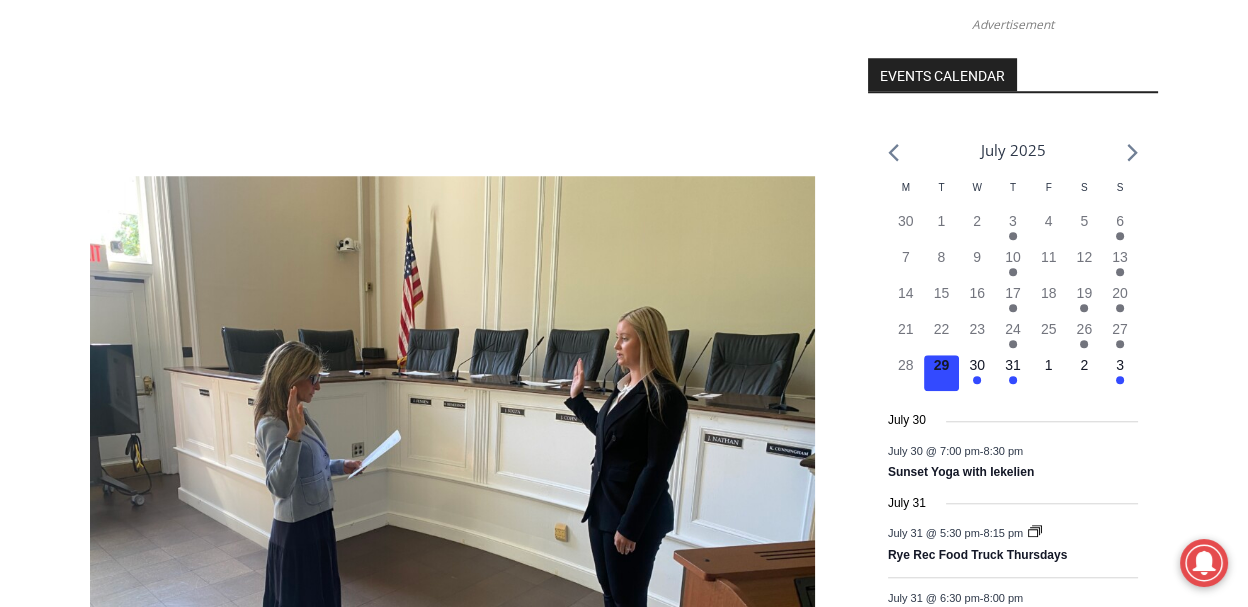 scroll, scrollTop: 1879, scrollLeft: 0, axis: vertical 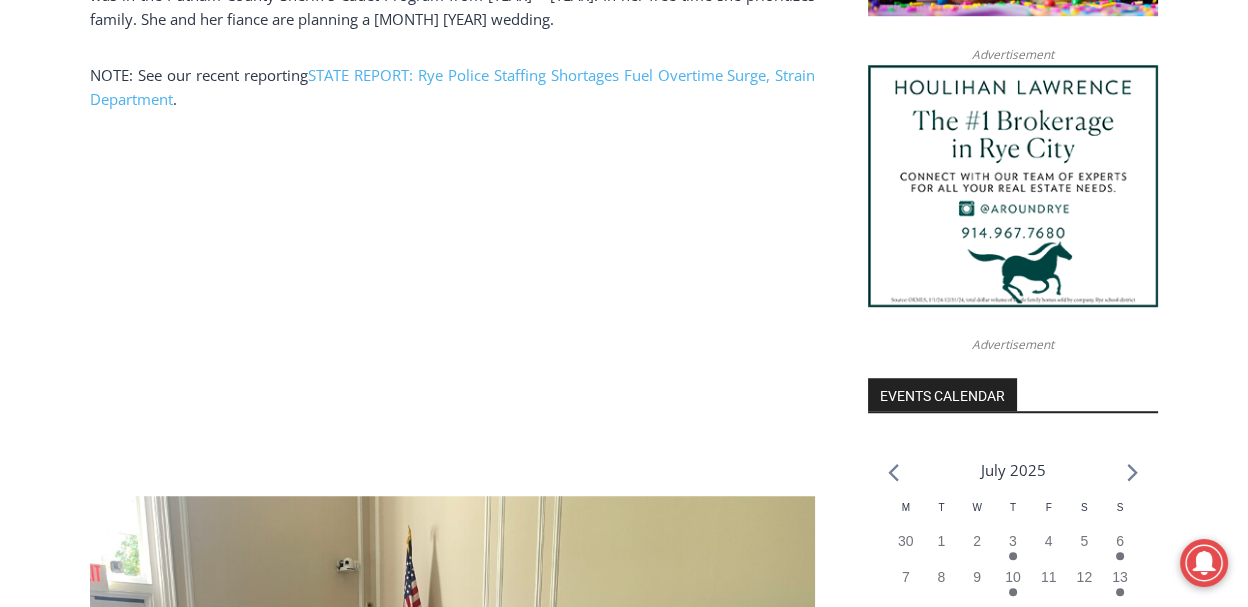 click on "Home   >   Police & Fire   >   Rye Police Department   >   Rye Welcomes Newest Police Officer
Rye Police Department   Police & Fire
Rye Welcomes Newest Police Officer
By [FIRST] [LAST], Publisher of MyRye.com
[MONTH] [DAY], [YEAR] [MONTH] [DAY], [YEAR]
(PHOTO: [FIRST] [LAST] joined the Rye Police Department’s patrol division on Monday, [MONTH] [DAY], [YEAR]. From left to right: brother [FIRST] [LAST], mother [FIRST] [LAST], fiance [FIRST] [LAST], [LAST] and father [FIRST] [LAST].)
Rye PD welcomed its newest officer in a City Hall ceremony on Monday, [MONTH] [DAY], [YEAR]. [FIRST] [LAST] was surrounded by family and police department staff as she was sworn in by Rye City Clerk [FIRST] [LAST]. [LAST] will join Rye’s patrol division.
“I’m looking forward to serving the community, and I appreciate this opportunity,” [LAST] told MyRye.com.
NOTE: See our recent reporting  .
Facebook" at bounding box center (624, 1633) 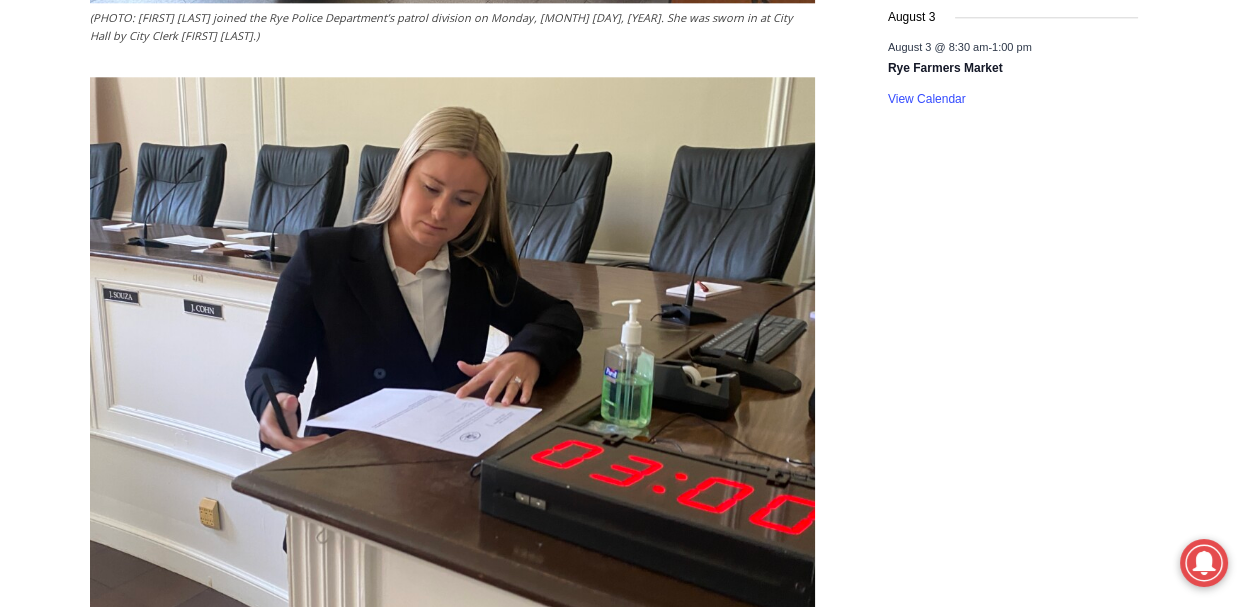 scroll, scrollTop: 2919, scrollLeft: 0, axis: vertical 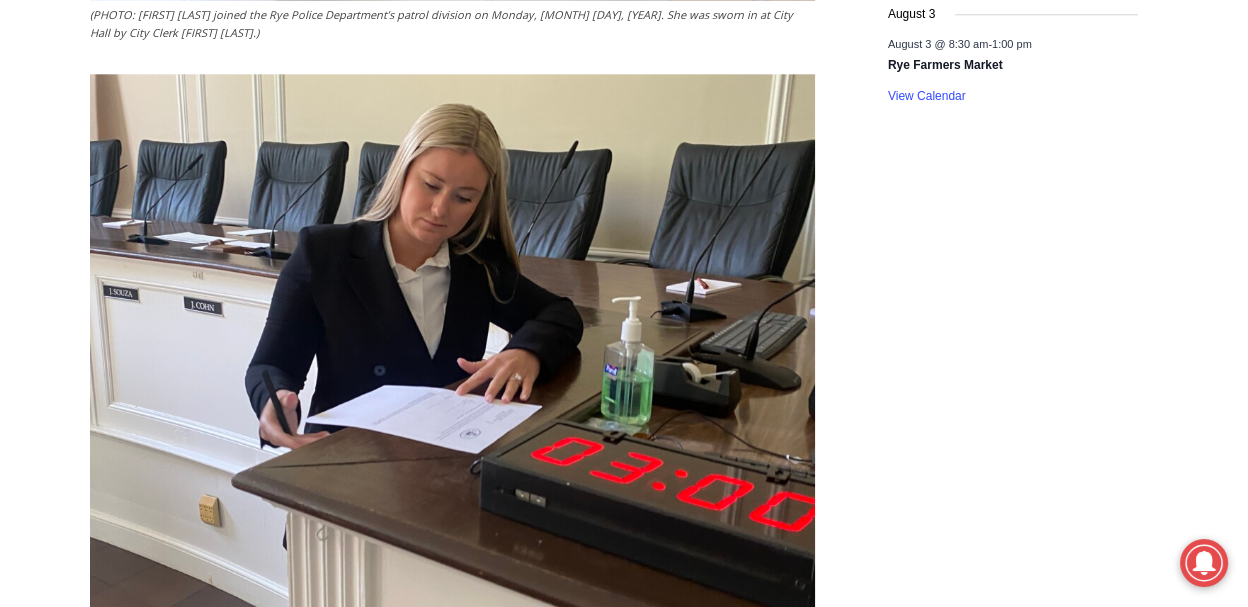 click on "Home   >   Police & Fire   >   Rye Police Department   >   Rye Welcomes Newest Police Officer
Rye Police Department   Police & Fire
Rye Welcomes Newest Police Officer
By [FIRST] [LAST], Publisher of MyRye.com
[MONTH] [DAY], [YEAR] [MONTH] [DAY], [YEAR]
(PHOTO: [FIRST] [LAST] joined the Rye Police Department’s patrol division on Monday, [MONTH] [DAY], [YEAR]. From left to right: brother [FIRST] [LAST], mother [FIRST] [LAST], fiance [FIRST] [LAST], [LAST] and father [FIRST] [LAST].)
Rye PD welcomed its newest officer in a City Hall ceremony on Monday, [MONTH] [DAY], [YEAR]. [FIRST] [LAST] was surrounded by family and police department staff as she was sworn in by Rye City Clerk [FIRST] [LAST]. [LAST] will join Rye’s patrol division.
“I’m looking forward to serving the community, and I appreciate this opportunity,” [LAST] told MyRye.com.
NOTE: See our recent reporting  .
Facebook" at bounding box center (624, 593) 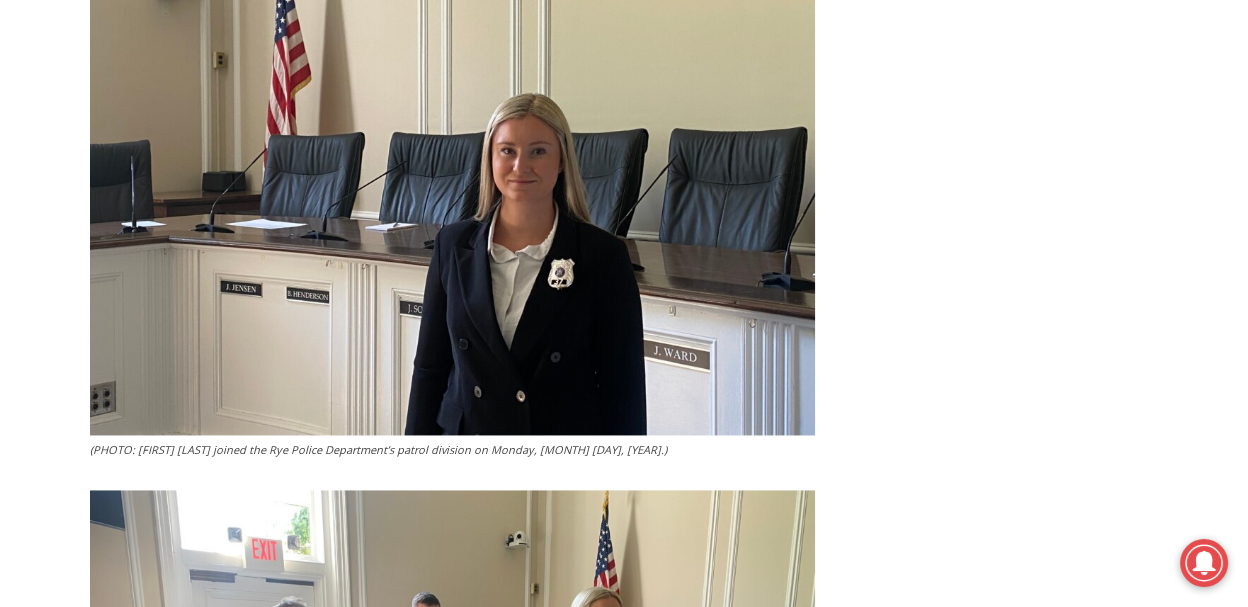 click on "Home   >   Police & Fire   >   Rye Police Department   >   Rye Welcomes Newest Police Officer
Rye Police Department   Police & Fire
Rye Welcomes Newest Police Officer
By [FIRST] [LAST], Publisher of MyRye.com
[MONTH] [DAY], [YEAR] [MONTH] [DAY], [YEAR]
(PHOTO: [FIRST] [LAST] joined the Rye Police Department’s patrol division on Monday, [MONTH] [DAY], [YEAR]. From left to right: brother [FIRST] [LAST], mother [FIRST] [LAST], fiance [FIRST] [LAST], [LAST] and father [FIRST] [LAST].)
Rye PD welcomed its newest officer in a City Hall ceremony on Monday, [MONTH] [DAY], [YEAR]. [FIRST] [LAST] was surrounded by family and police department staff as she was sworn in by Rye City Clerk [FIRST] [LAST]. [LAST] will join Rye’s patrol division.
“I’m looking forward to serving the community, and I appreciate this opportunity,” [LAST] told MyRye.com.
NOTE: See our recent reporting  .
Facebook" at bounding box center (624, -207) 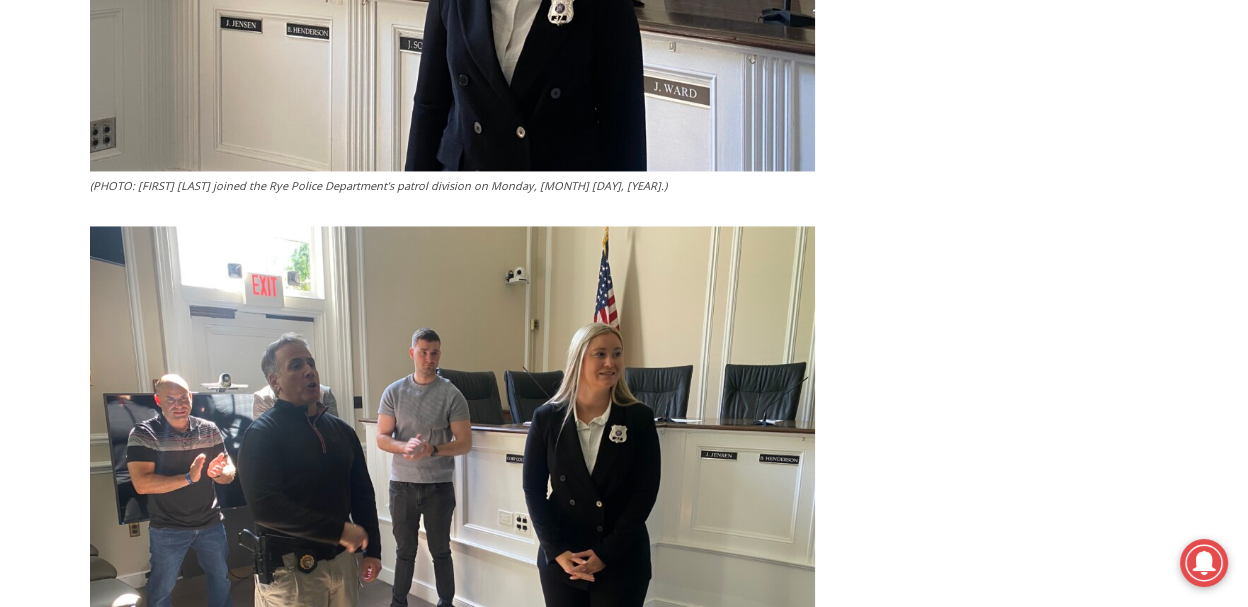 scroll, scrollTop: 4279, scrollLeft: 0, axis: vertical 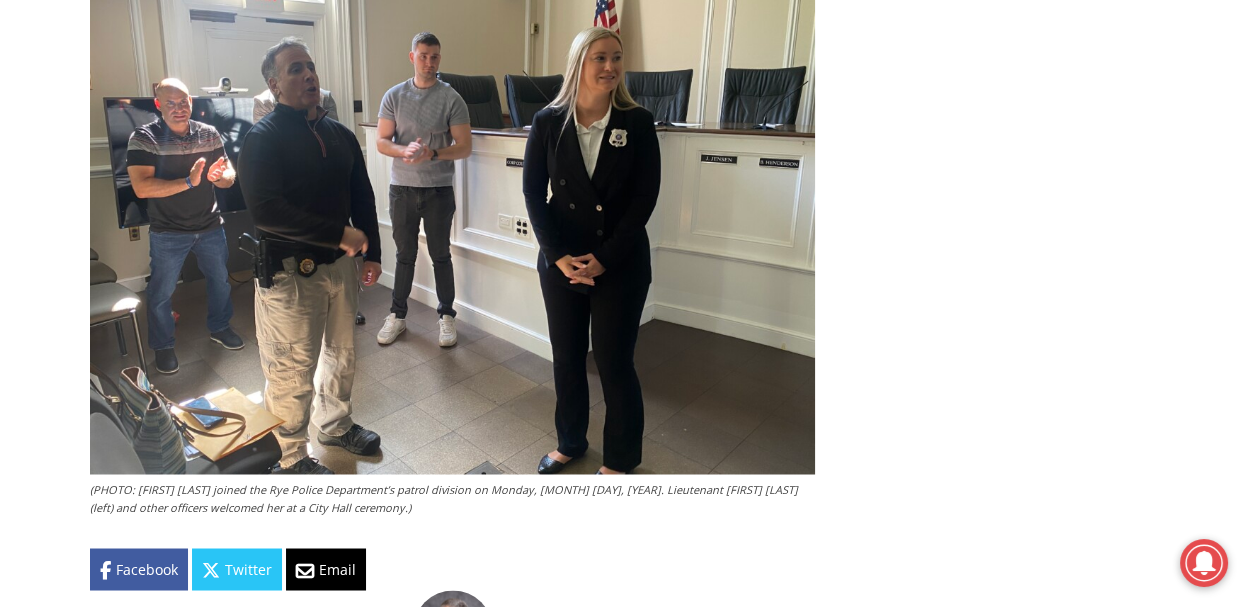 click on "Home   >   Police & Fire   >   Rye Police Department   >   Rye Welcomes Newest Police Officer
Rye Police Department   Police & Fire
Rye Welcomes Newest Police Officer
By [FIRST] [LAST], Publisher of MyRye.com
[MONTH] [DAY], [YEAR] [MONTH] [DAY], [YEAR]
(PHOTO: [FIRST] [LAST] joined the Rye Police Department’s patrol division on Monday, [MONTH] [DAY], [YEAR]. From left to right: brother [FIRST] [LAST], mother [FIRST] [LAST], fiance [FIRST] [LAST], [LAST] and father [FIRST] [LAST].)
Rye PD welcomed its newest officer in a City Hall ceremony on Monday, [MONTH] [DAY], [YEAR]. [FIRST] [LAST] was surrounded by family and police department staff as she was sworn in by Rye City Clerk [FIRST] [LAST]. [LAST] will join Rye’s patrol division.
“I’m looking forward to serving the community, and I appreciate this opportunity,” [LAST] told MyRye.com.
NOTE: See our recent reporting  .
Facebook" at bounding box center (624, -767) 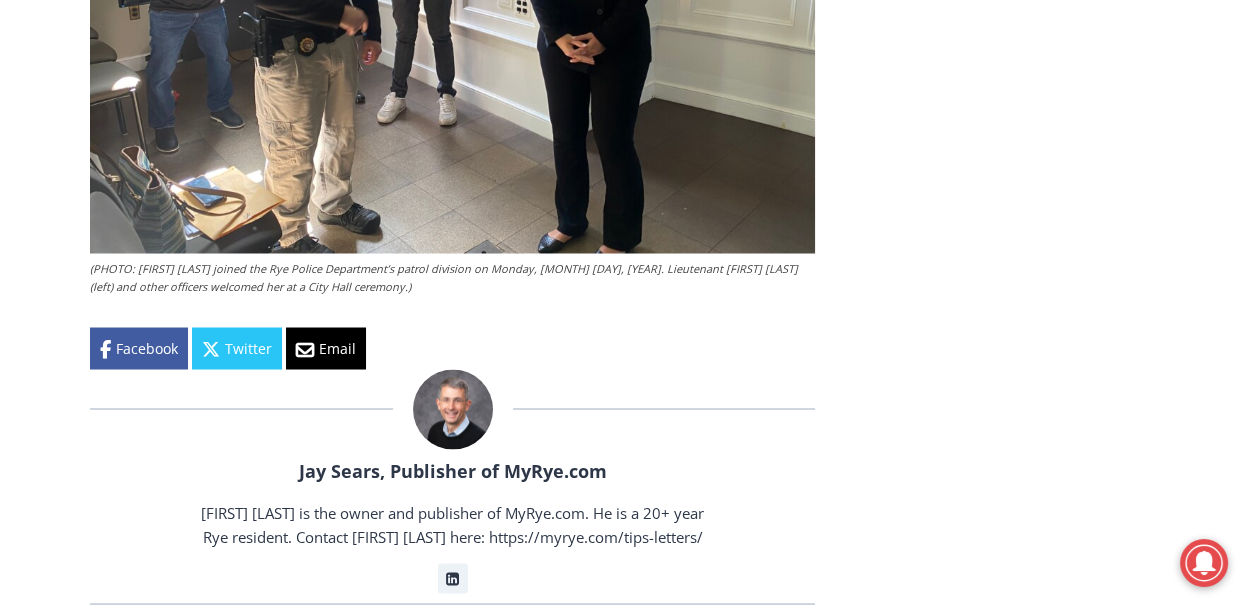scroll, scrollTop: 4199, scrollLeft: 0, axis: vertical 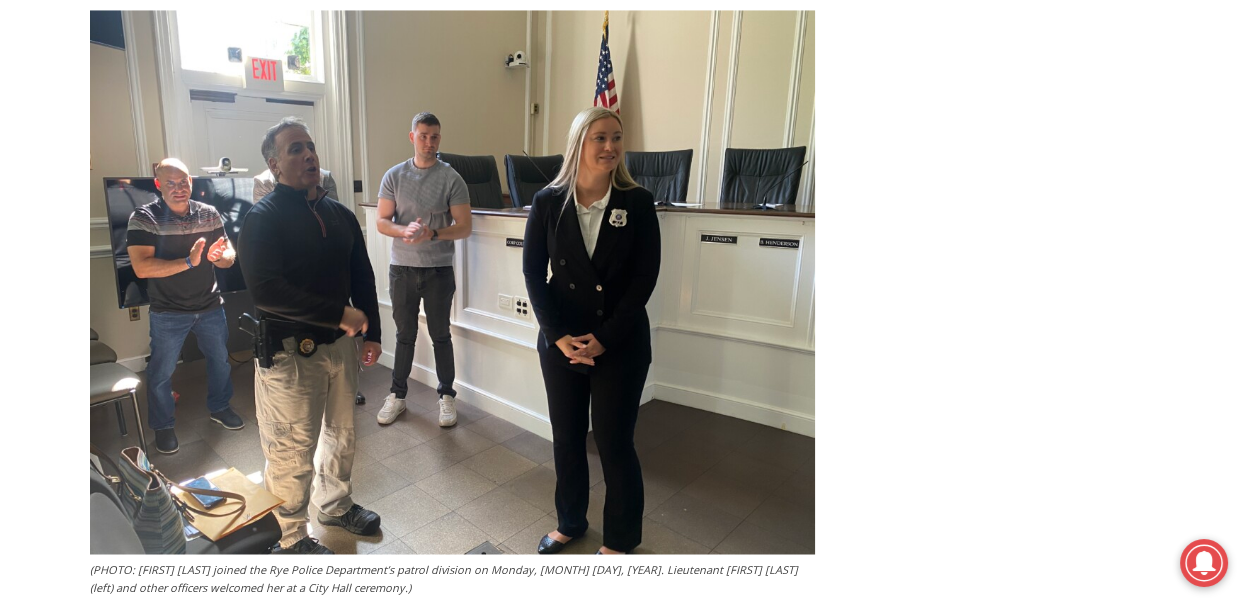 click on "Home   >   Police & Fire   >   Rye Police Department   >   Rye Welcomes Newest Police Officer
Rye Police Department   Police & Fire
Rye Welcomes Newest Police Officer
By [FIRST] [LAST], Publisher of MyRye.com
[MONTH] [DAY], [YEAR] [MONTH] [DAY], [YEAR]
(PHOTO: [FIRST] [LAST] joined the Rye Police Department’s patrol division on Monday, [MONTH] [DAY], [YEAR]. From left to right: brother [FIRST] [LAST], mother [FIRST] [LAST], fiance [FIRST] [LAST], [LAST] and father [FIRST] [LAST].)
Rye PD welcomed its newest officer in a City Hall ceremony on Monday, [MONTH] [DAY], [YEAR]. [FIRST] [LAST] was surrounded by family and police department staff as she was sworn in by Rye City Clerk [FIRST] [LAST]. [LAST] will join Rye’s patrol division.
“I’m looking forward to serving the community, and I appreciate this opportunity,” [LAST] told MyRye.com.
NOTE: See our recent reporting  .
Facebook" at bounding box center (624, -687) 